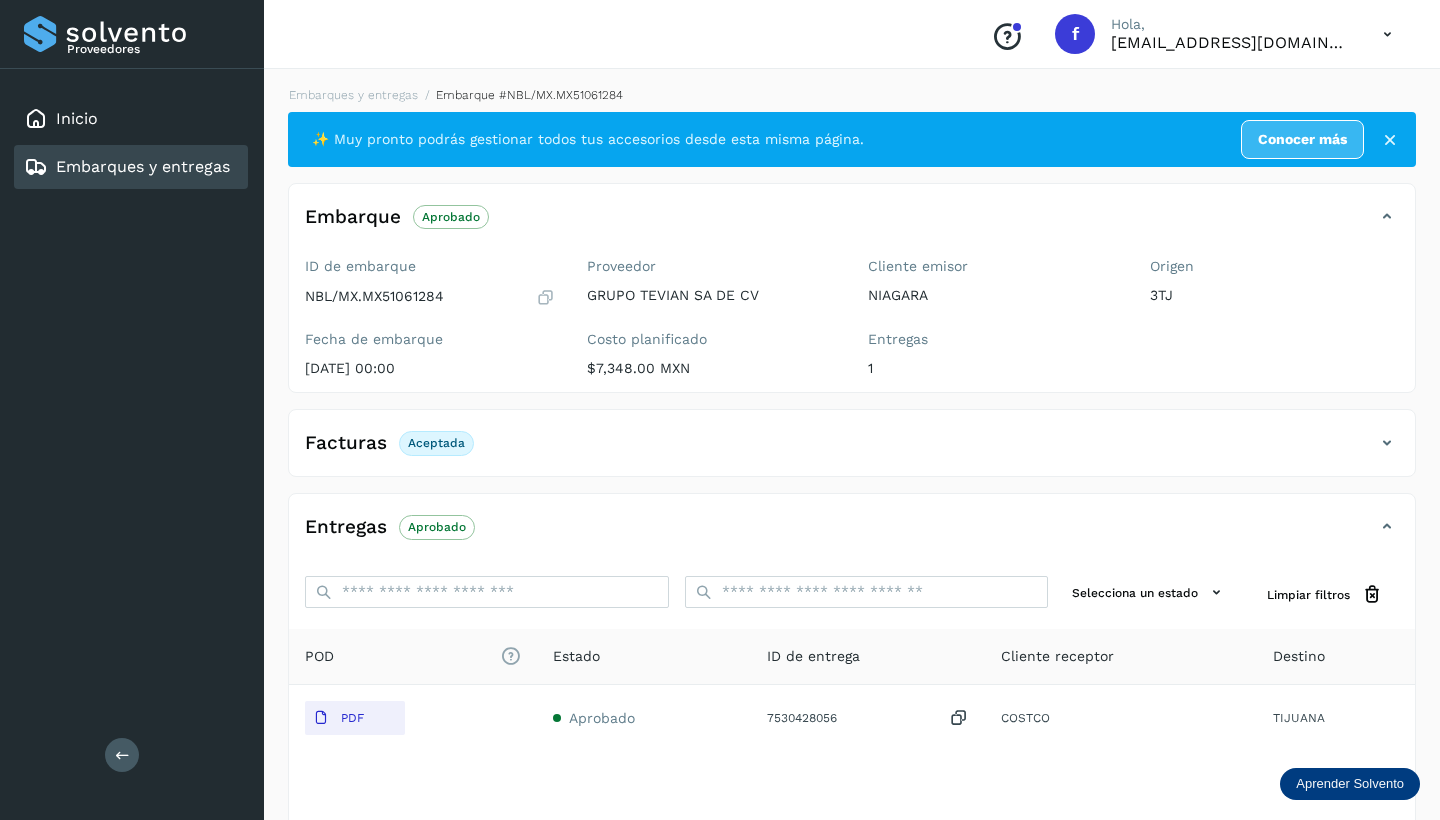 scroll, scrollTop: 0, scrollLeft: 0, axis: both 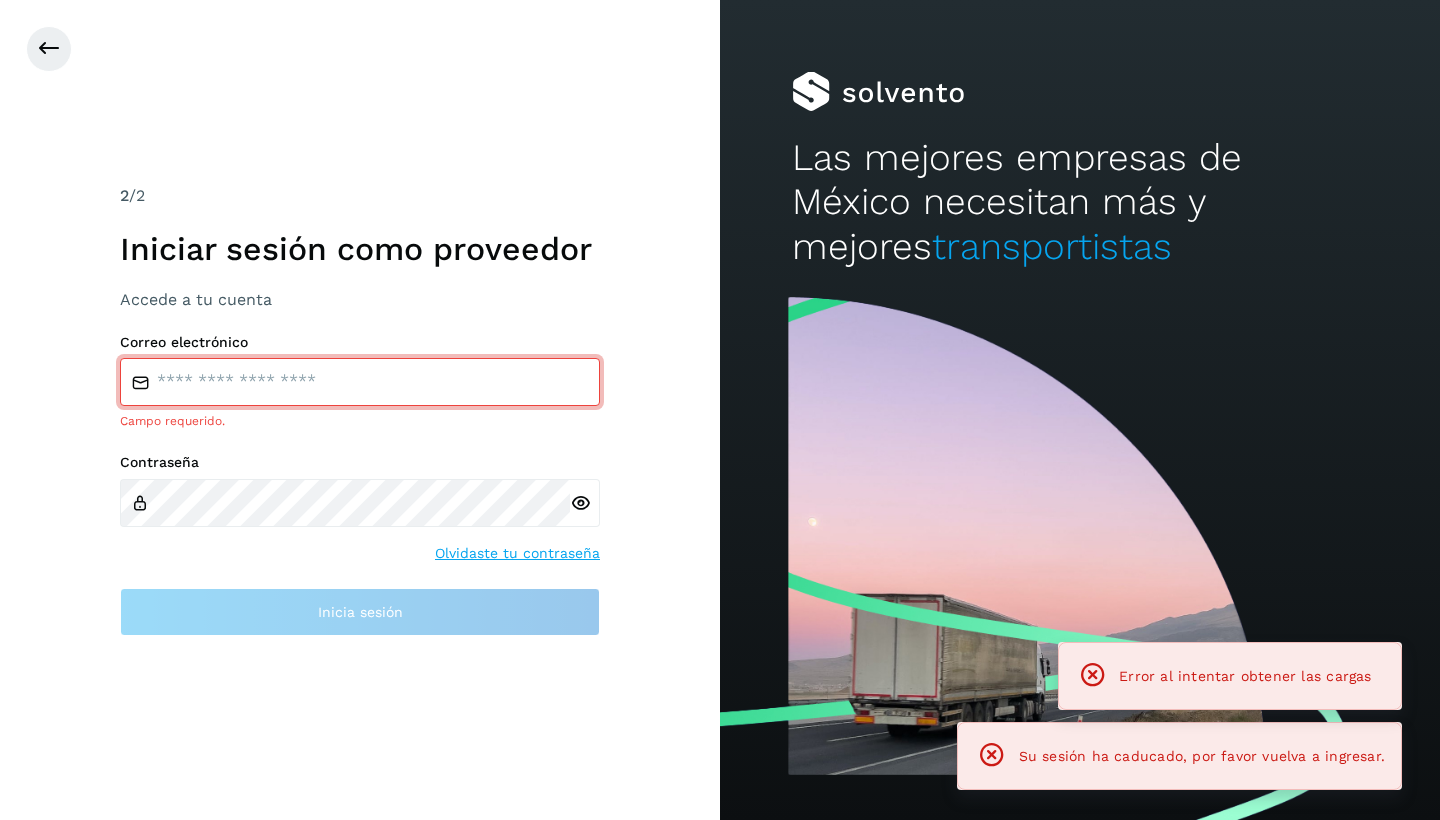 type on "**********" 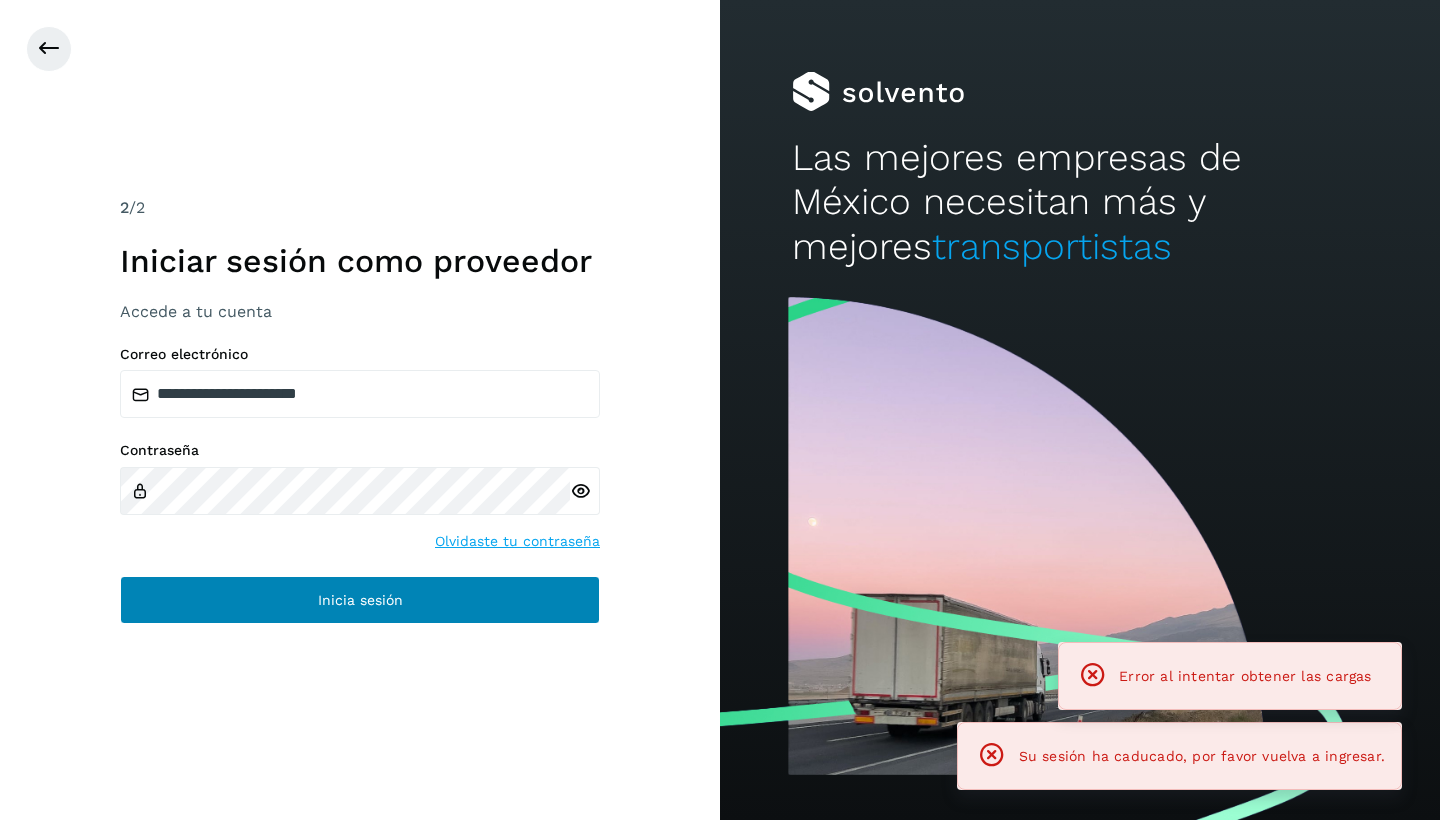 click on "Inicia sesión" 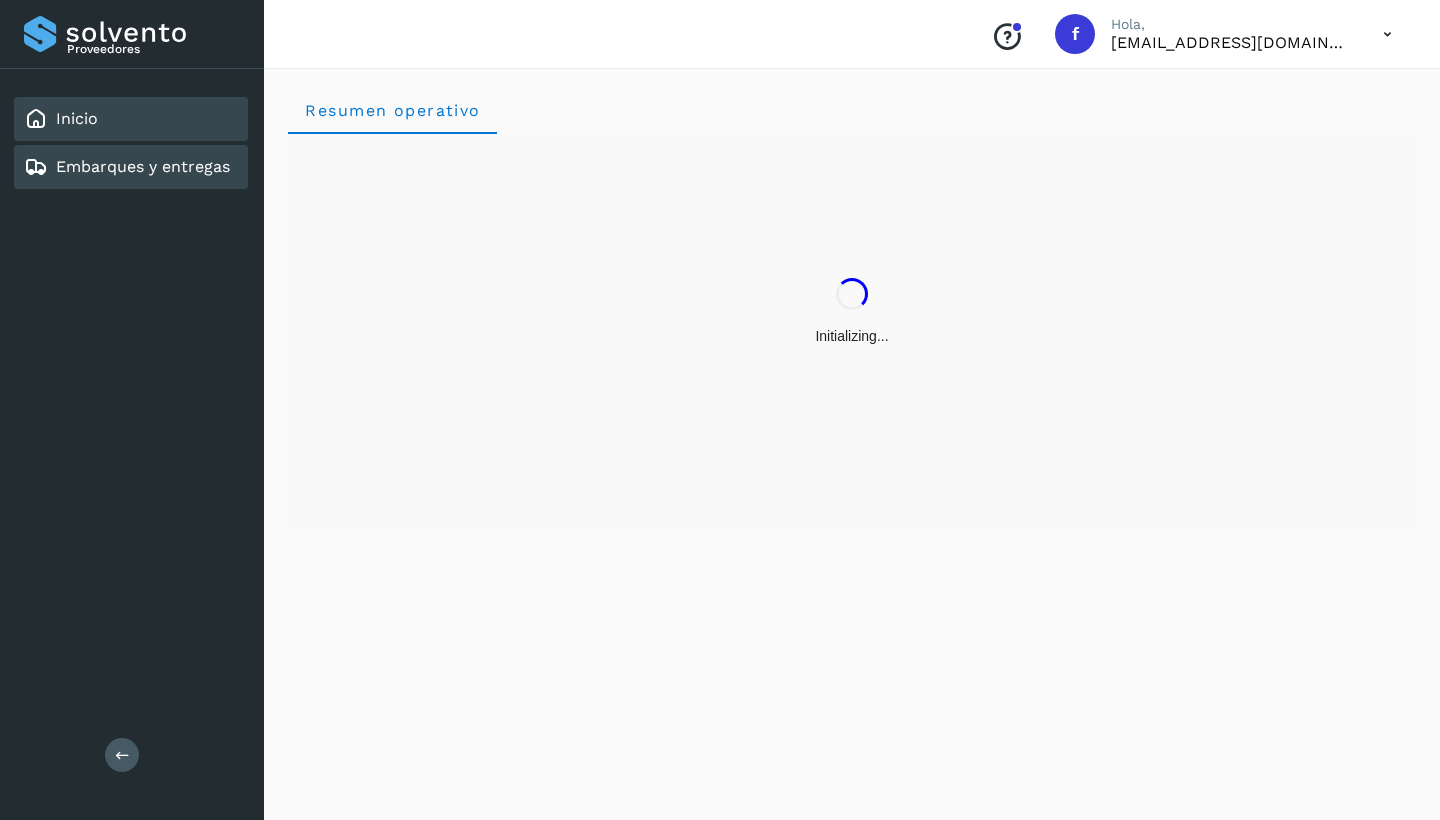 click on "Embarques y entregas" at bounding box center (143, 166) 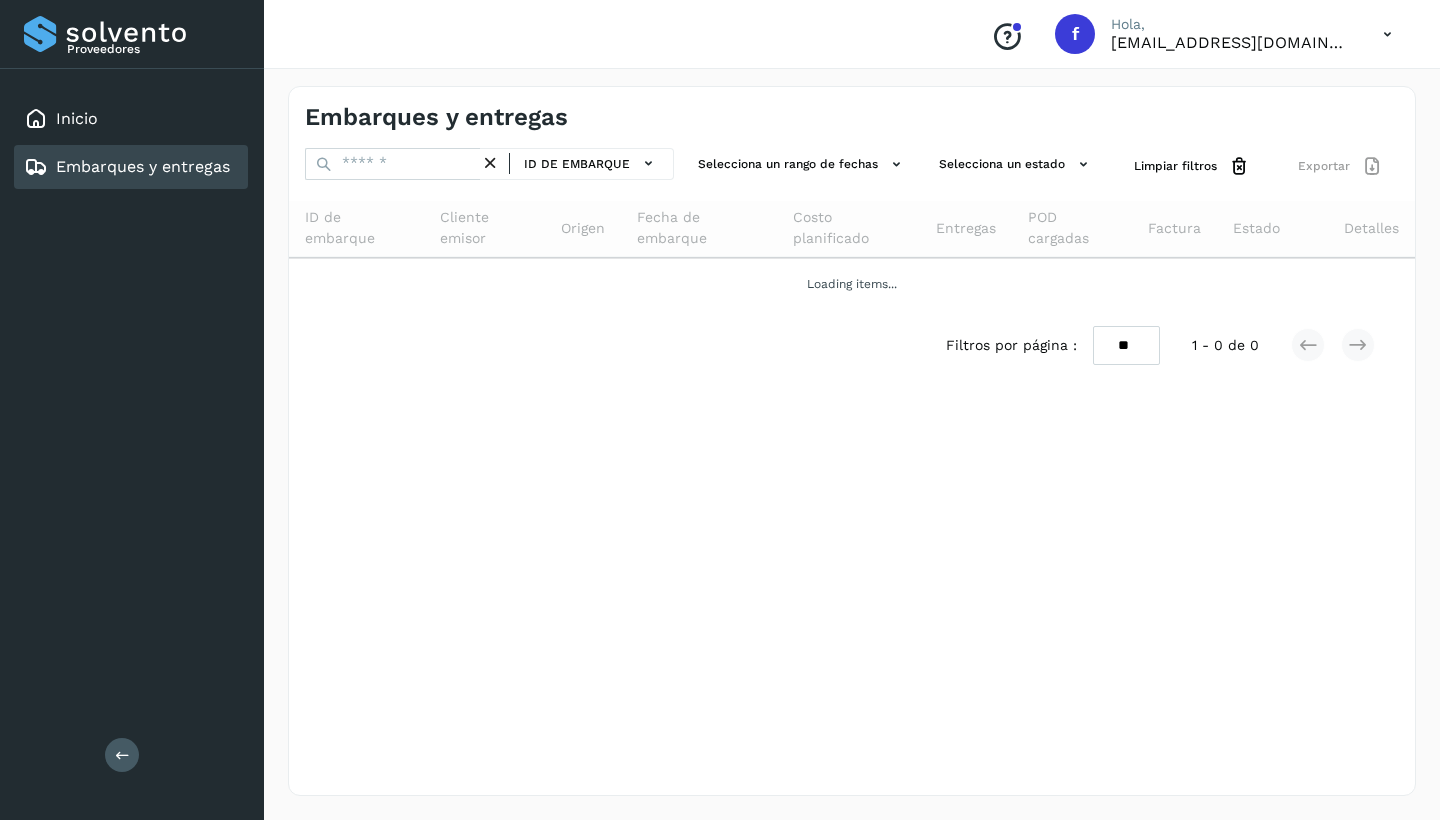 scroll, scrollTop: 1, scrollLeft: 0, axis: vertical 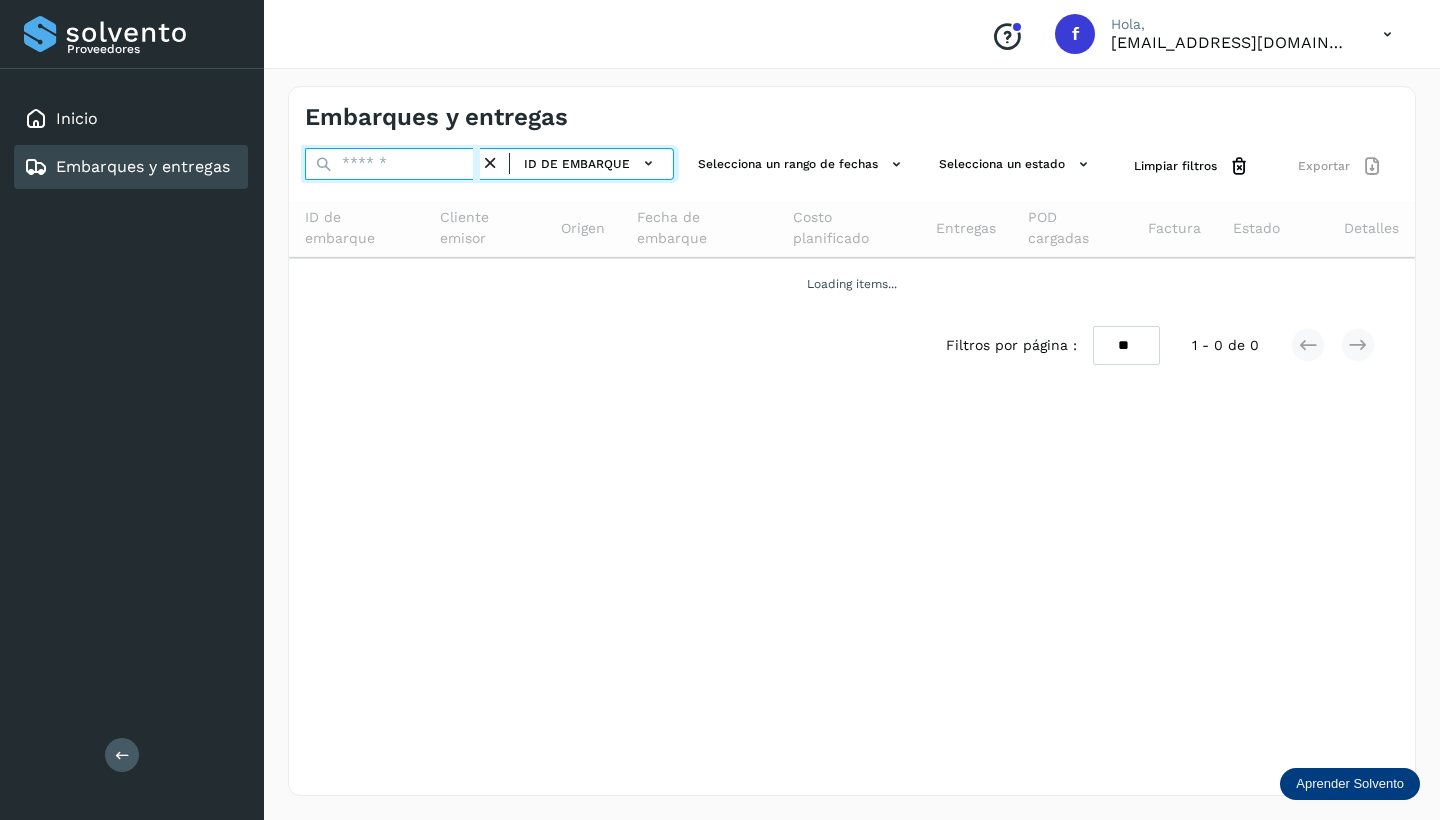 click at bounding box center (392, 164) 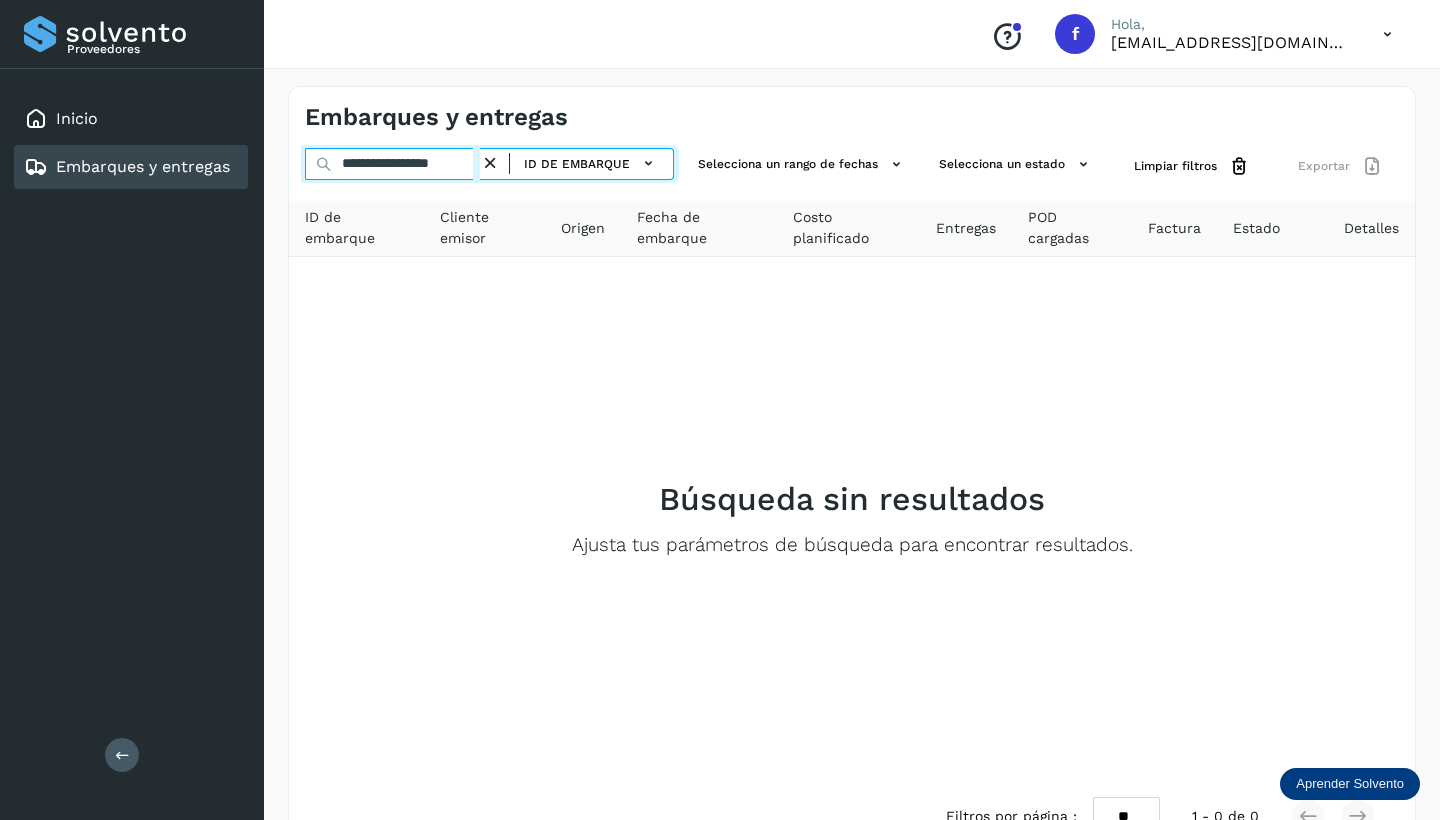 click on "**********" at bounding box center [392, 164] 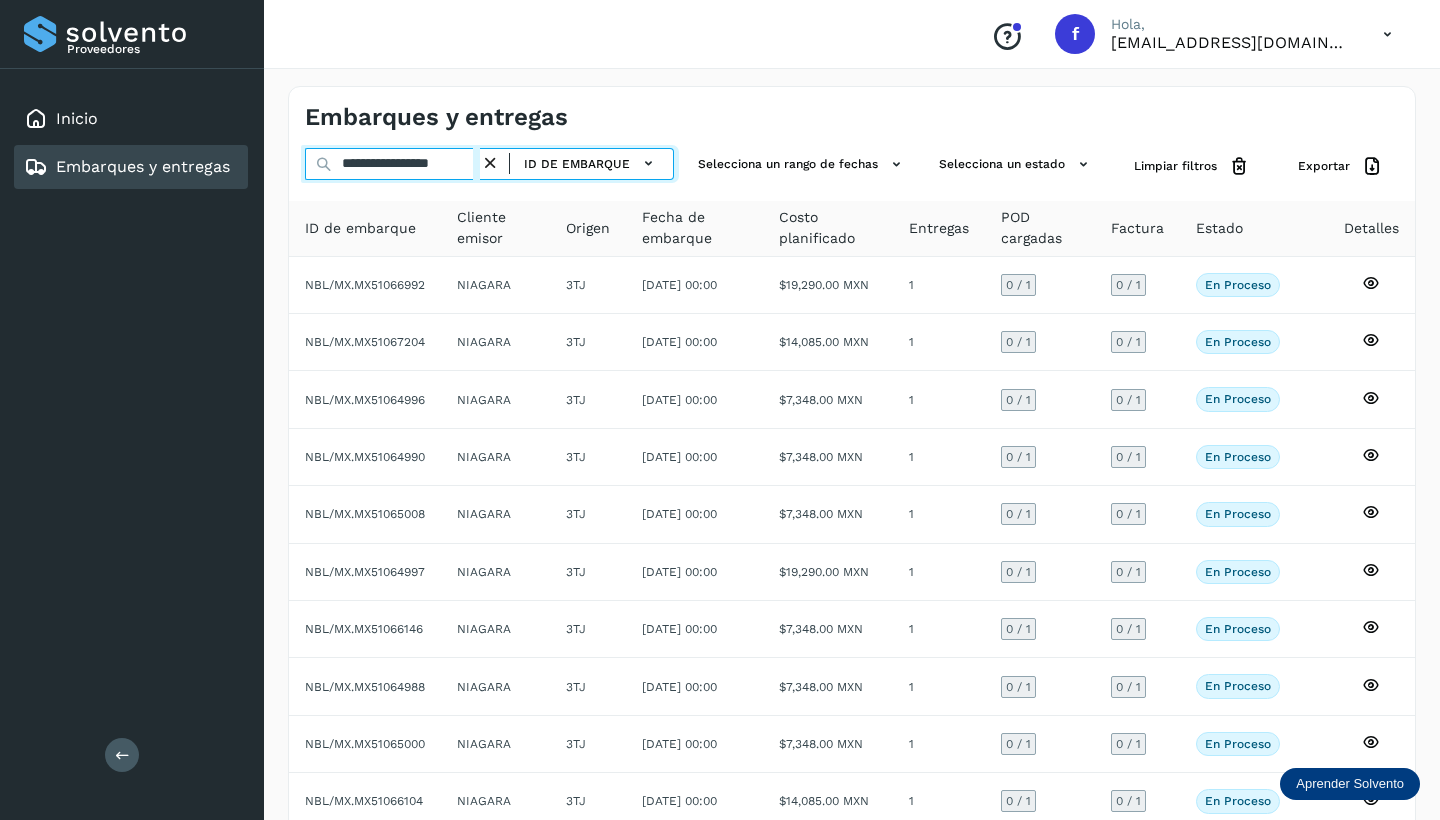 type on "**********" 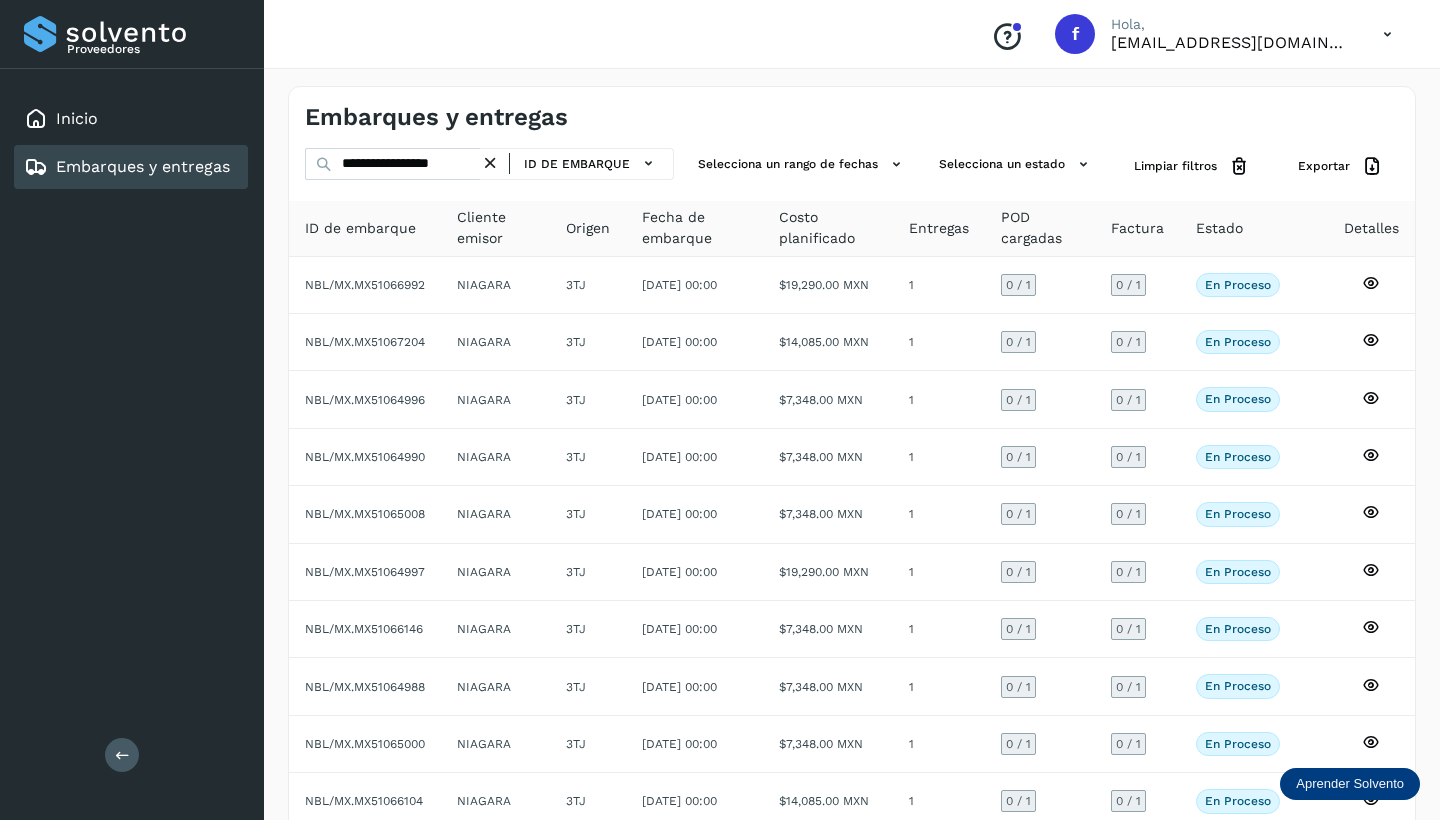 click at bounding box center (490, 163) 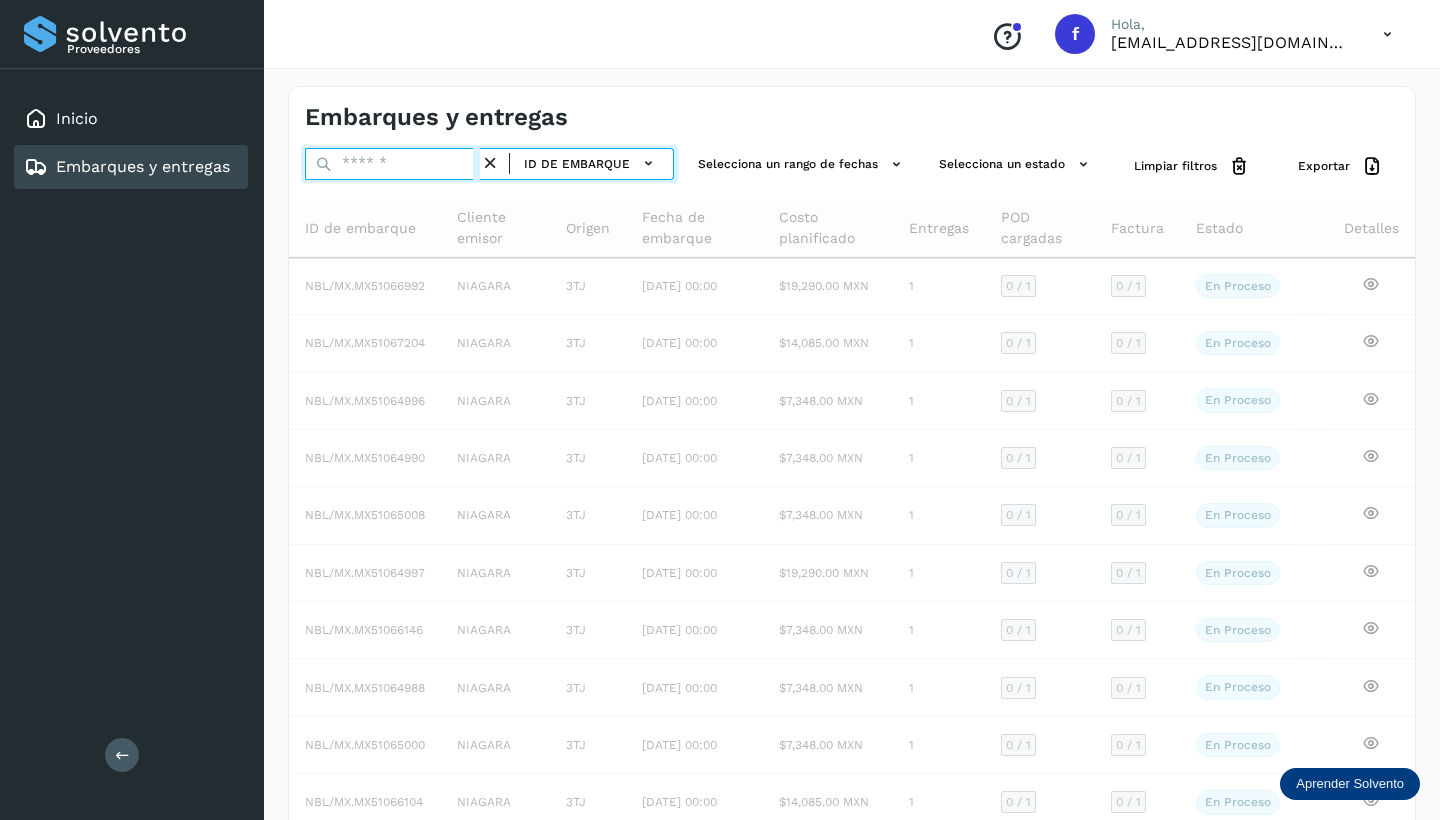 paste on "**********" 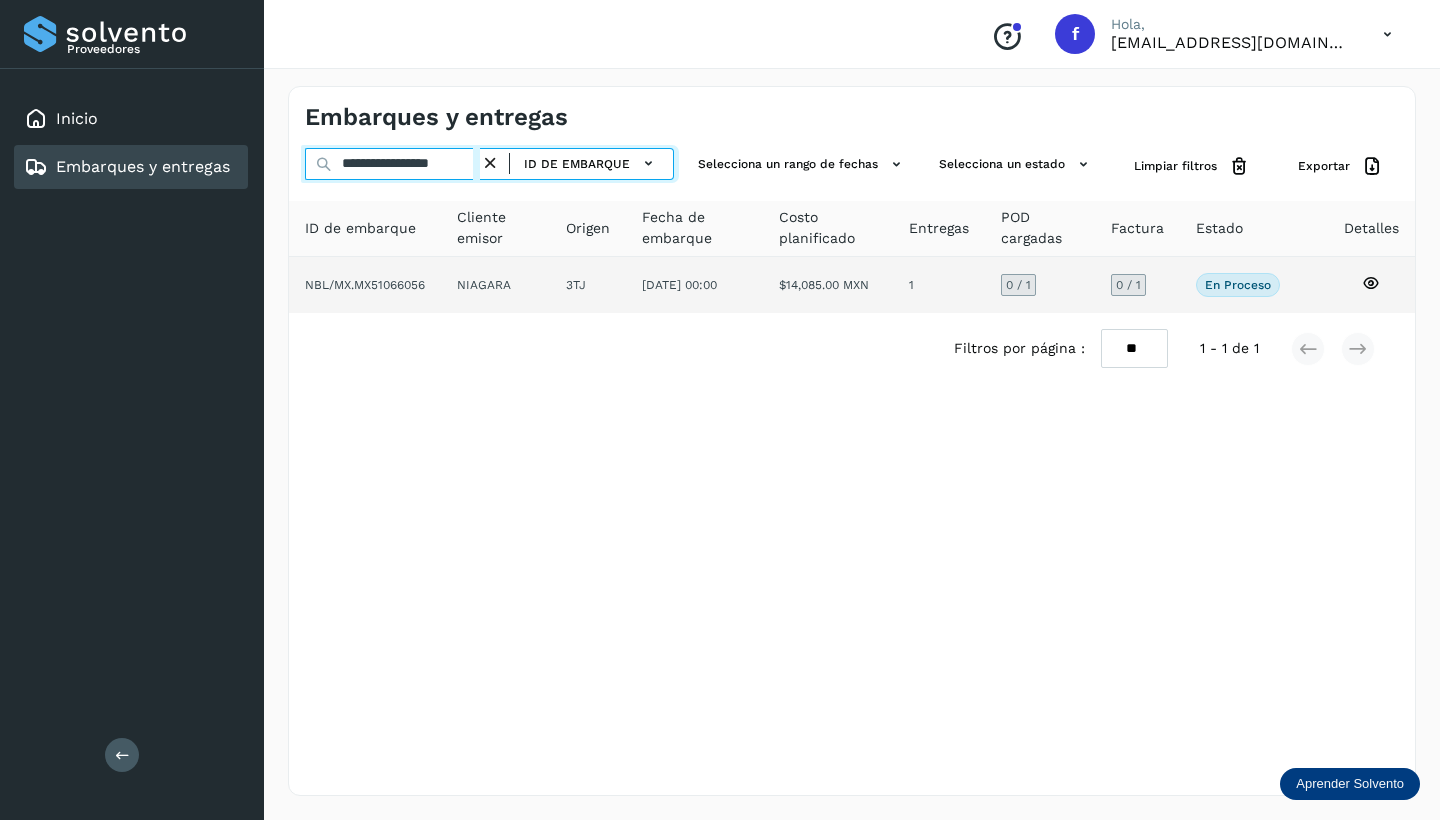 type on "**********" 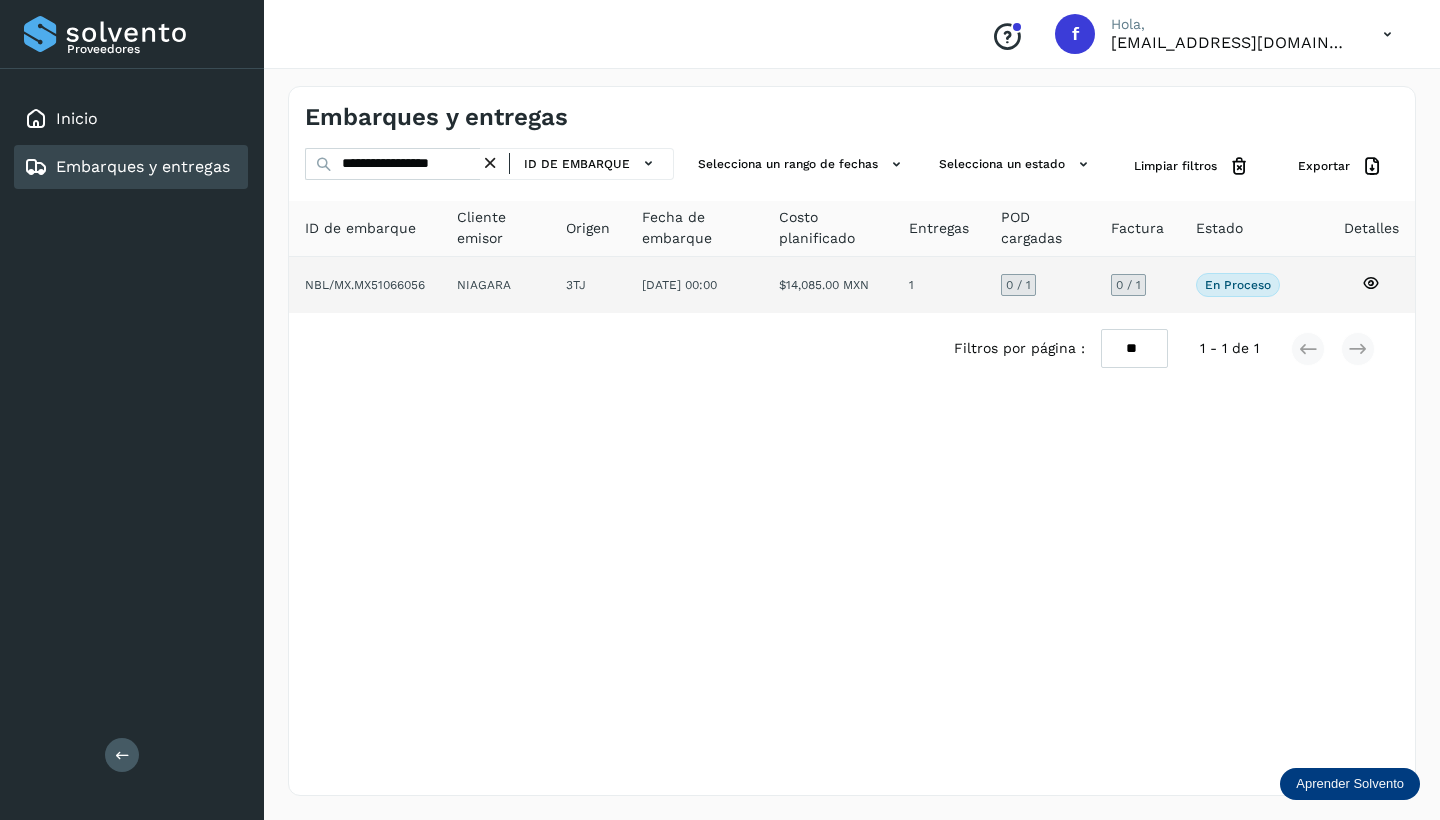 click 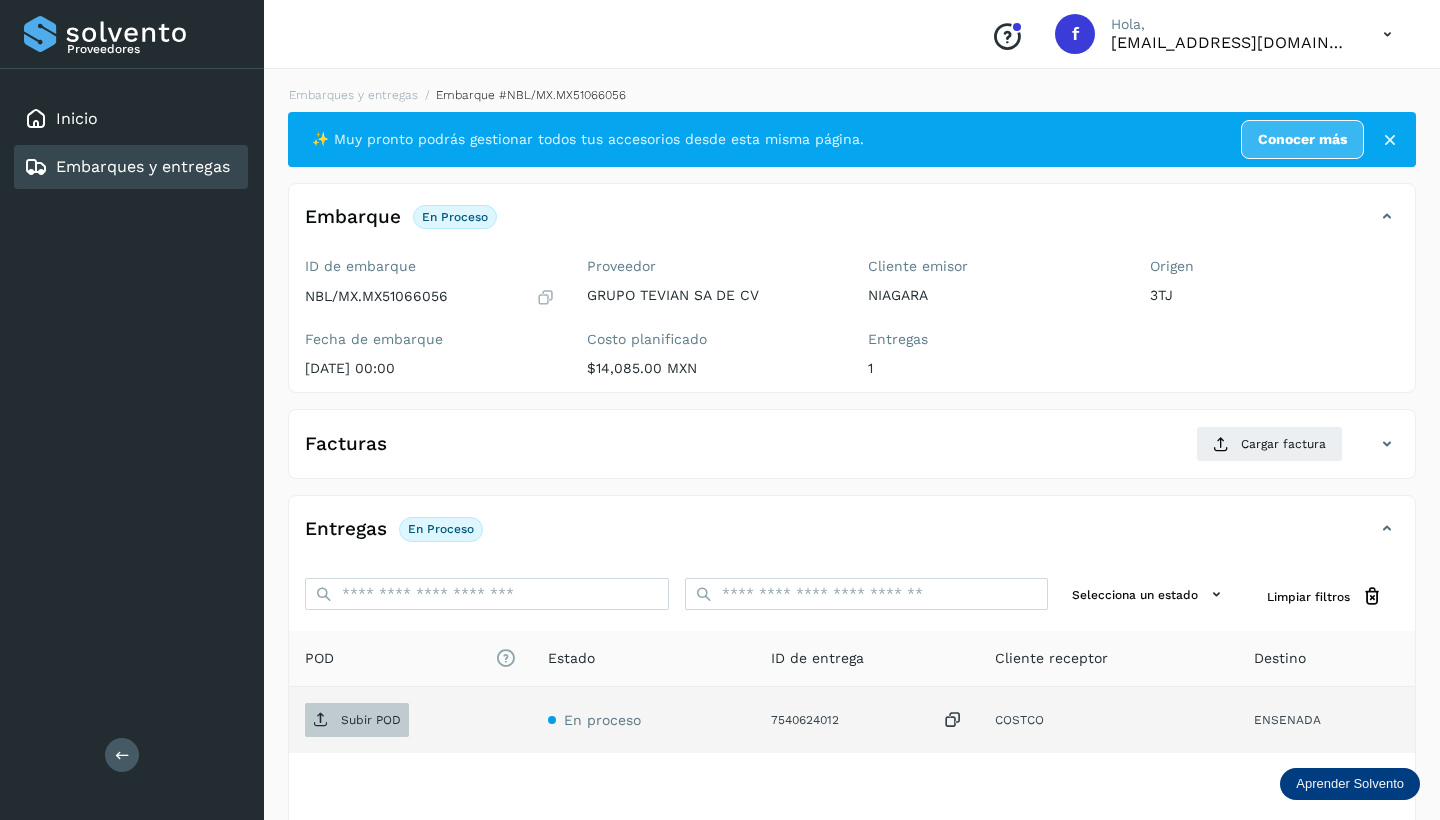 click on "Subir POD" at bounding box center (371, 720) 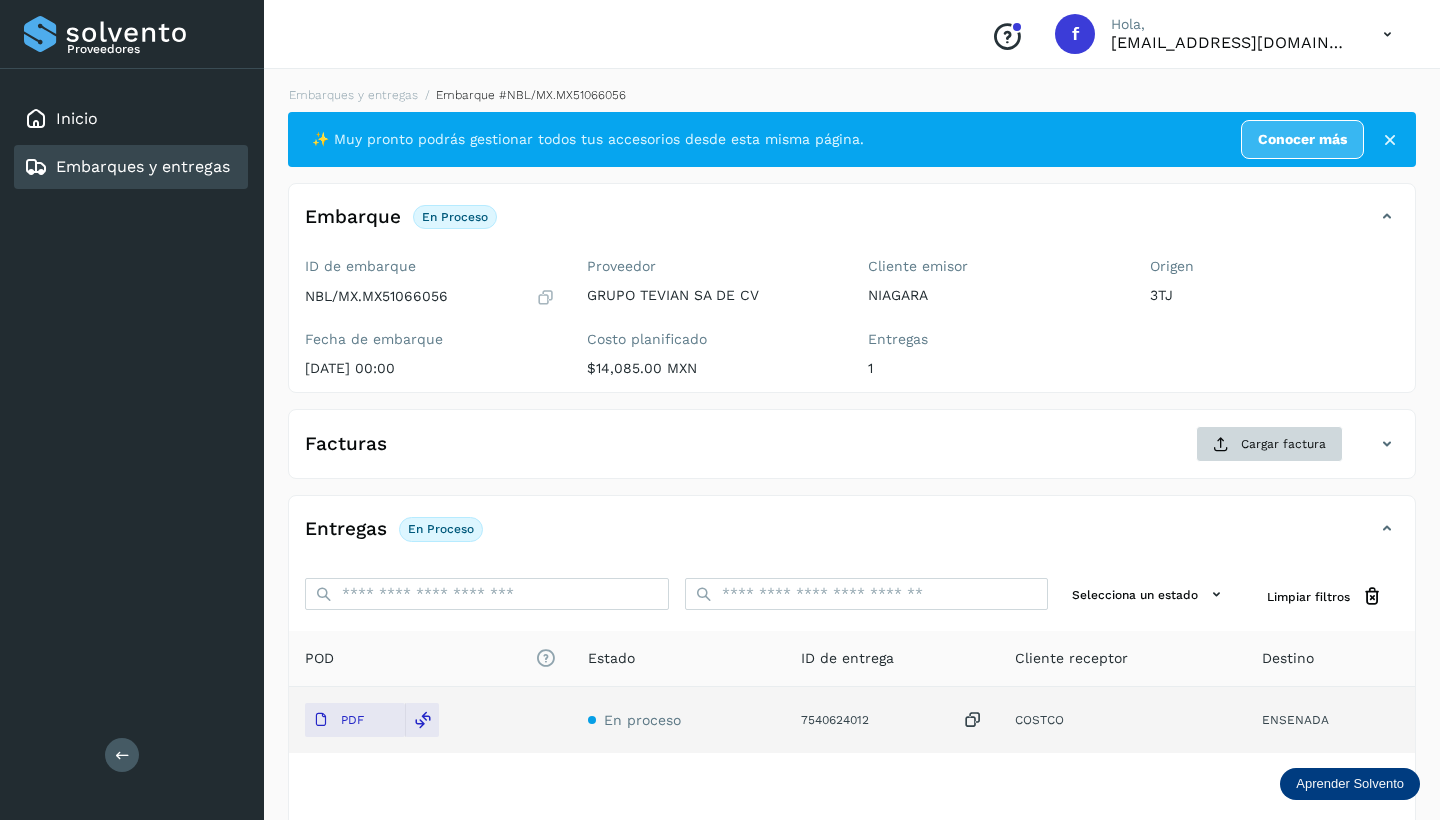 click at bounding box center (1221, 444) 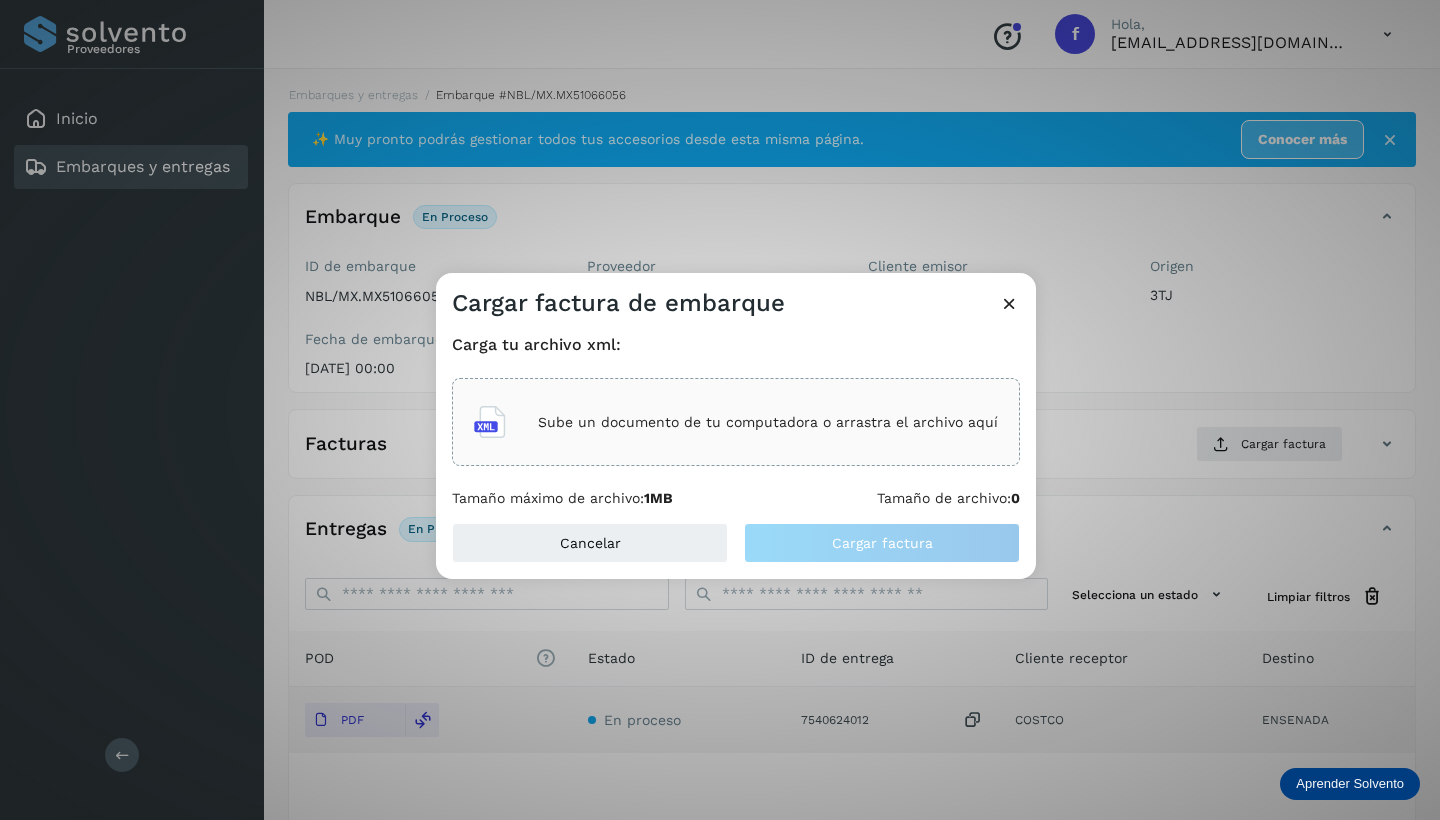 click on "Sube un documento de tu computadora o arrastra el archivo aquí" at bounding box center (768, 422) 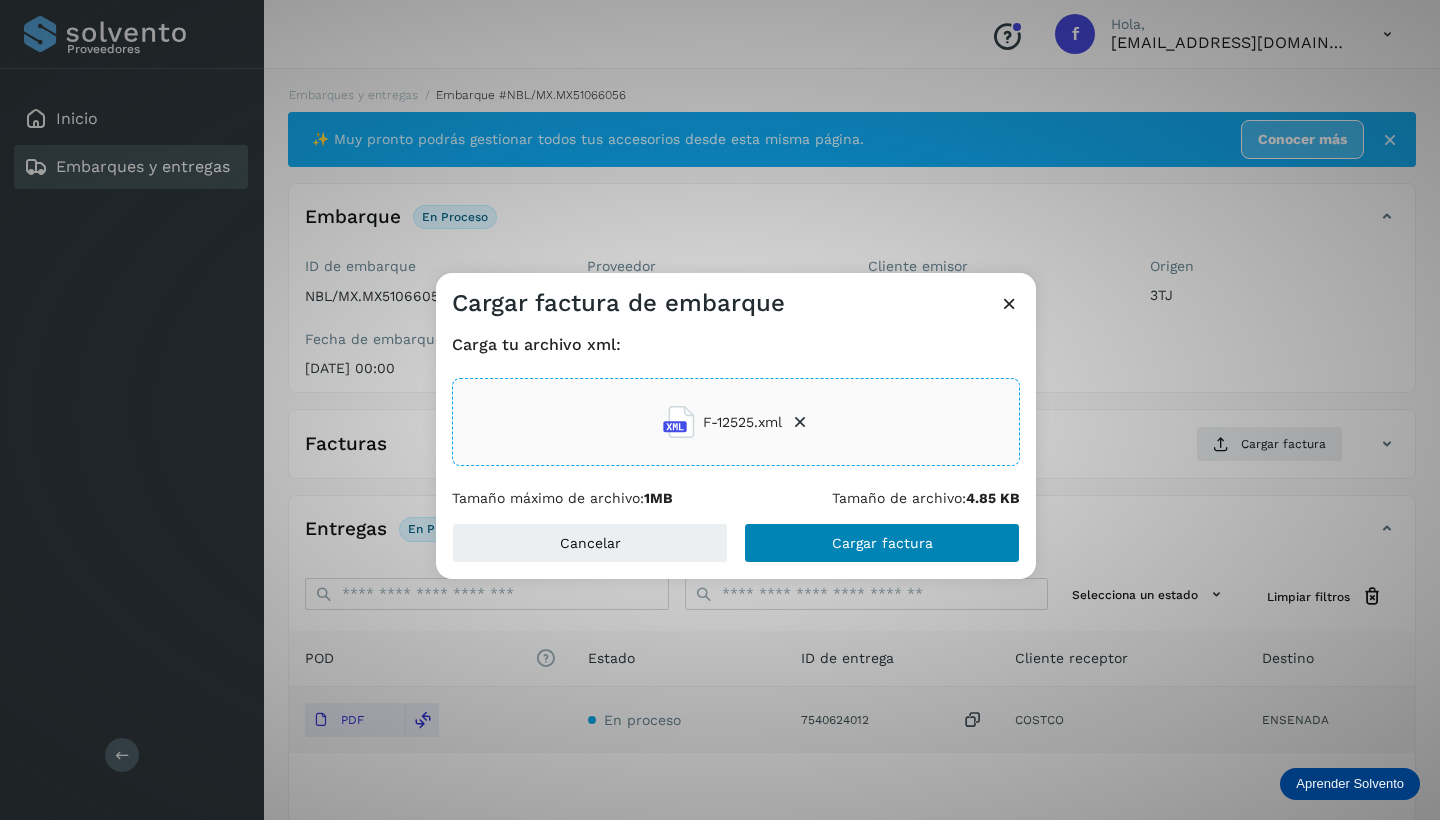 click on "Cargar factura" 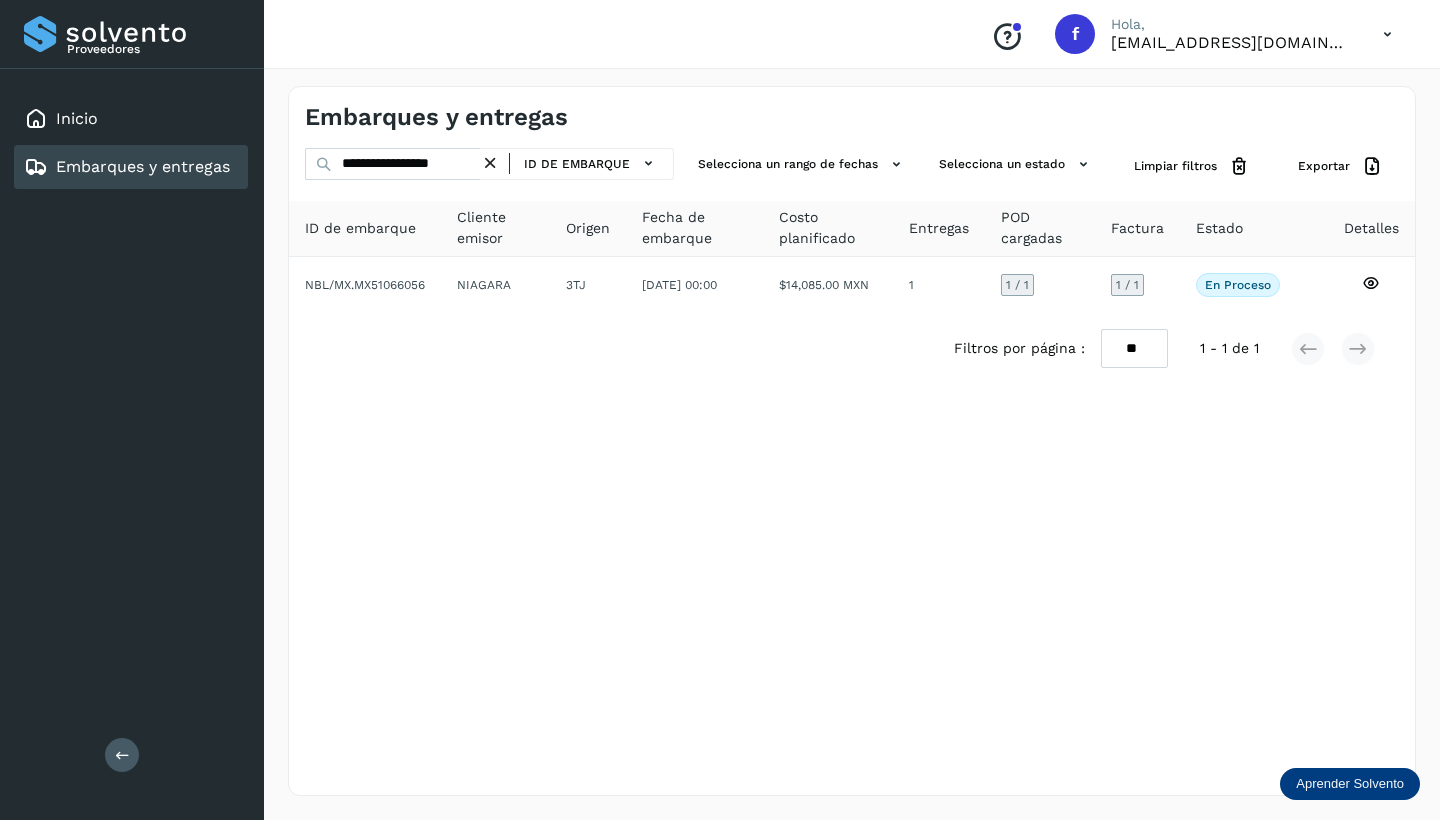 drag, startPoint x: 494, startPoint y: 161, endPoint x: 456, endPoint y: 171, distance: 39.293766 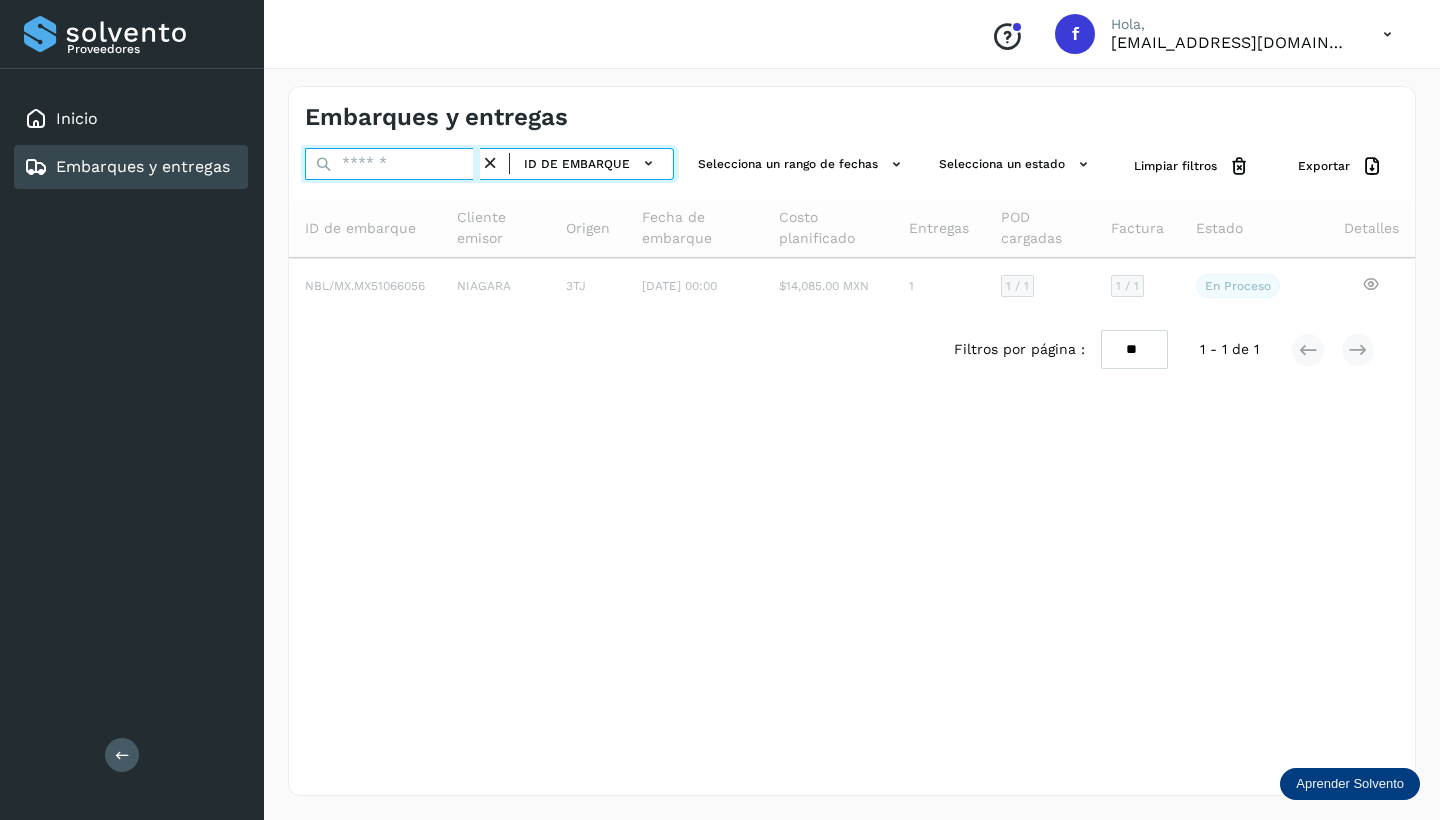 paste on "**********" 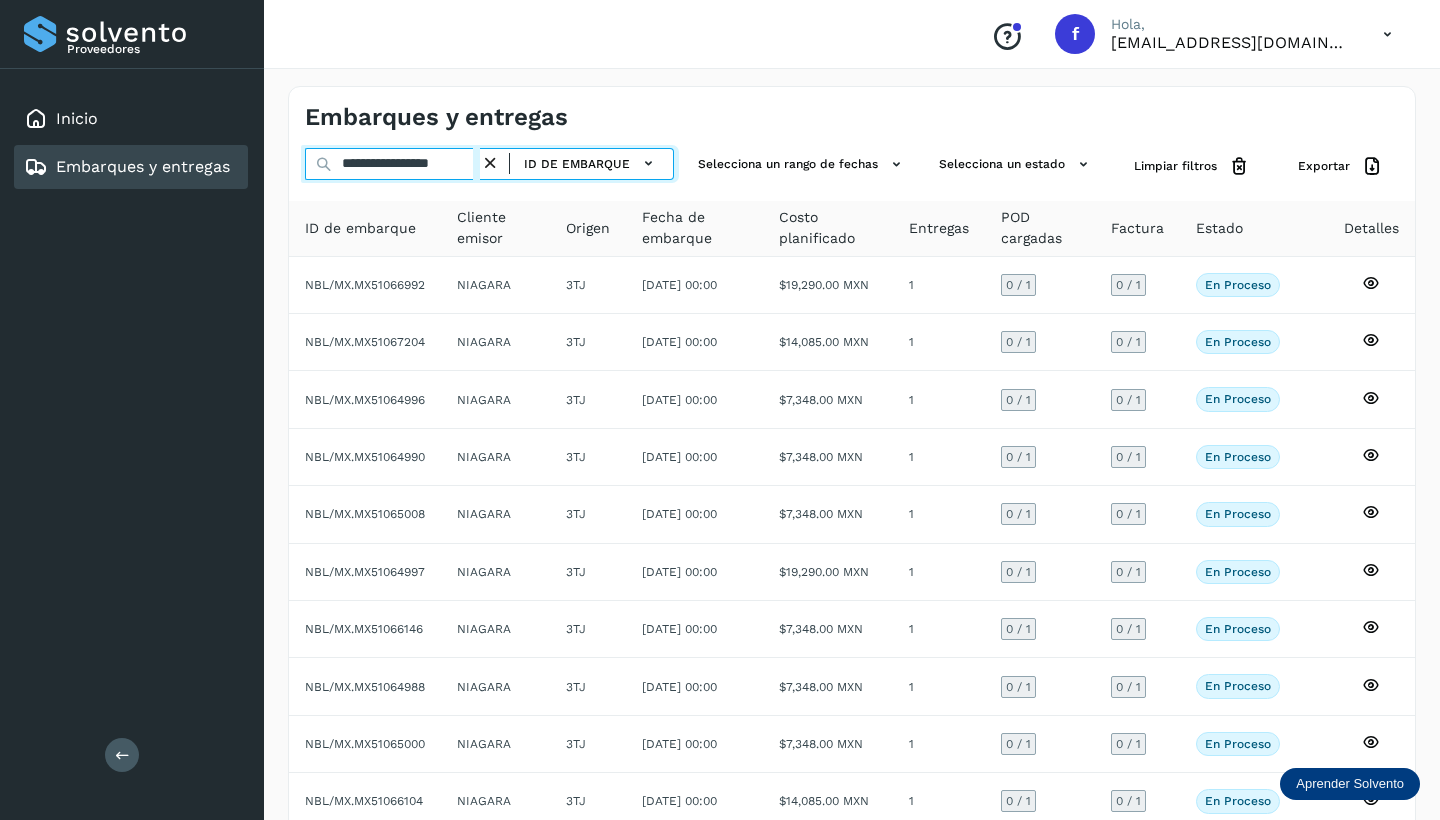 scroll, scrollTop: 0, scrollLeft: 0, axis: both 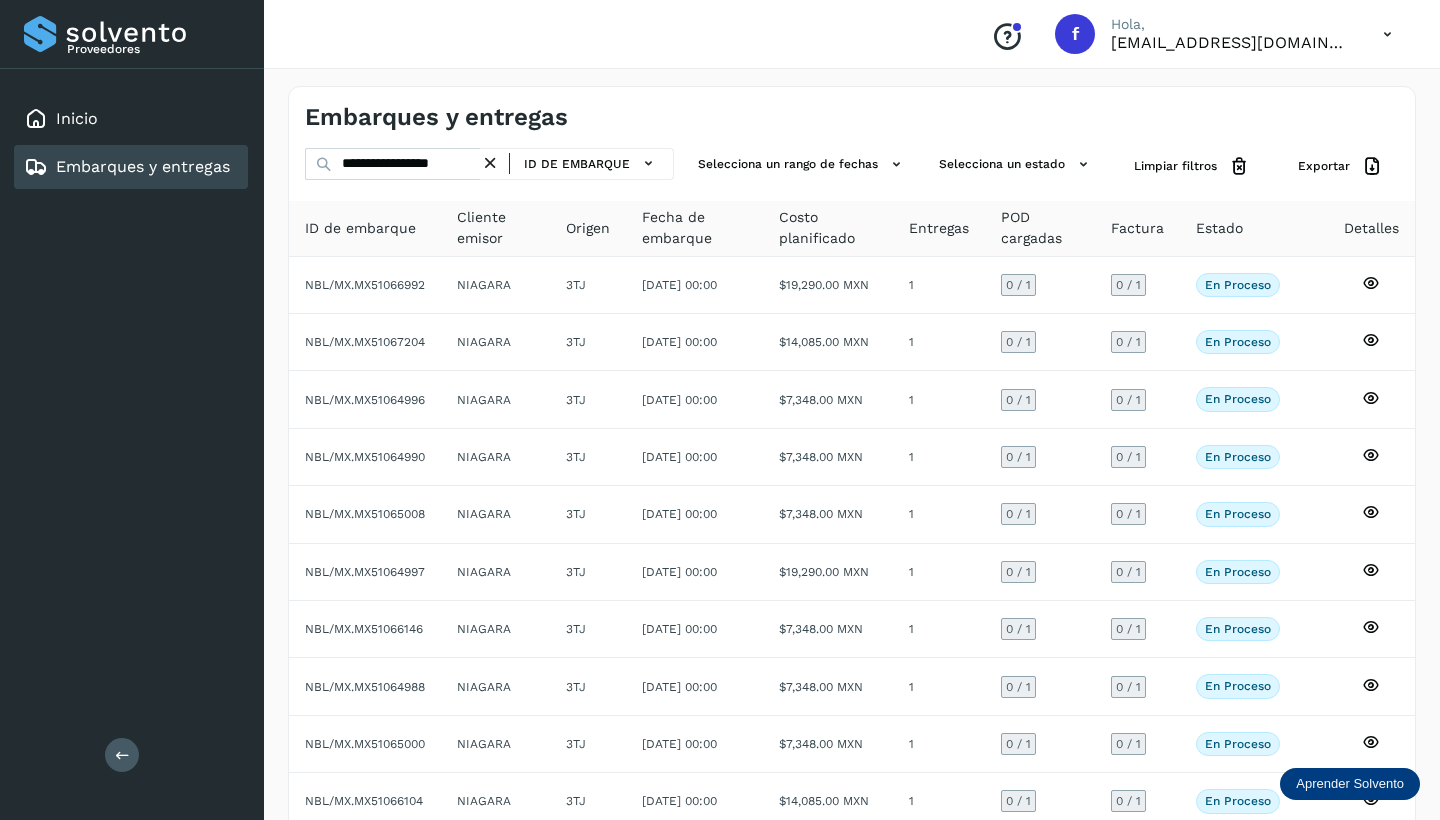 click at bounding box center (490, 163) 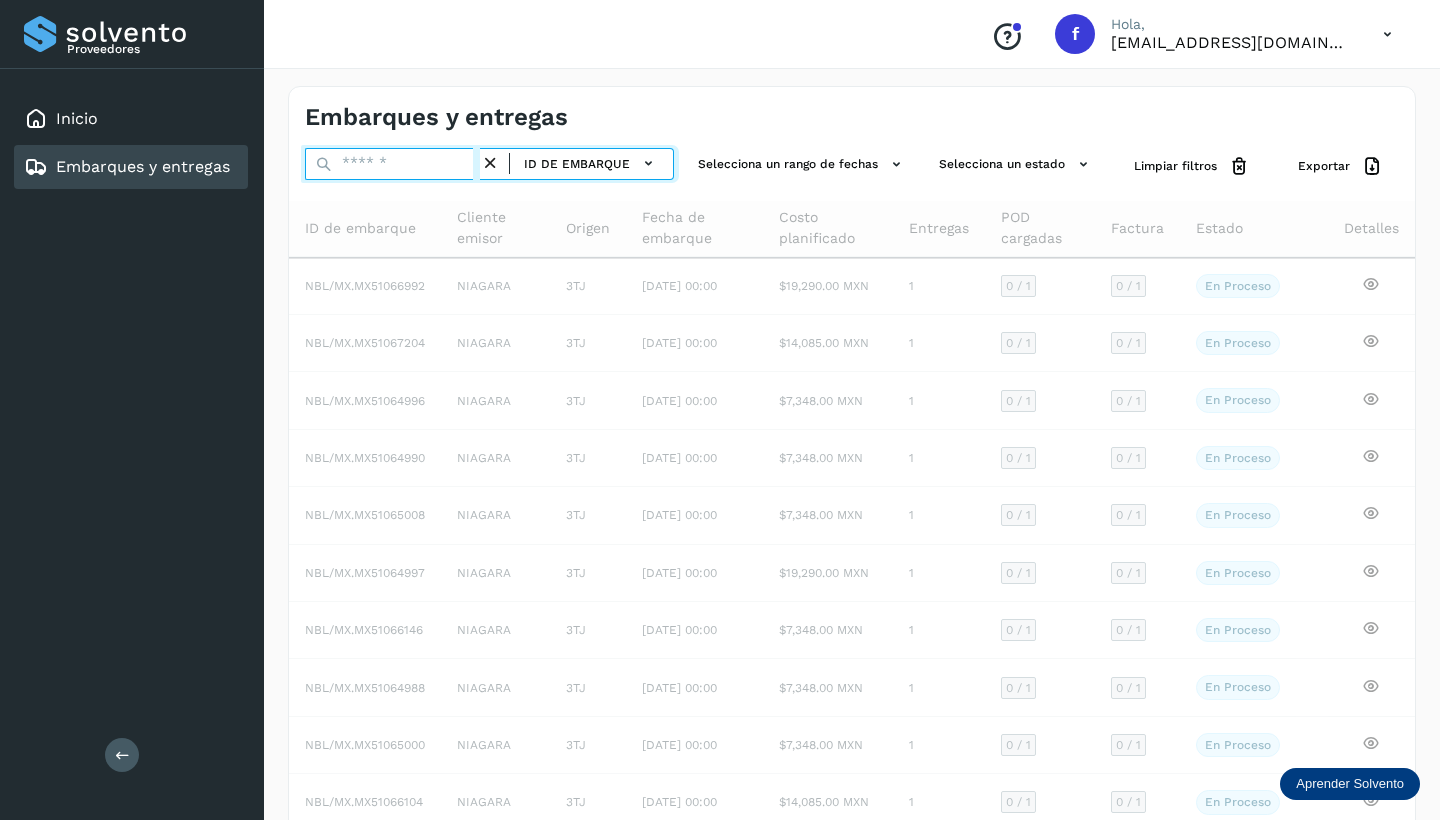paste on "**********" 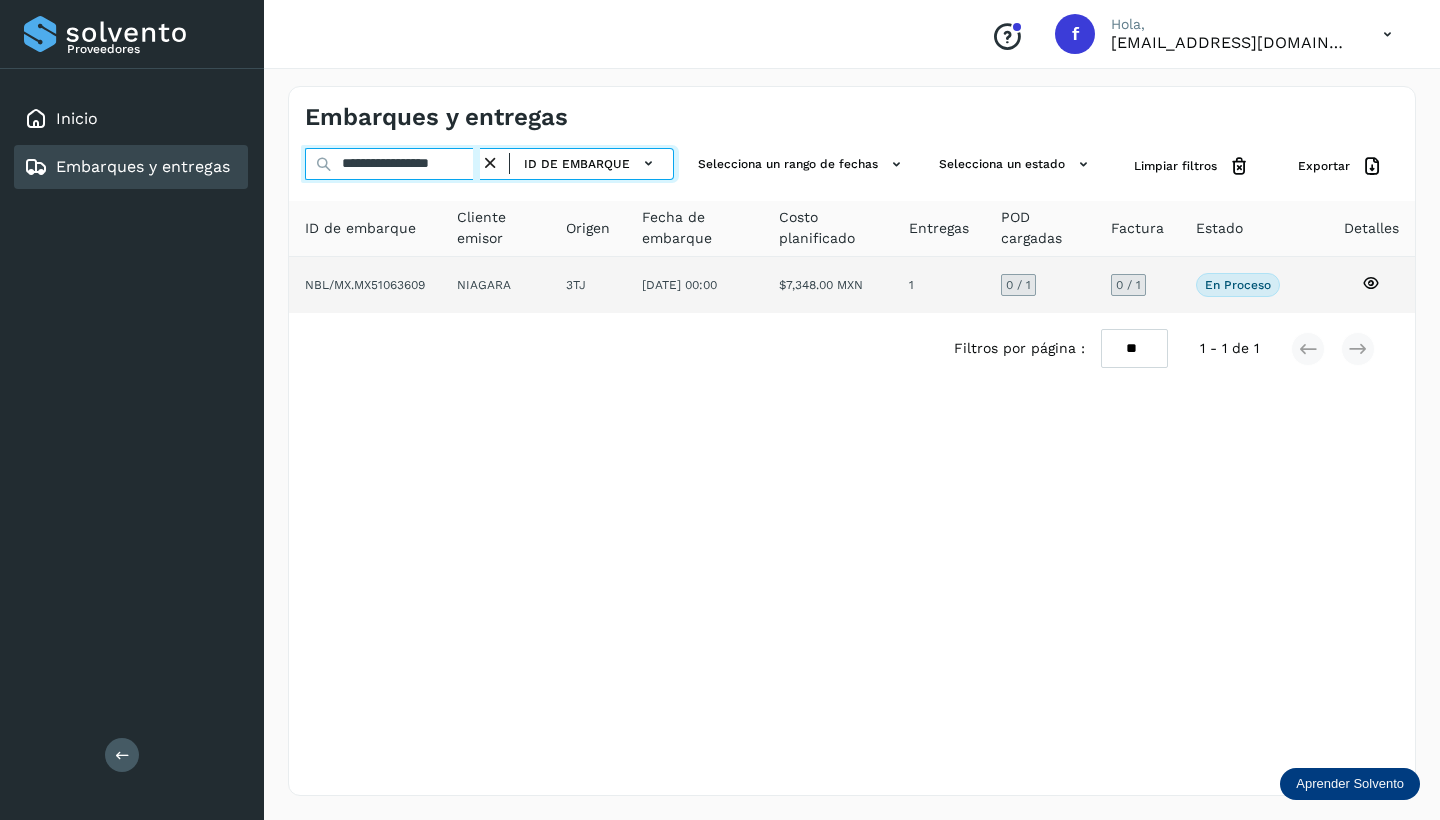 type on "**********" 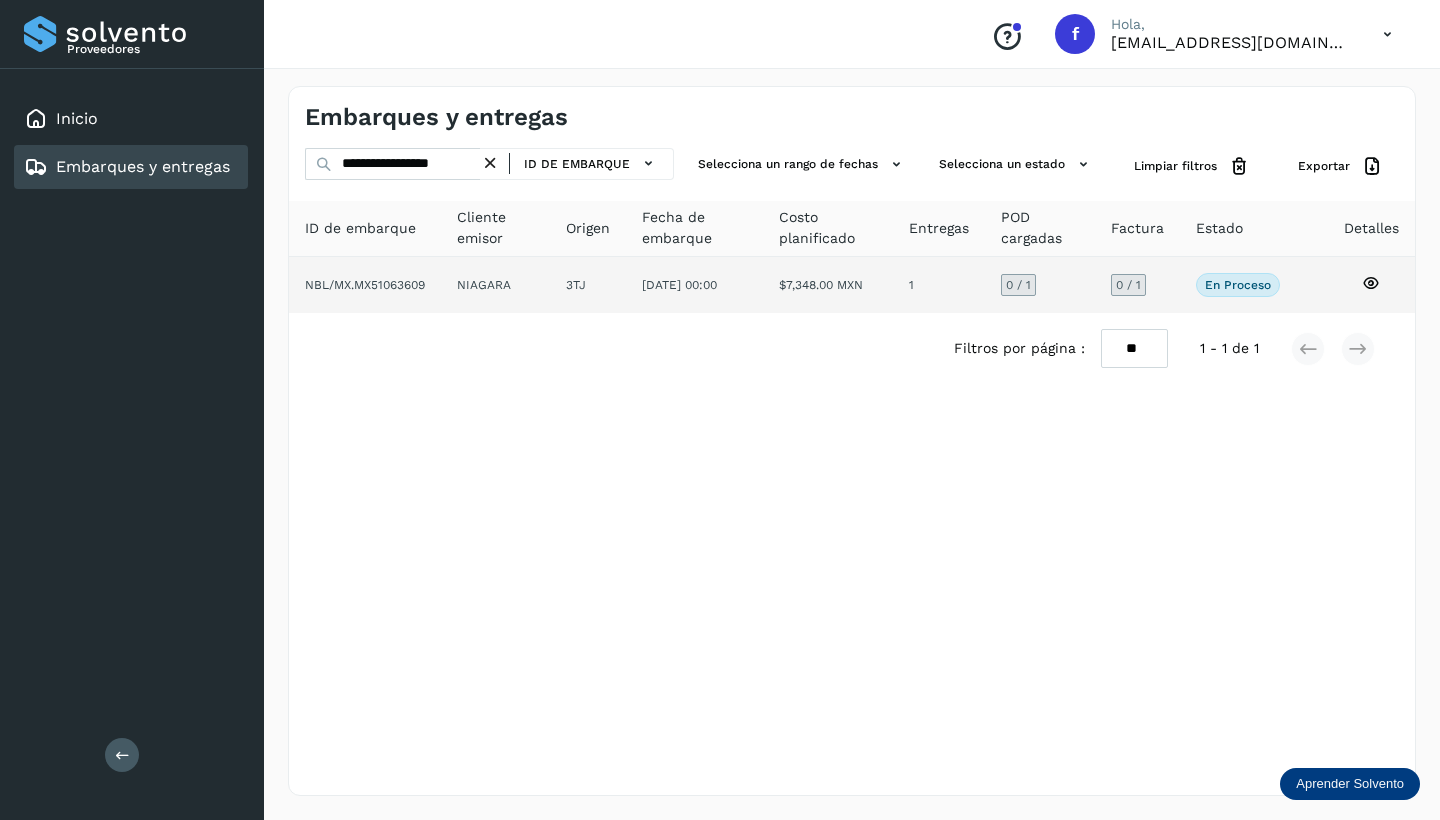 click 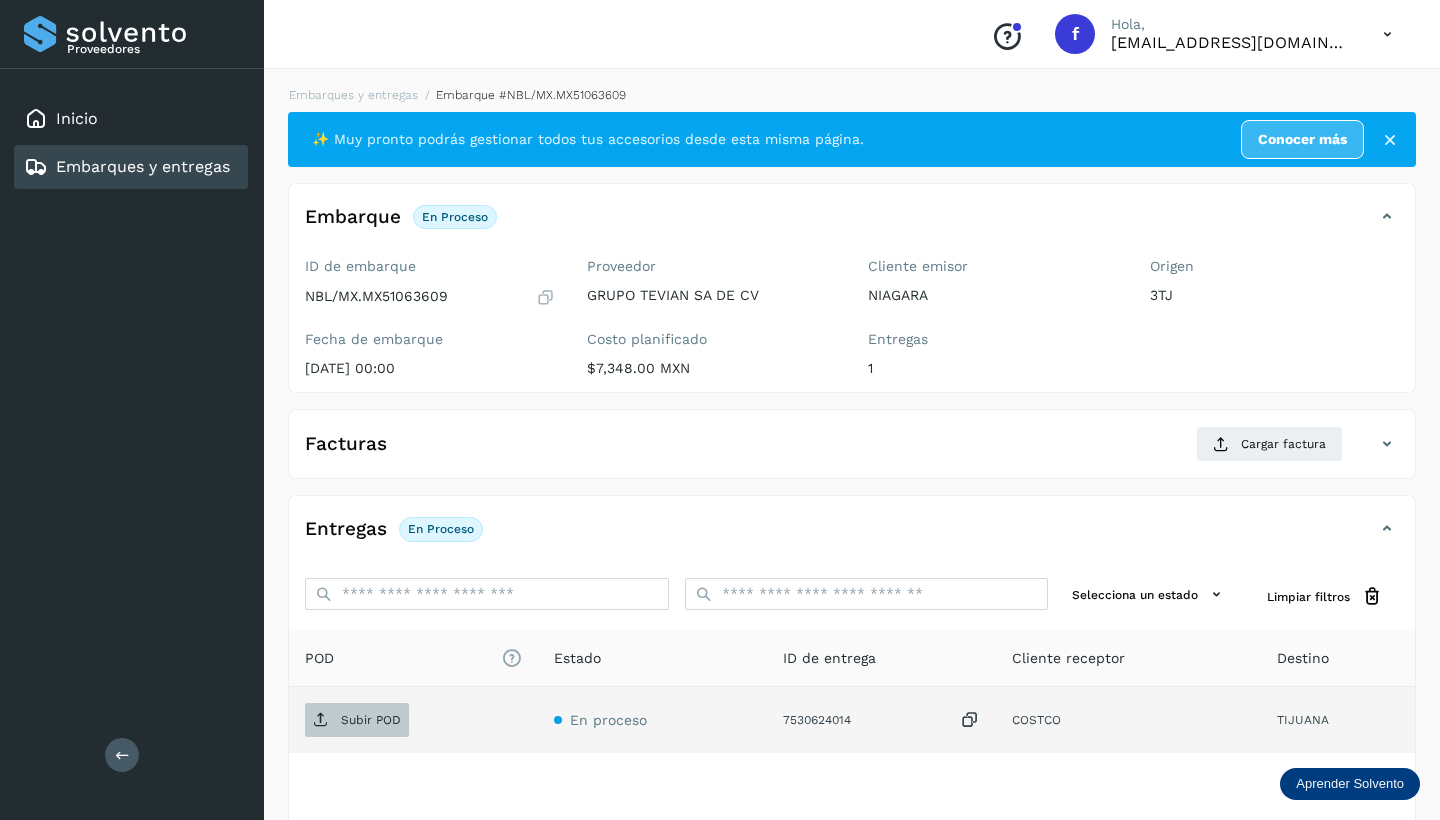 click on "Subir POD" at bounding box center [371, 720] 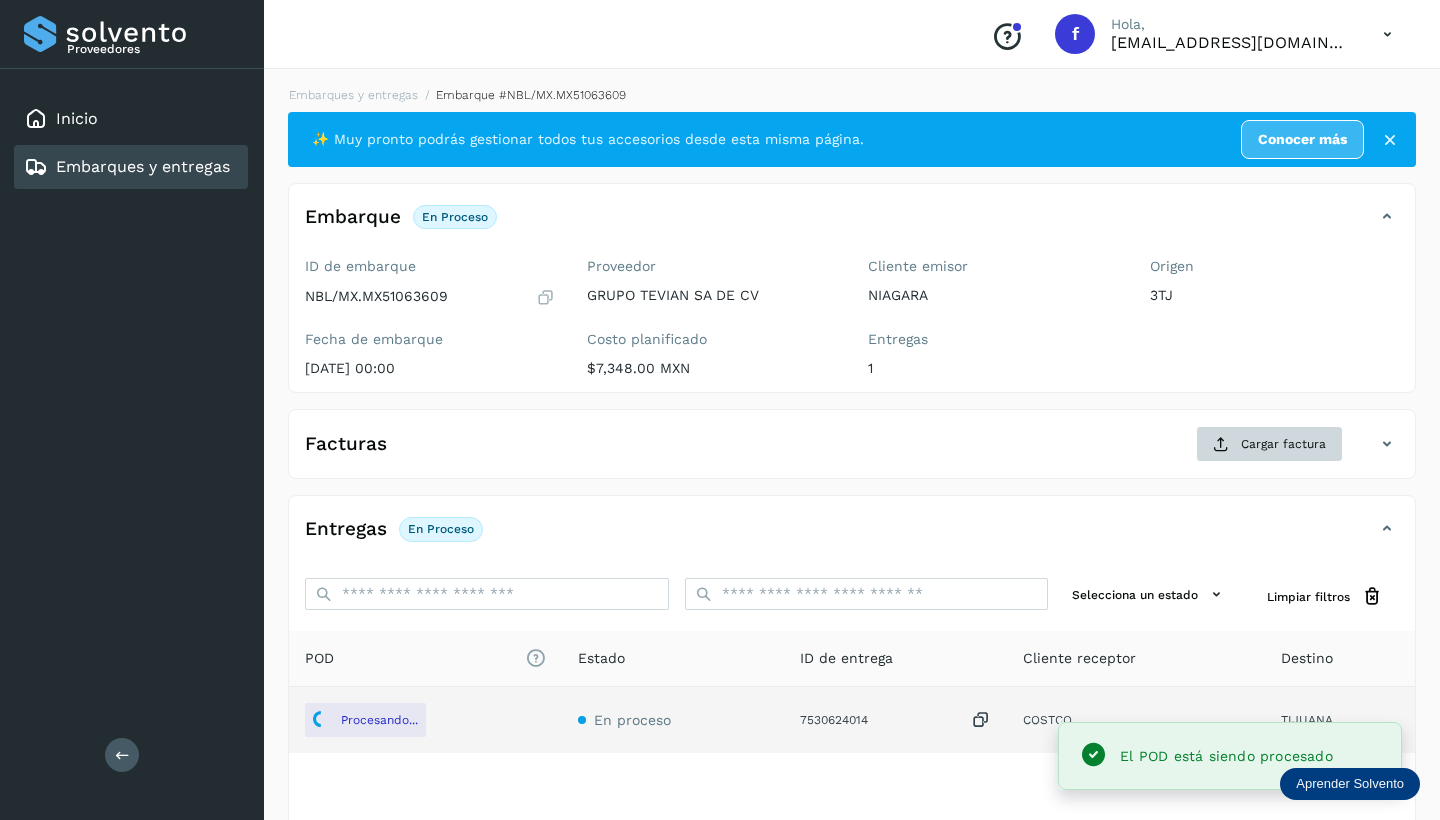 click on "Cargar factura" 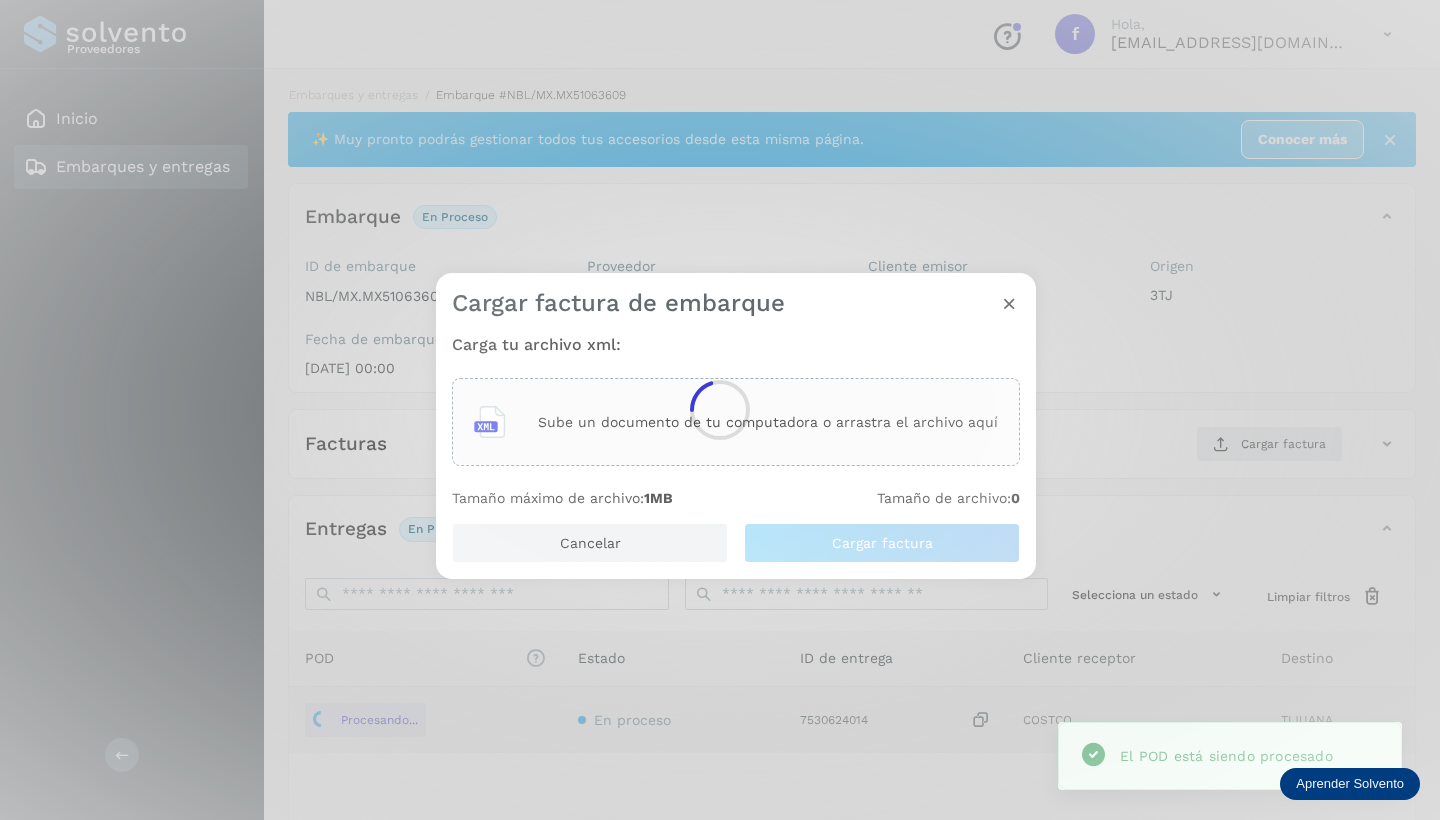 click 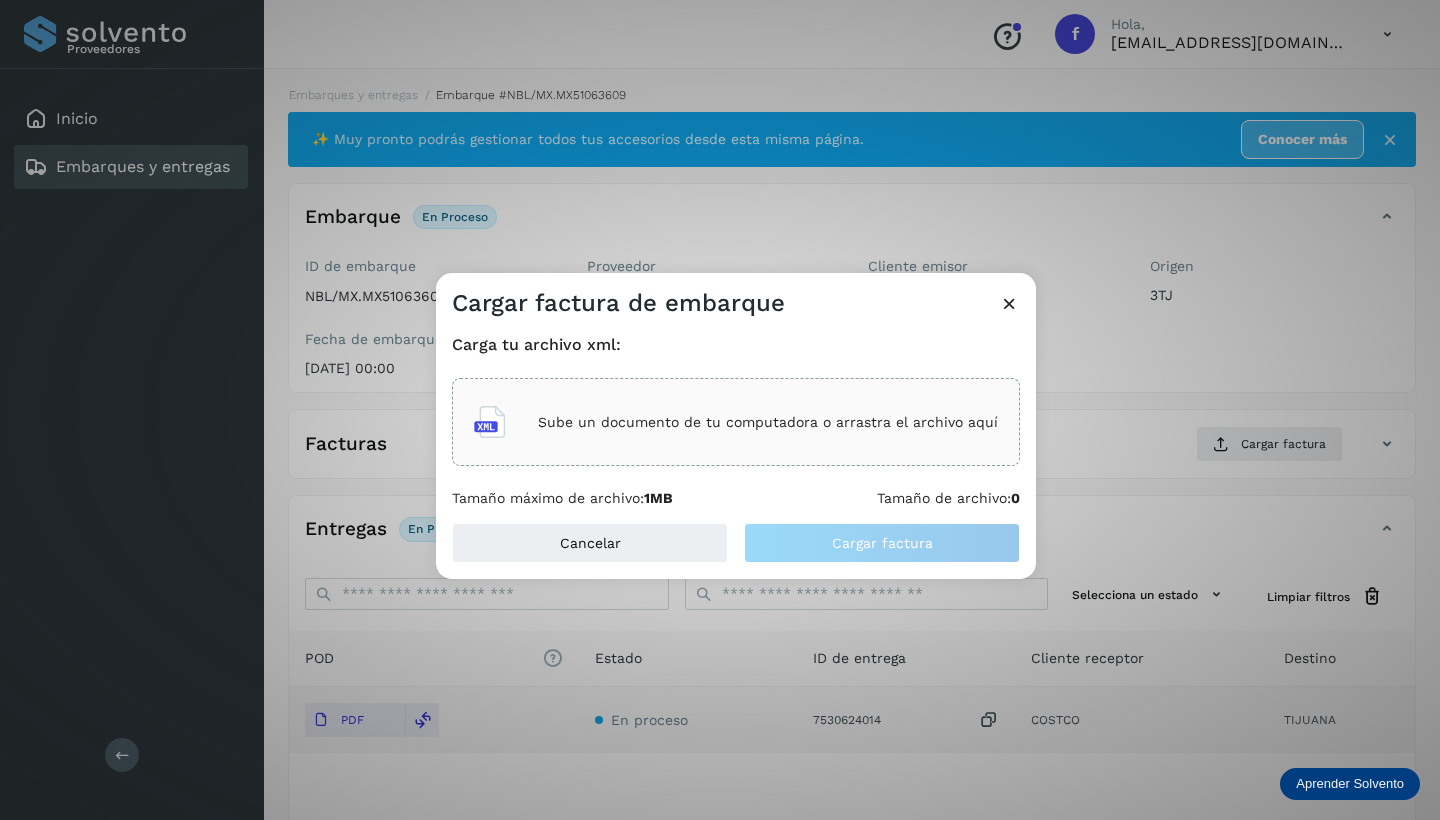 click on "Sube un documento de tu computadora o arrastra el archivo aquí" at bounding box center (768, 422) 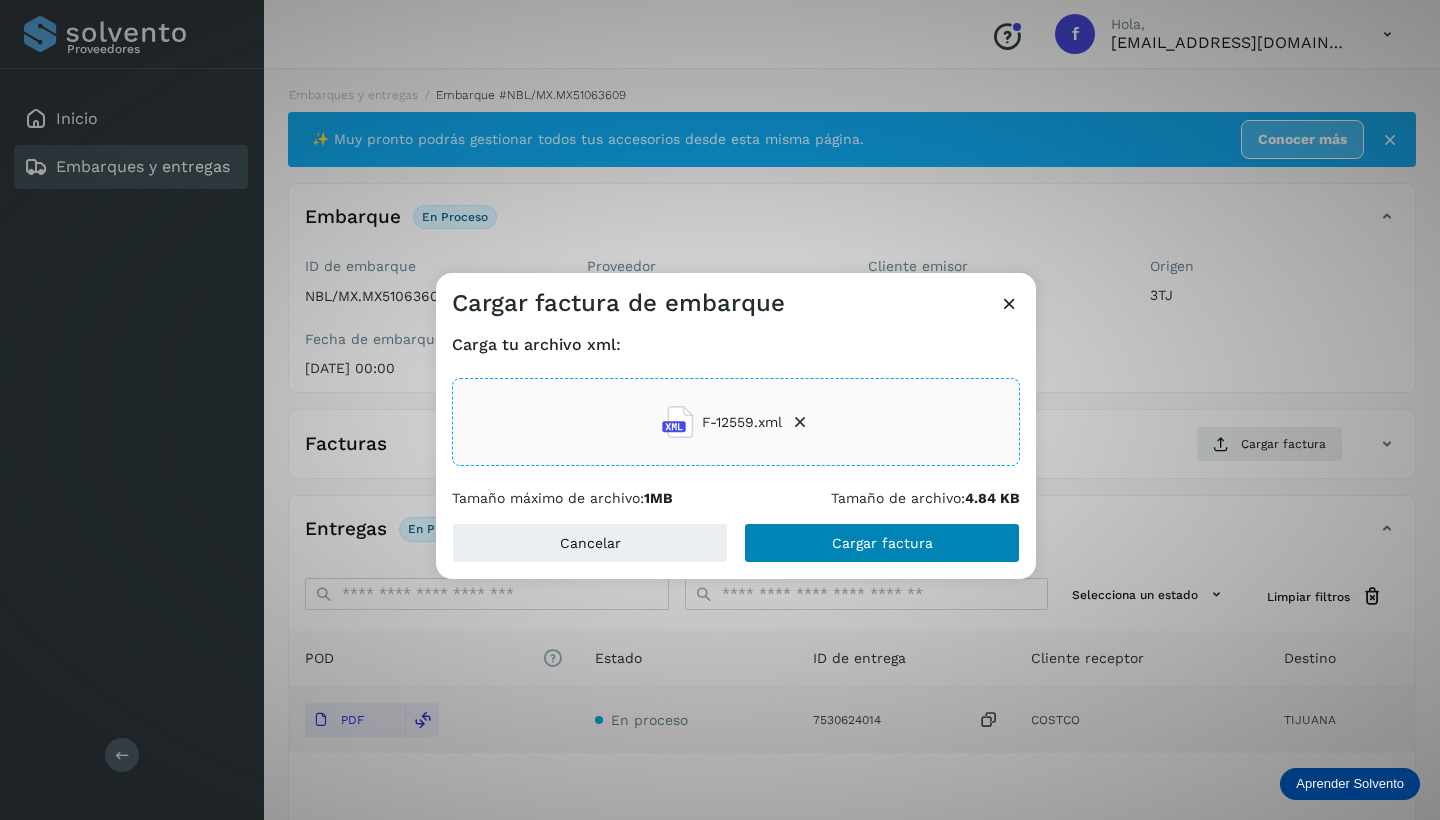 click on "Cargar factura" 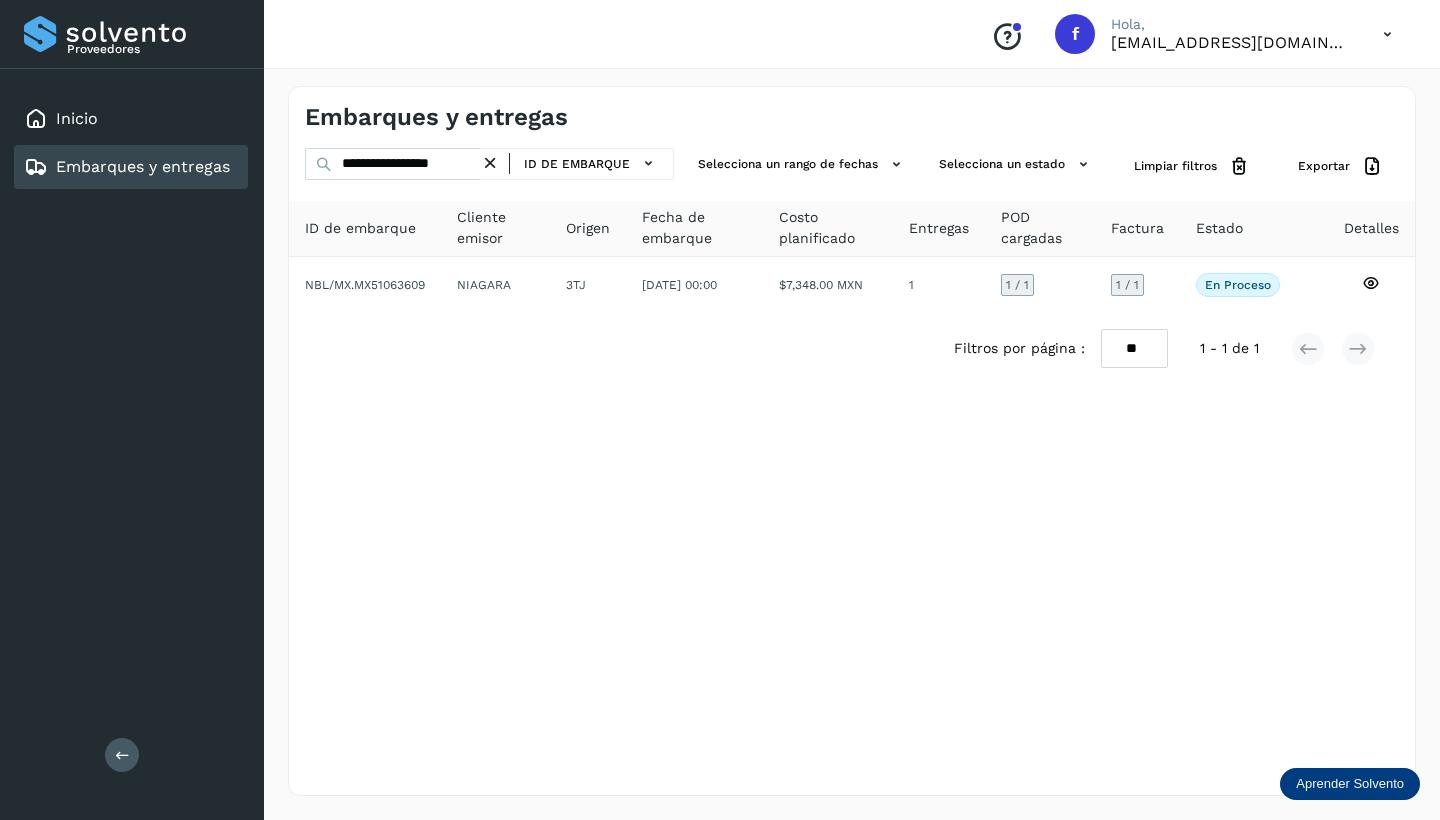 drag, startPoint x: 493, startPoint y: 157, endPoint x: 465, endPoint y: 166, distance: 29.410883 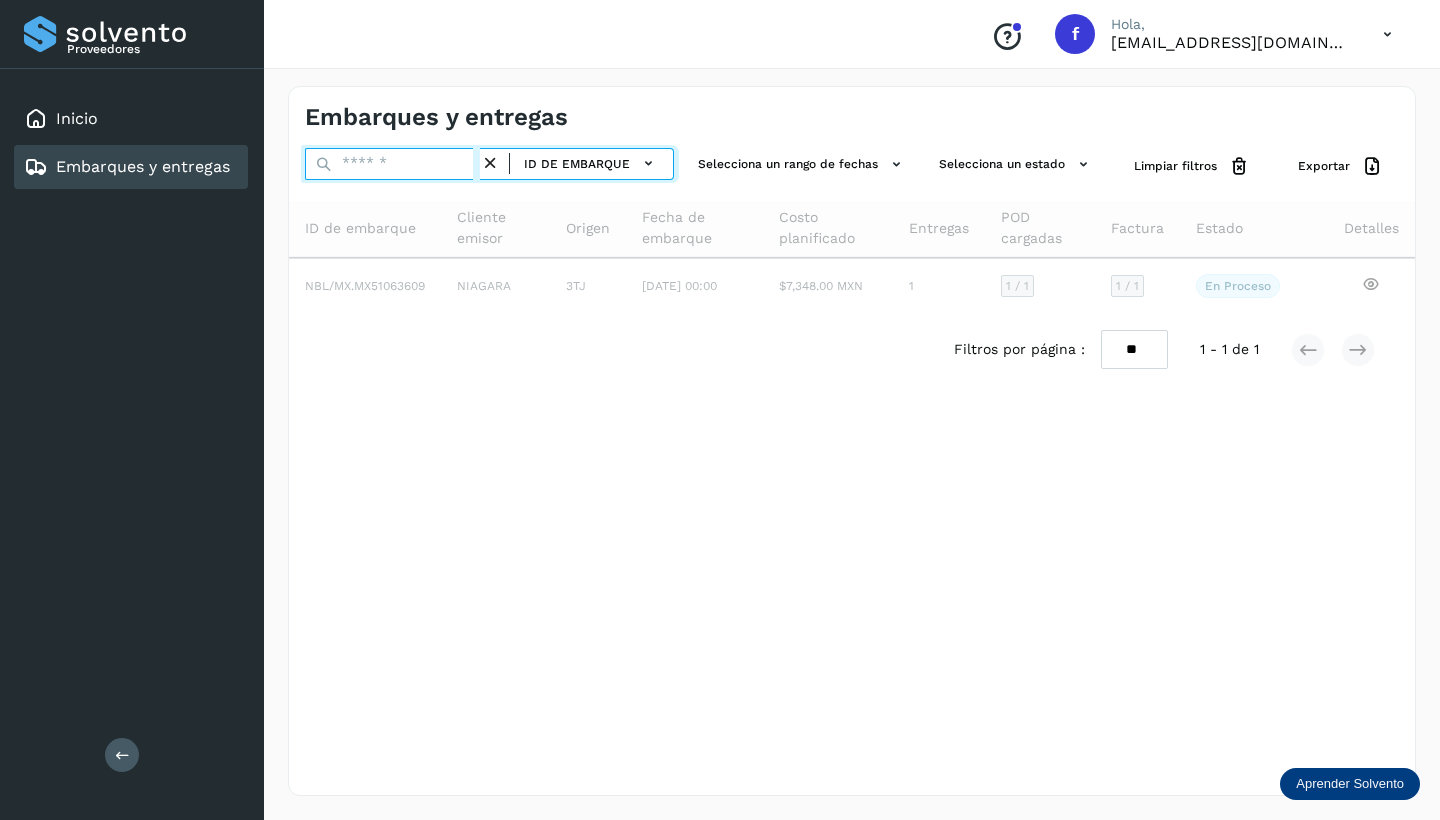 paste on "**********" 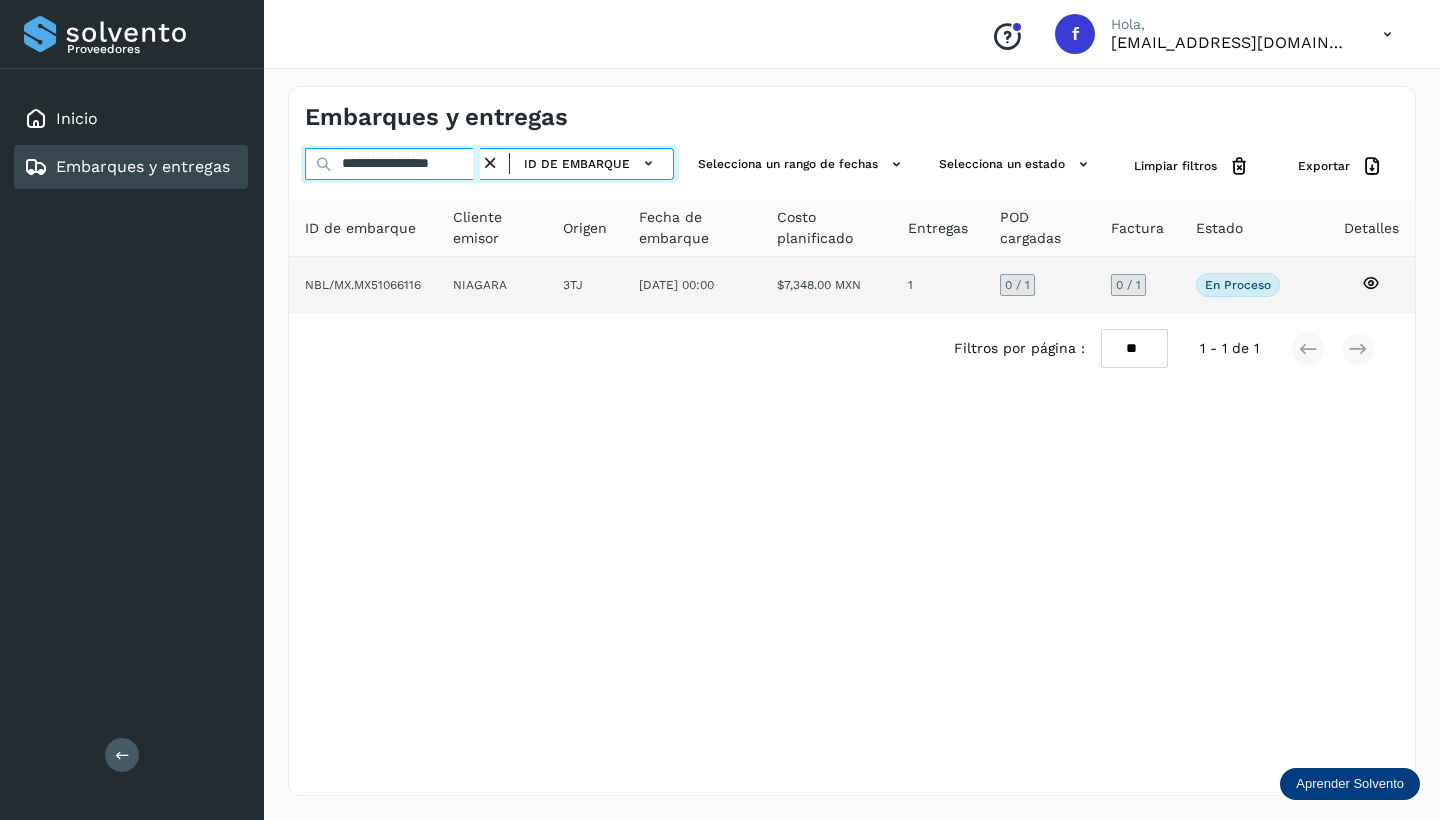 type on "**********" 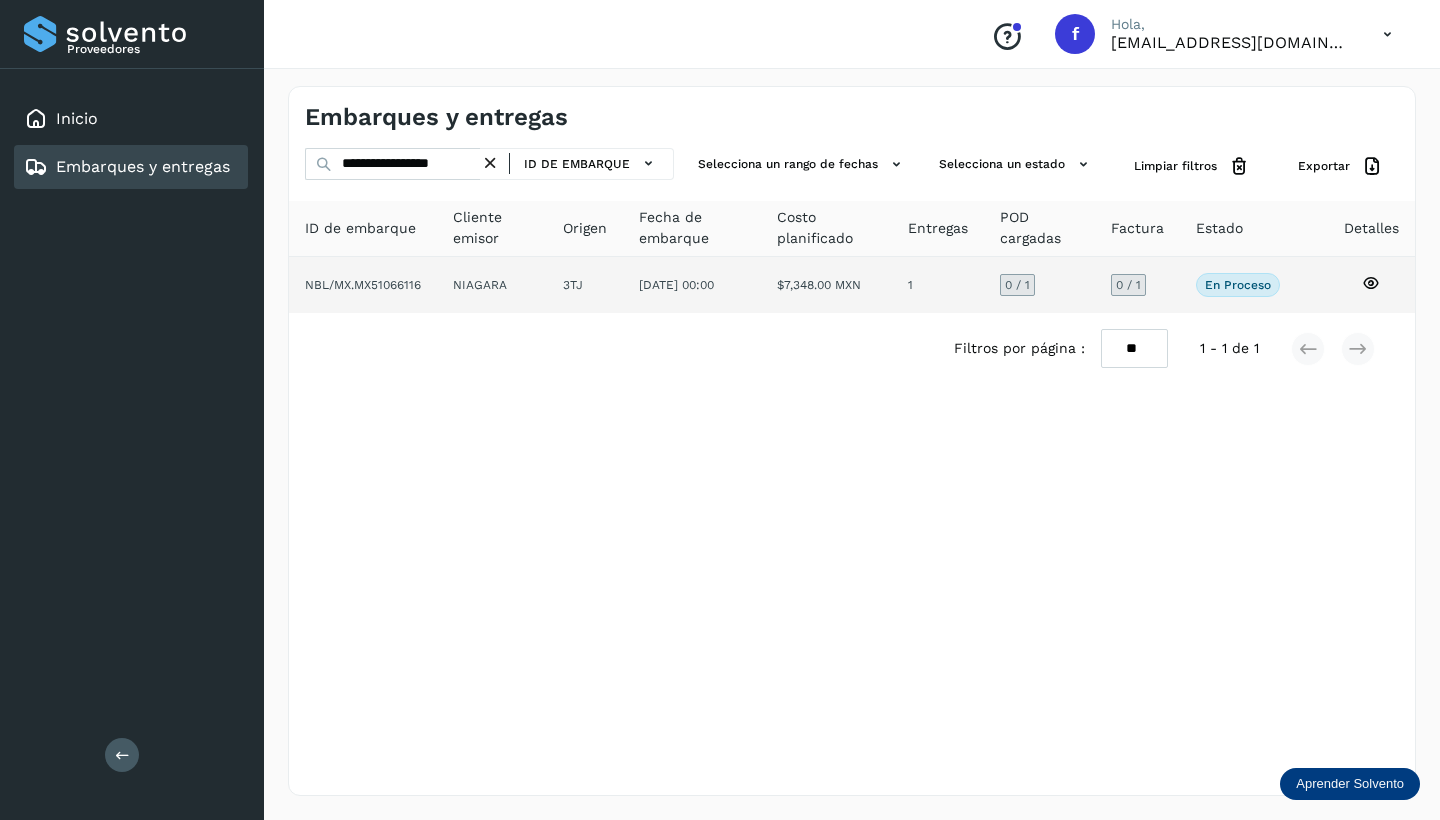 click 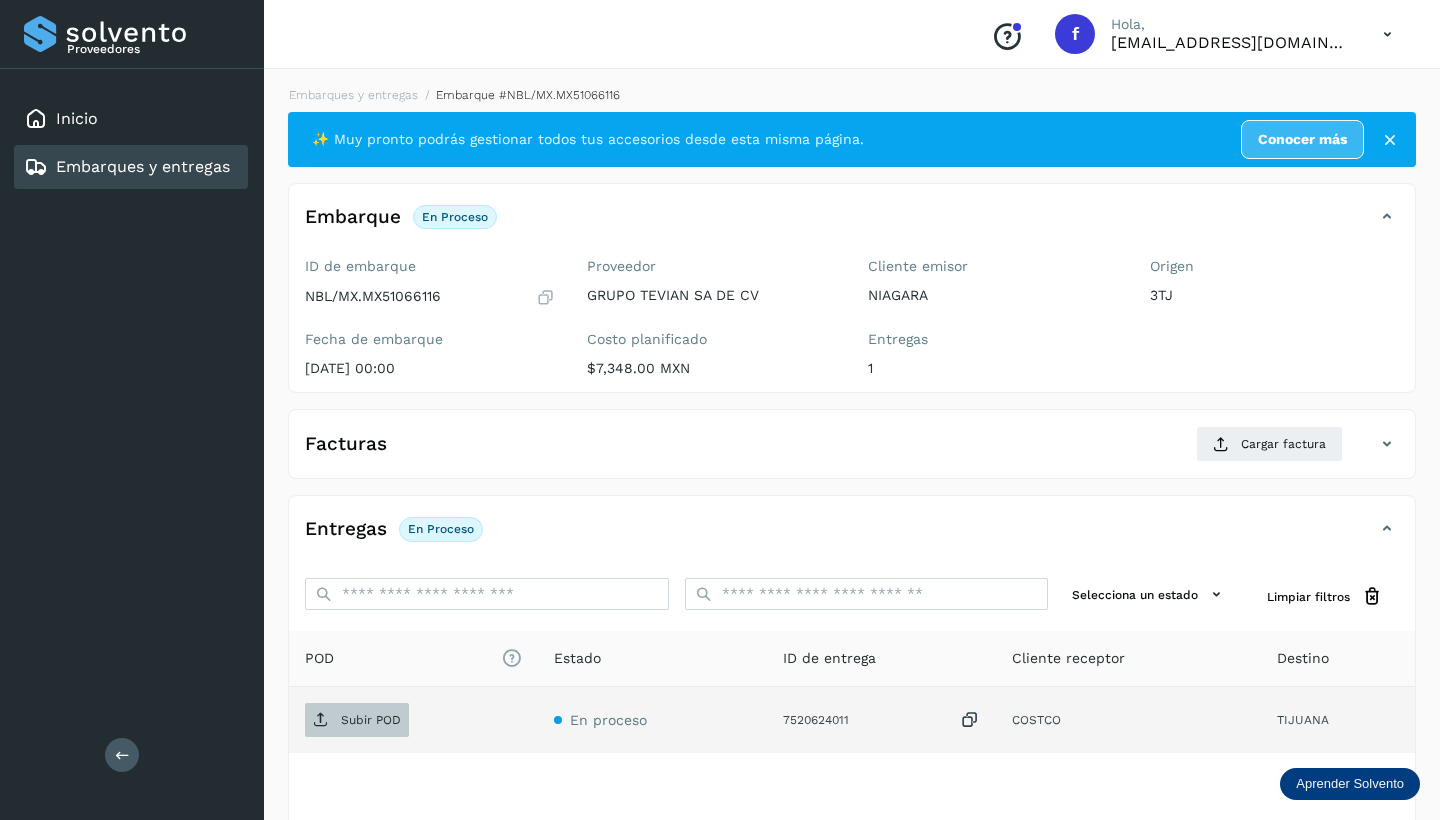 click on "Subir POD" at bounding box center (357, 720) 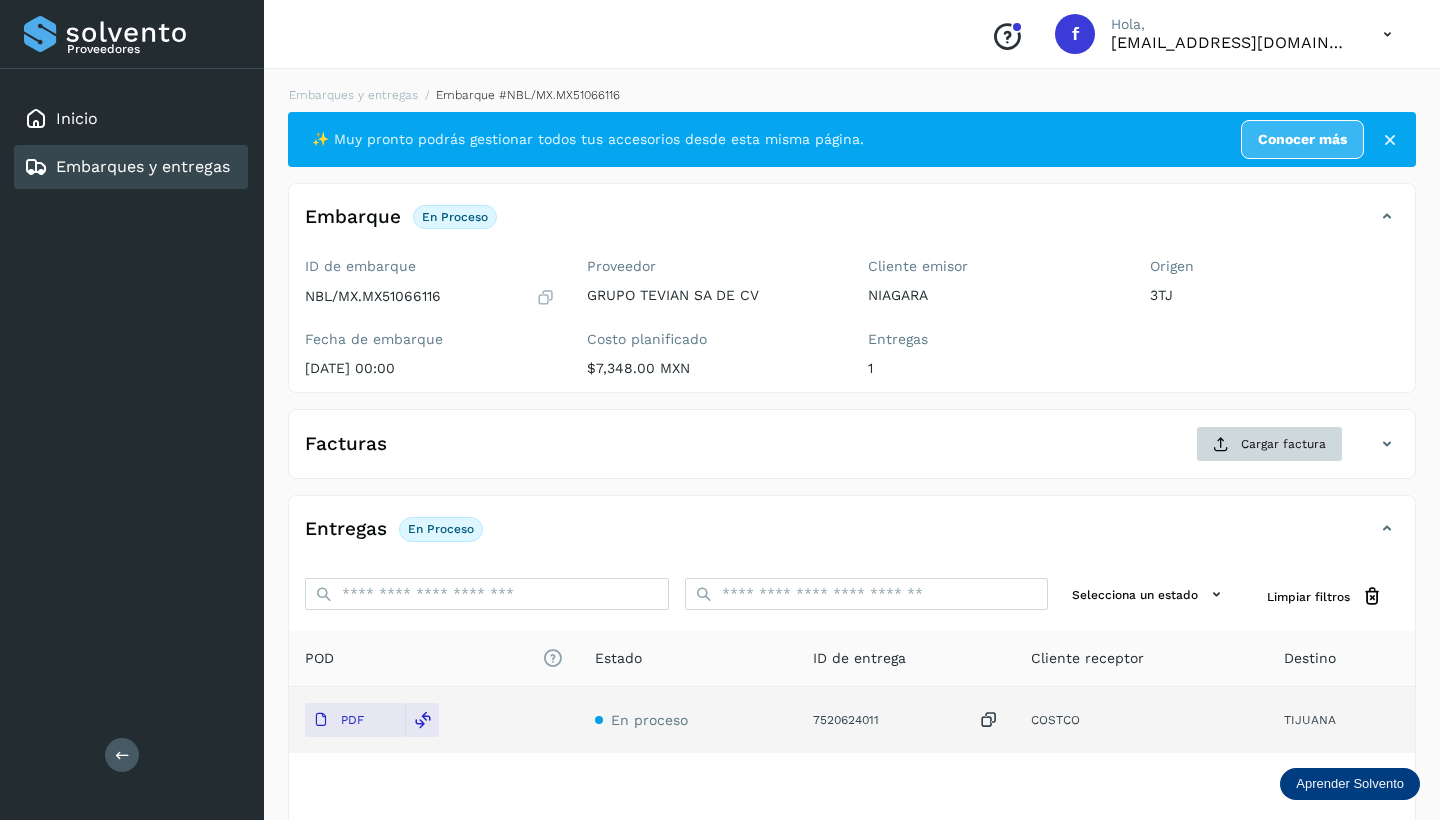 click on "Cargar factura" 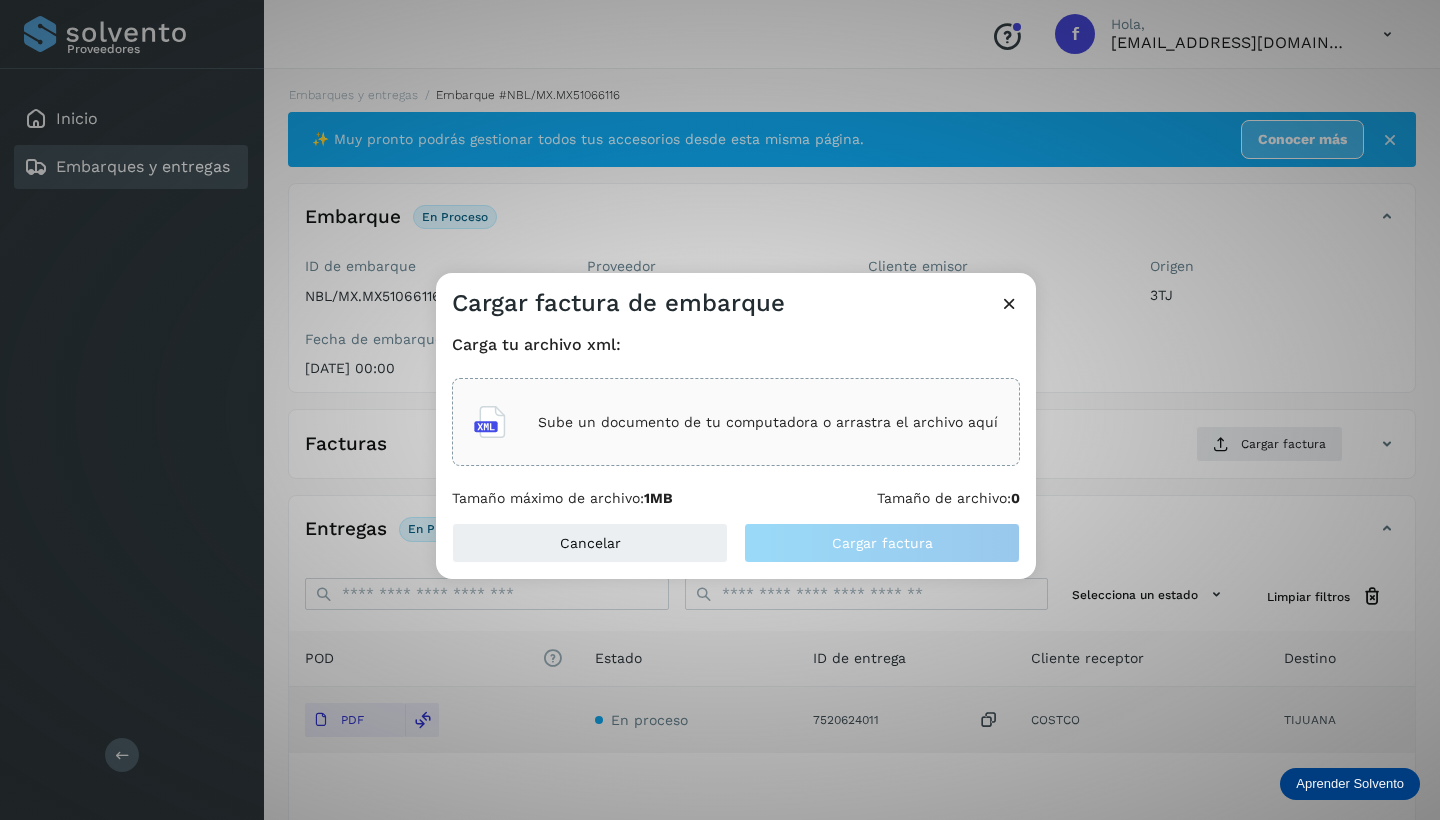 click on "Sube un documento de tu computadora o arrastra el archivo aquí" 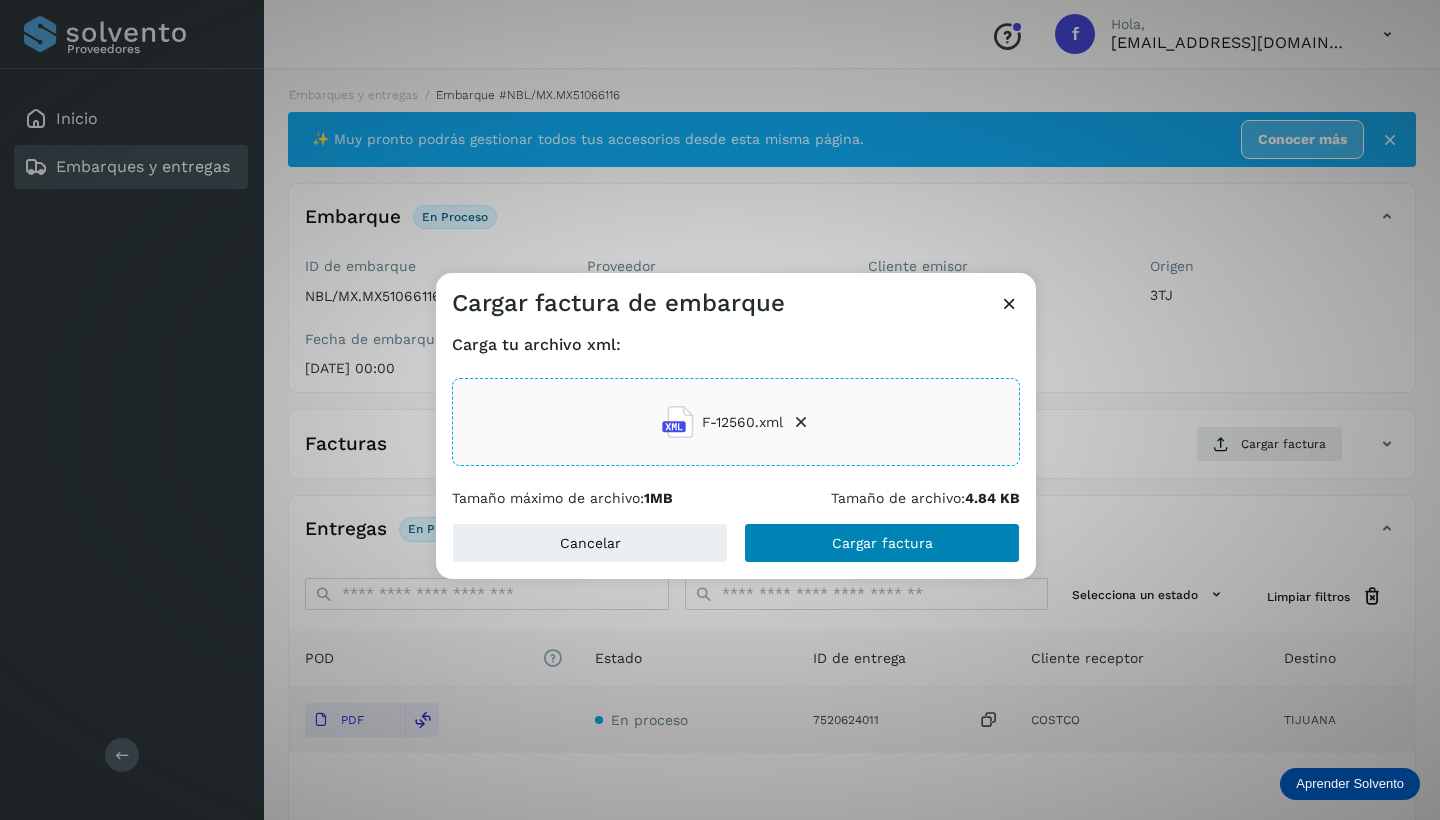 click on "Cargar factura" 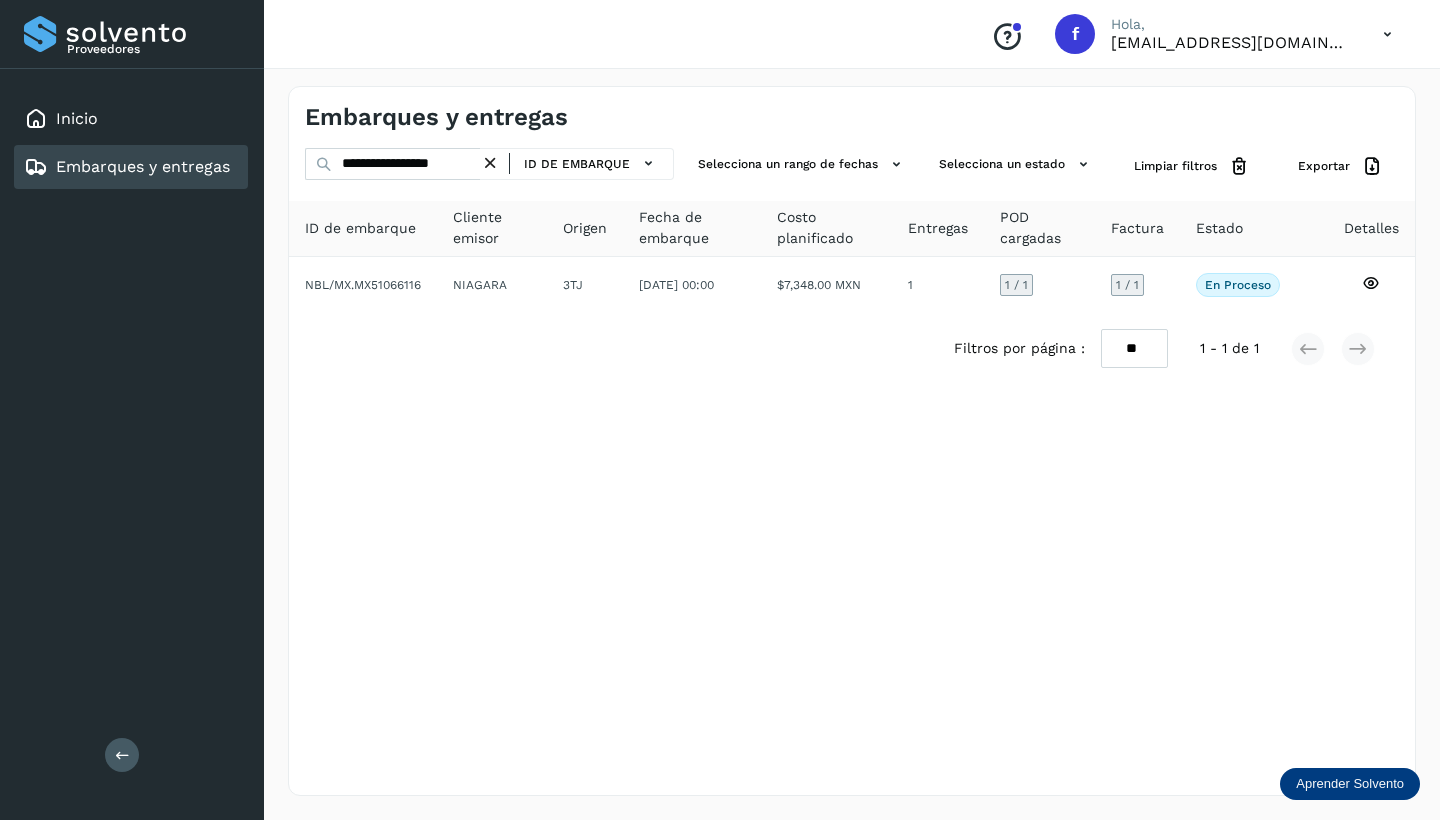 click at bounding box center (490, 163) 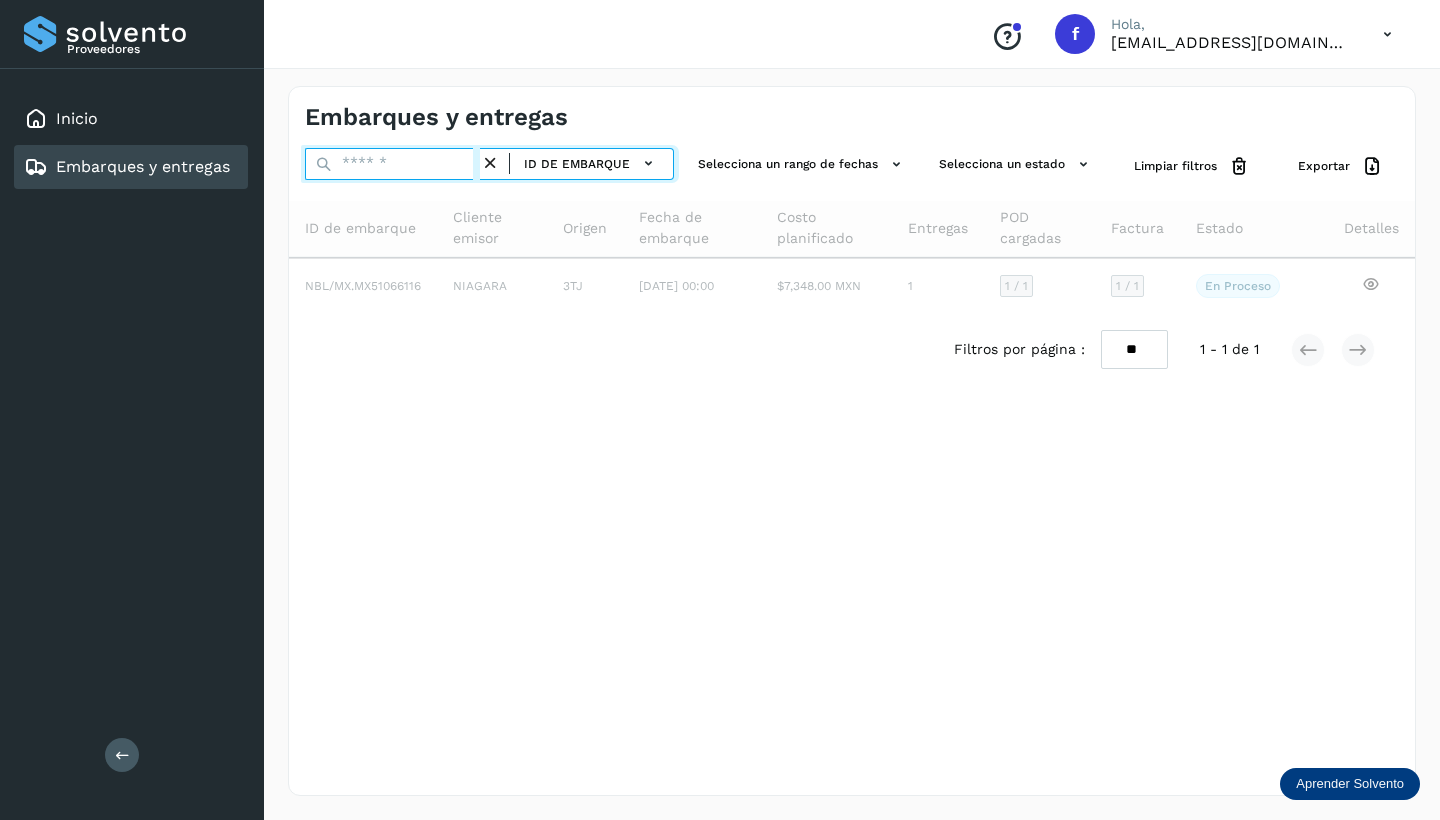 paste on "**********" 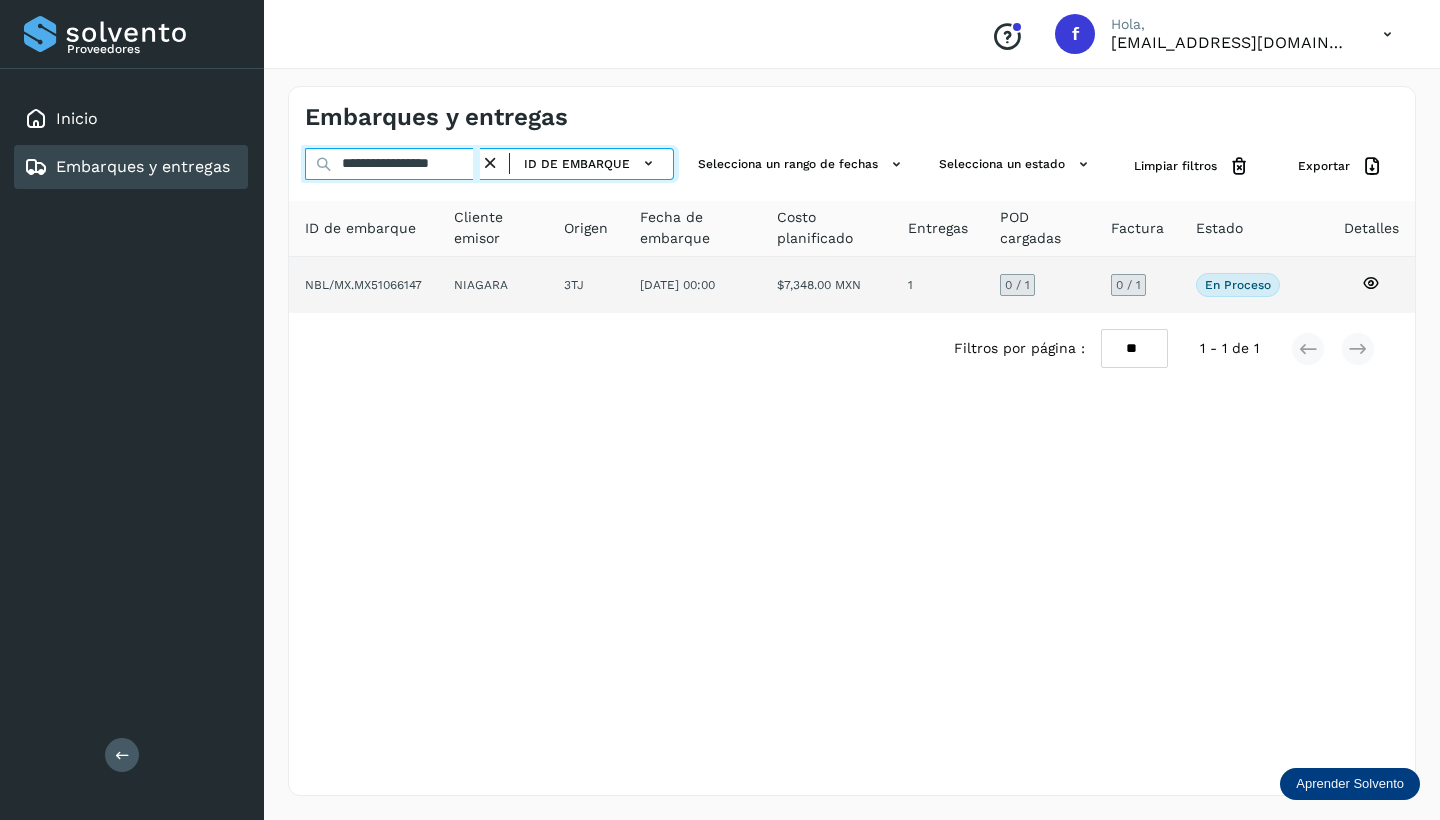 type on "**********" 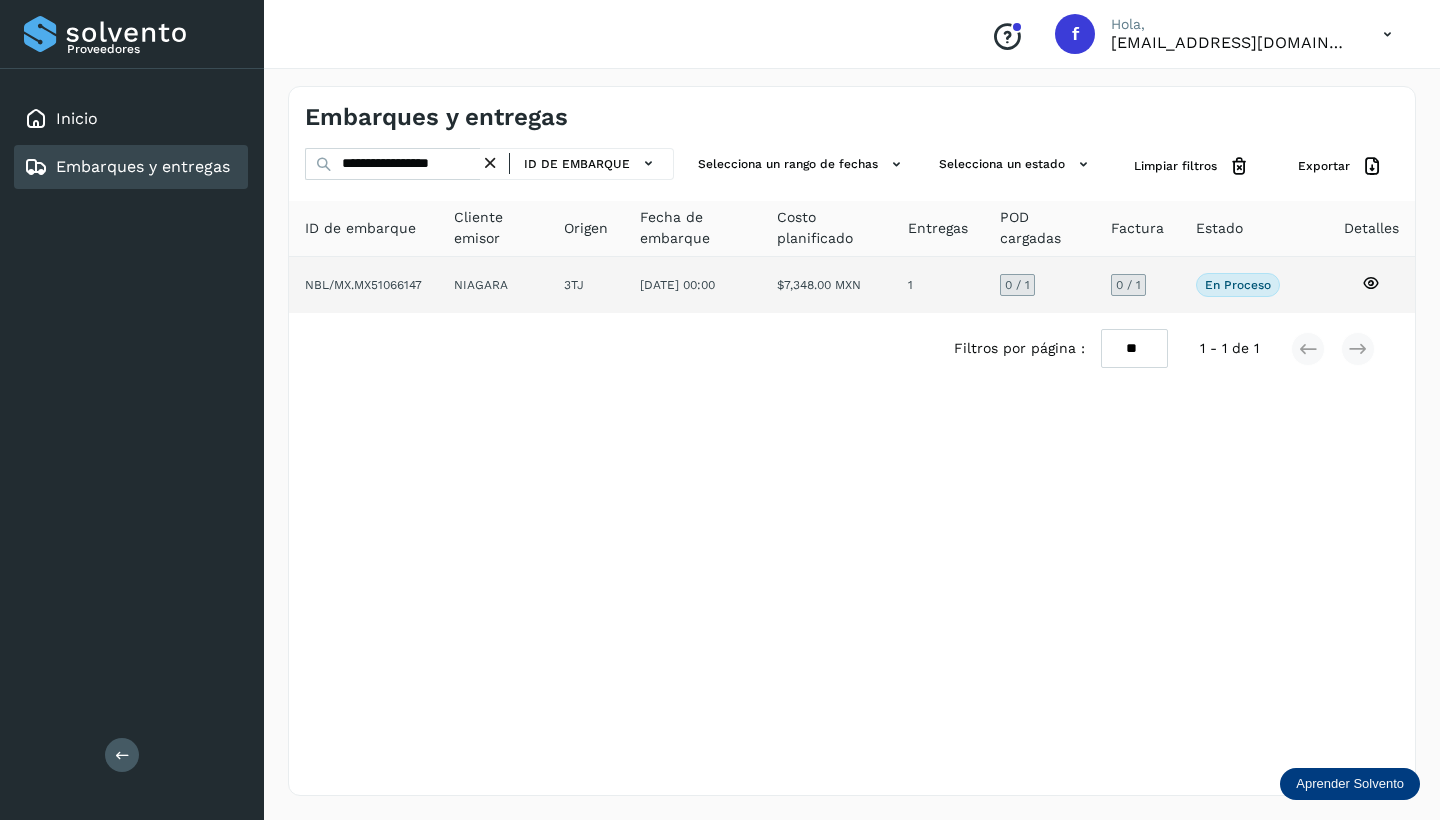 click 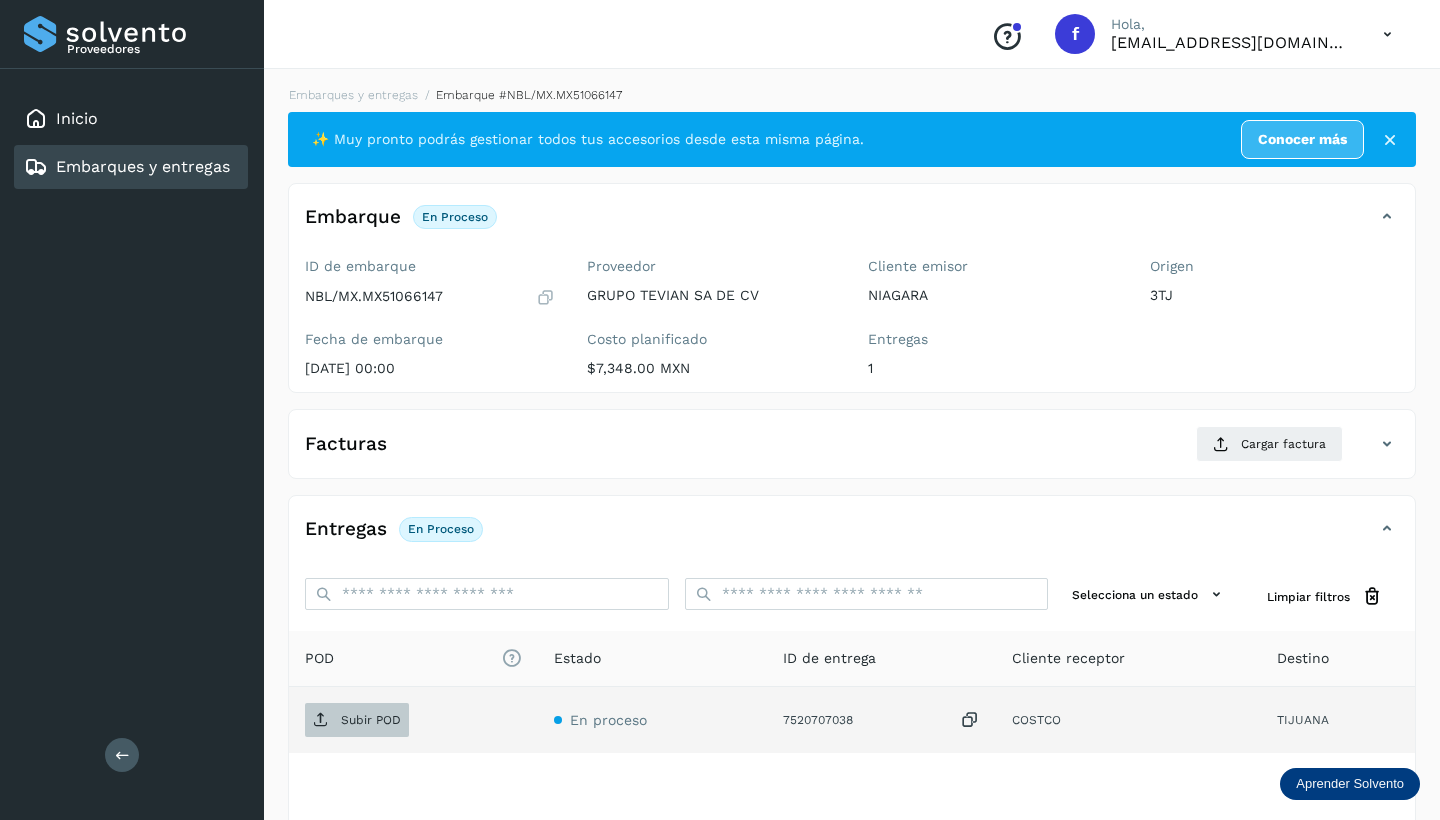 click on "Subir POD" at bounding box center (371, 720) 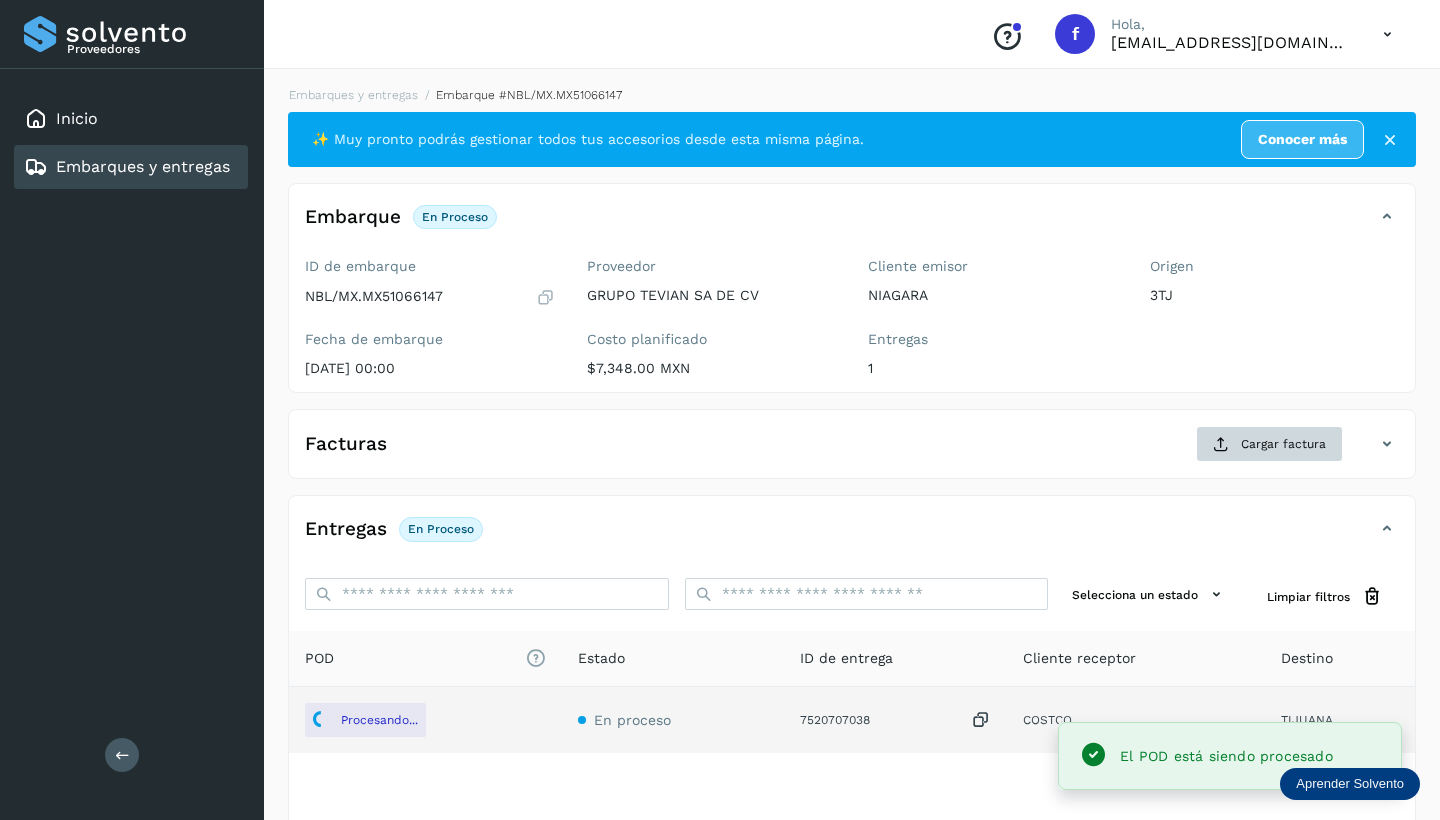 click on "Cargar factura" 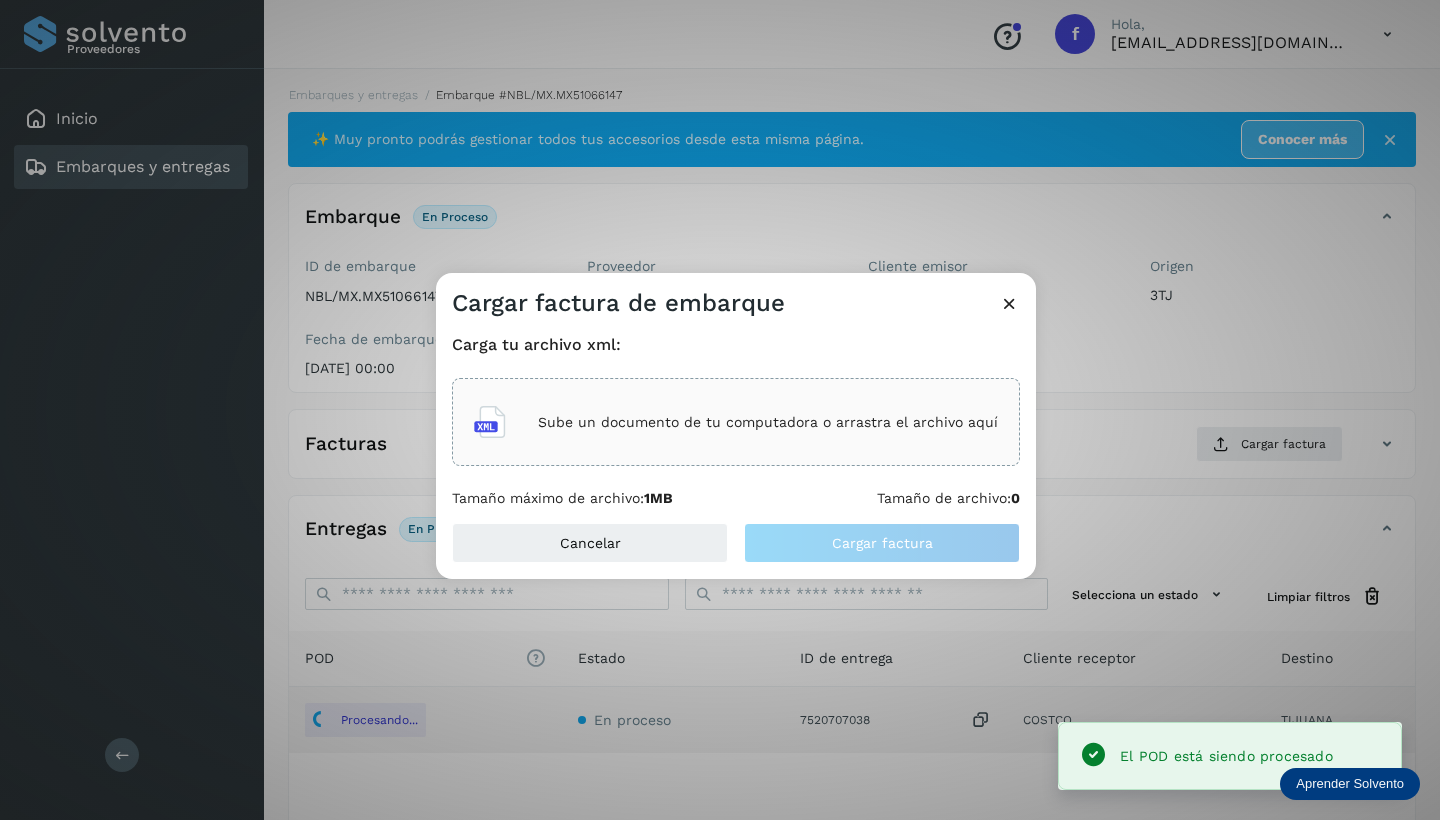 click on "Sube un documento de tu computadora o arrastra el archivo aquí" at bounding box center (768, 422) 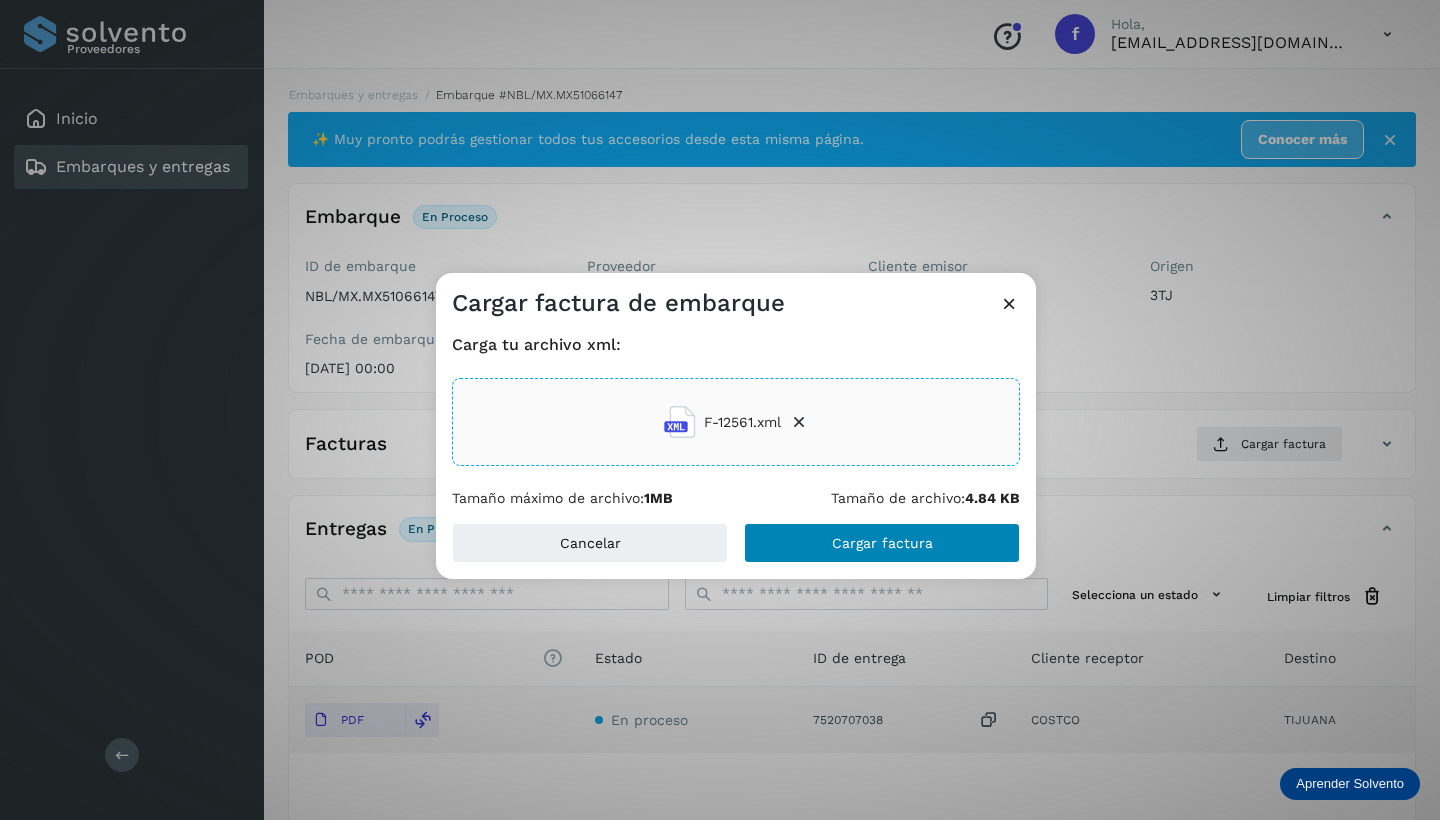 click on "Cargar factura" 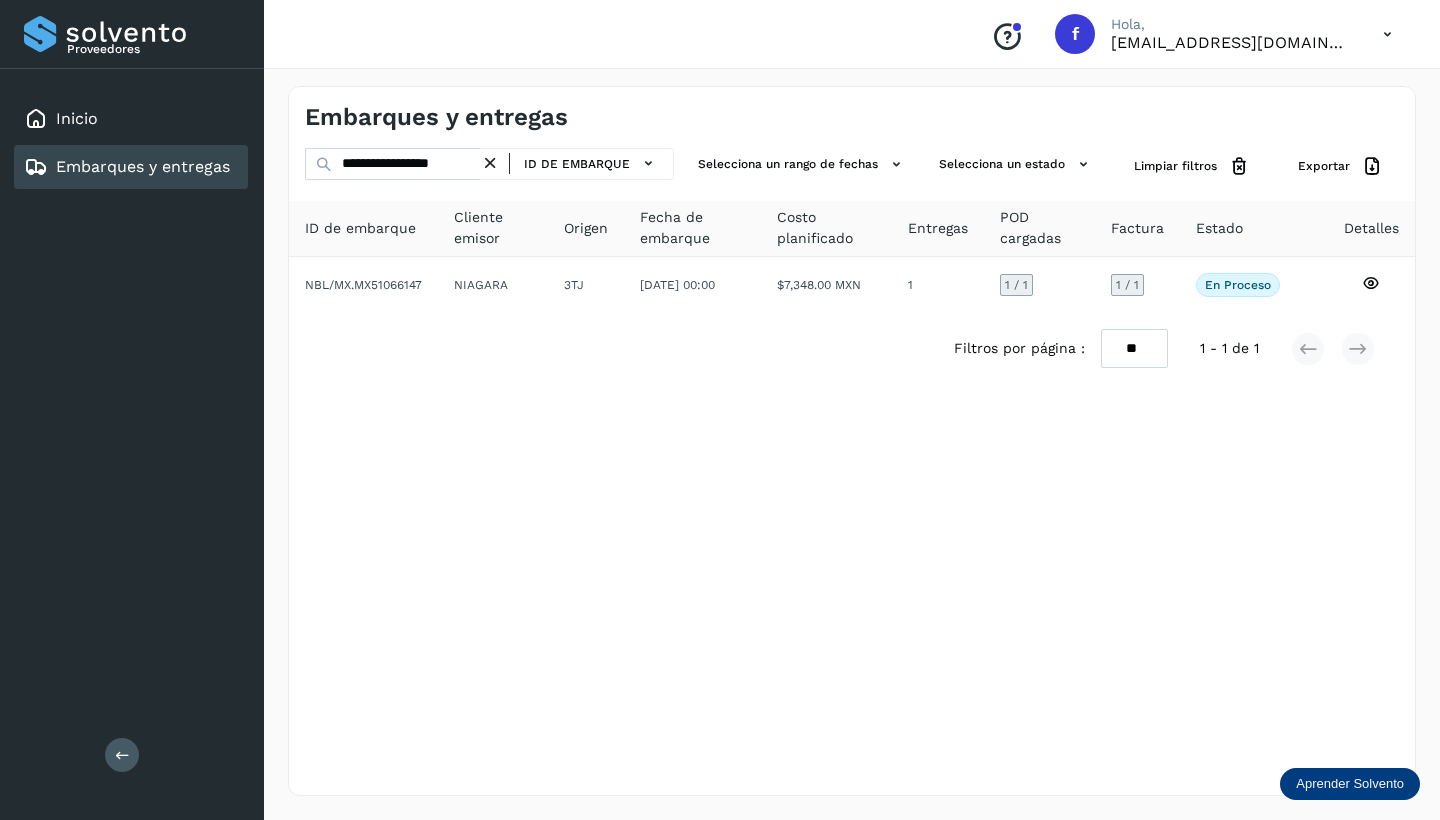 click at bounding box center [490, 163] 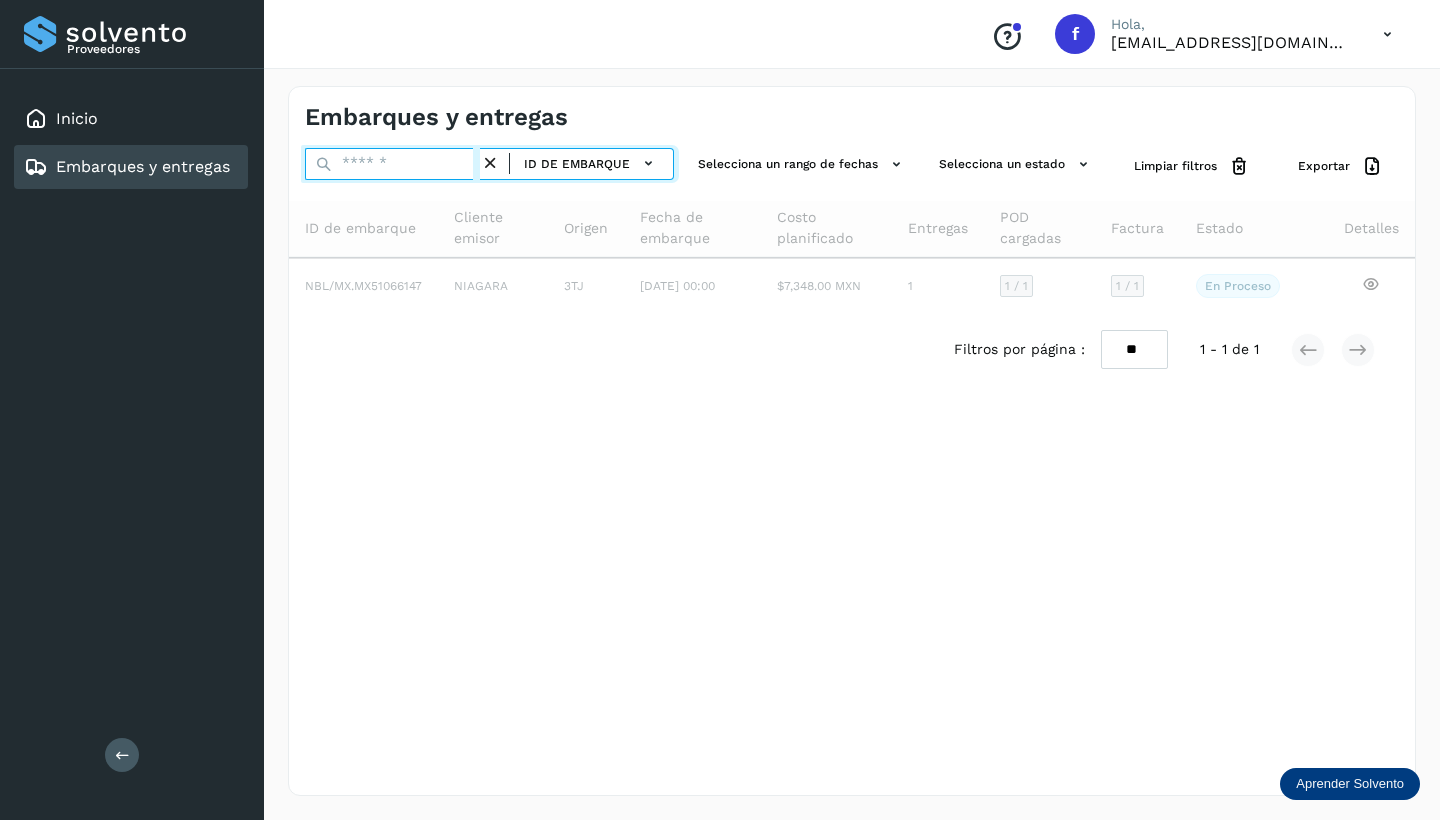 paste on "**********" 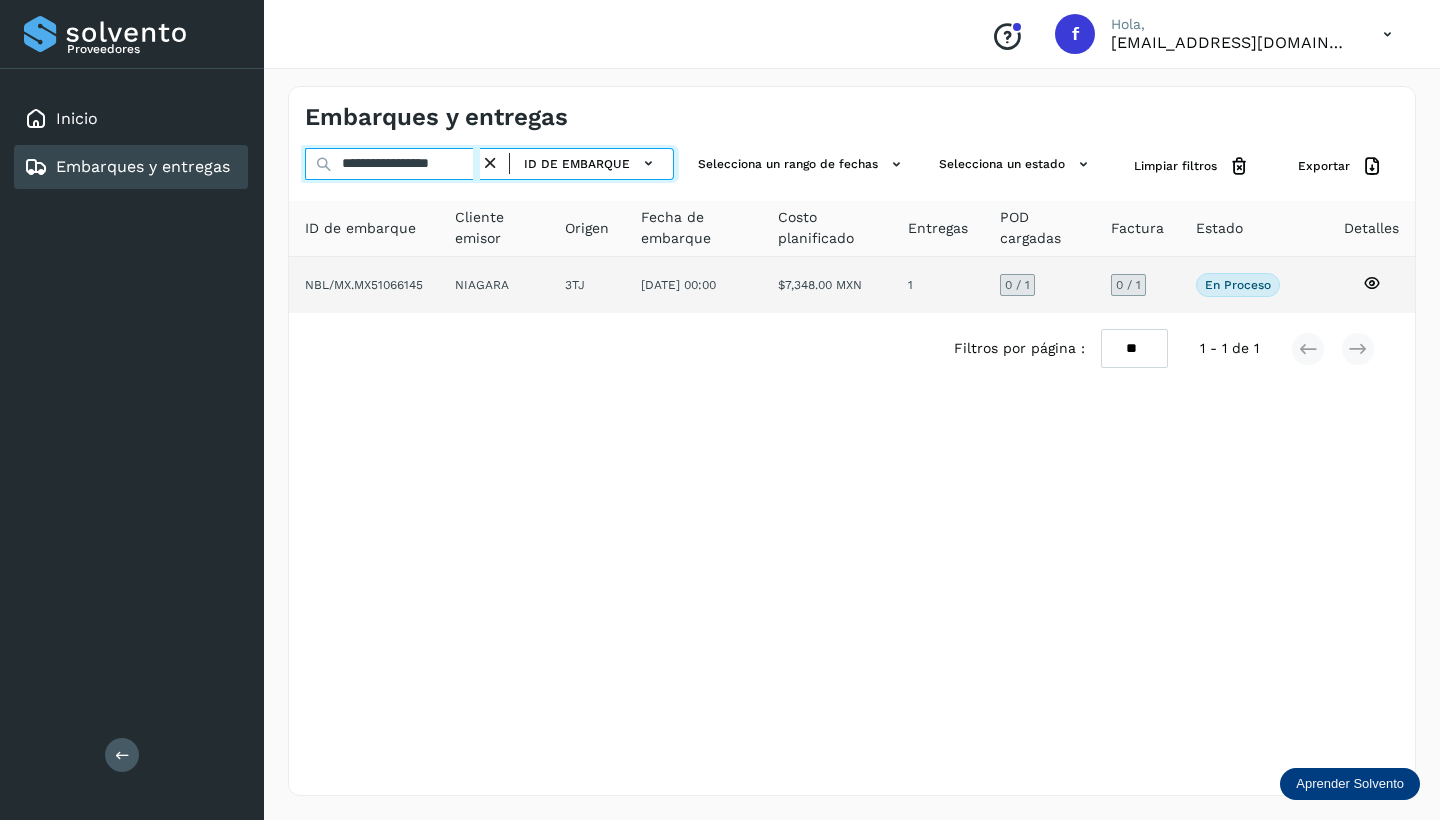 type on "**********" 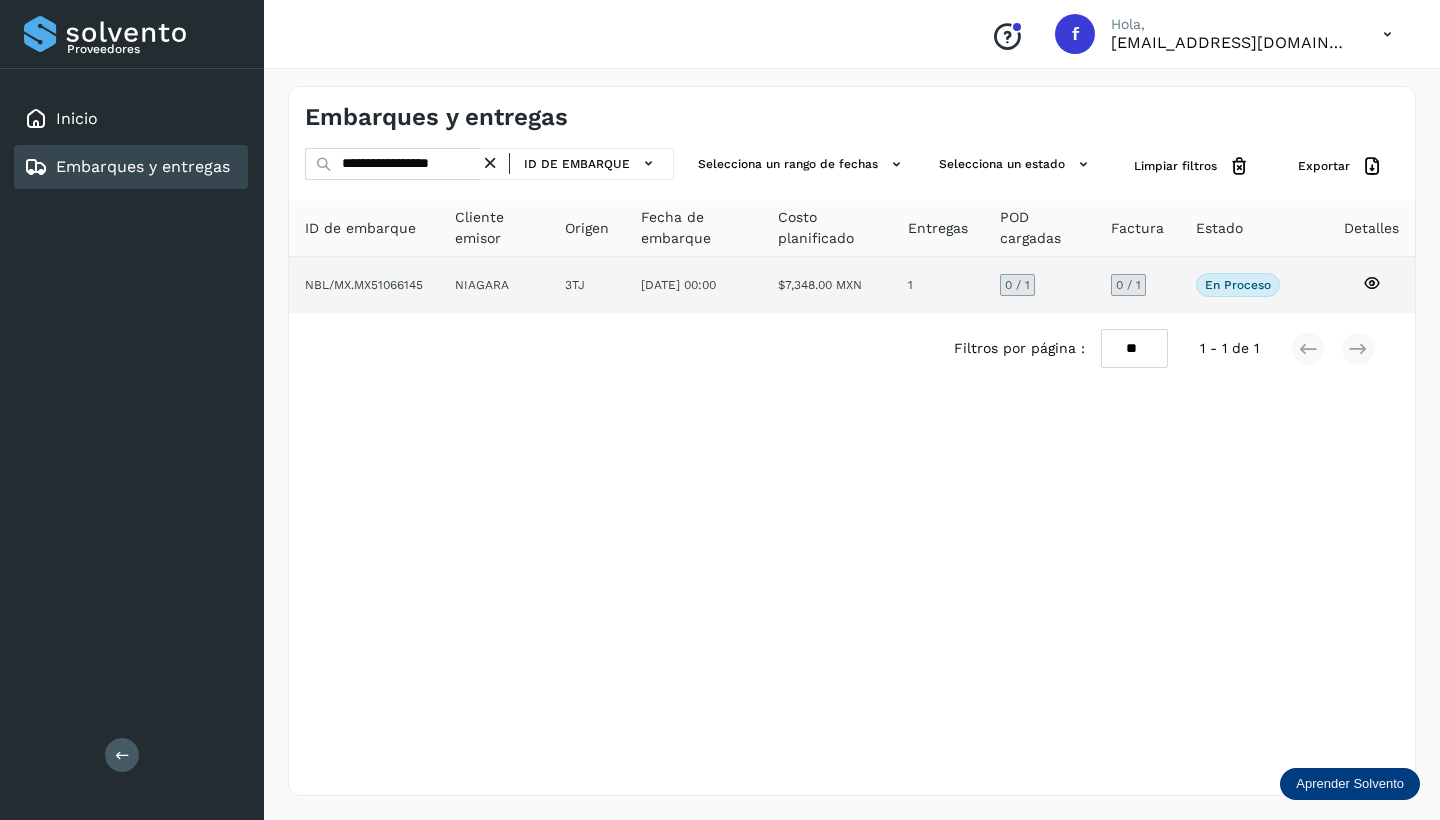 click 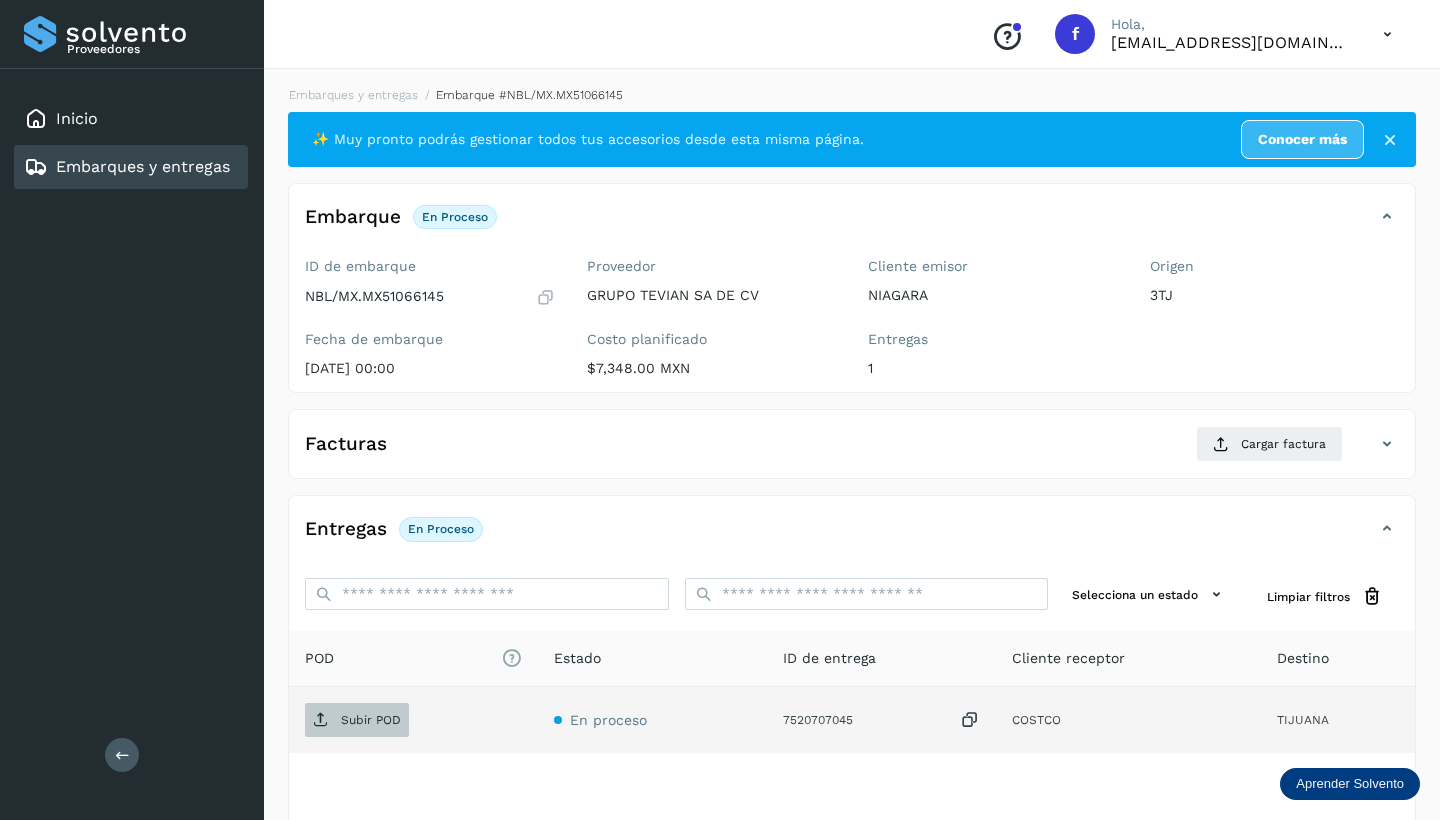click on "Subir POD" at bounding box center [371, 720] 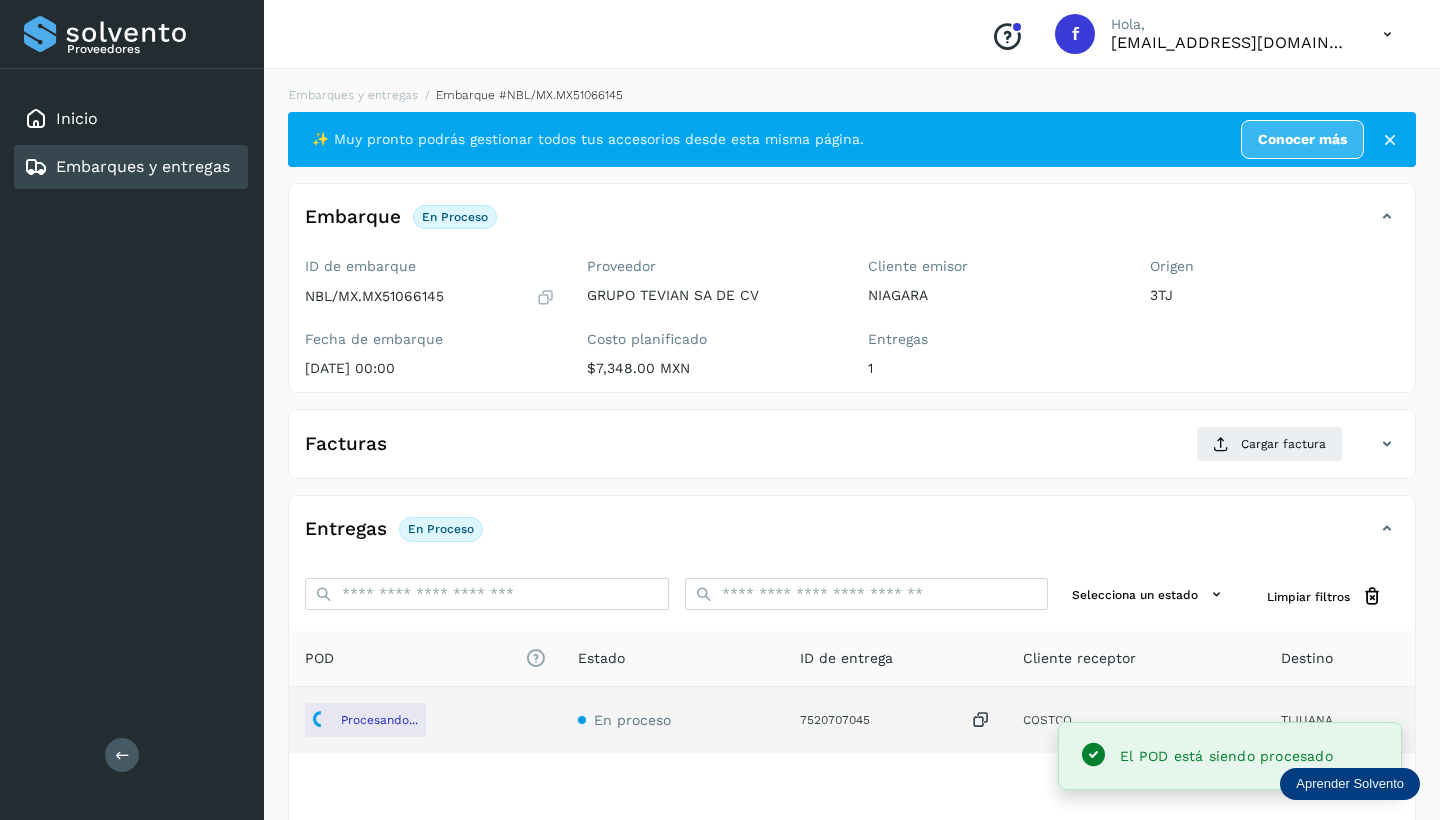 scroll, scrollTop: 0, scrollLeft: 0, axis: both 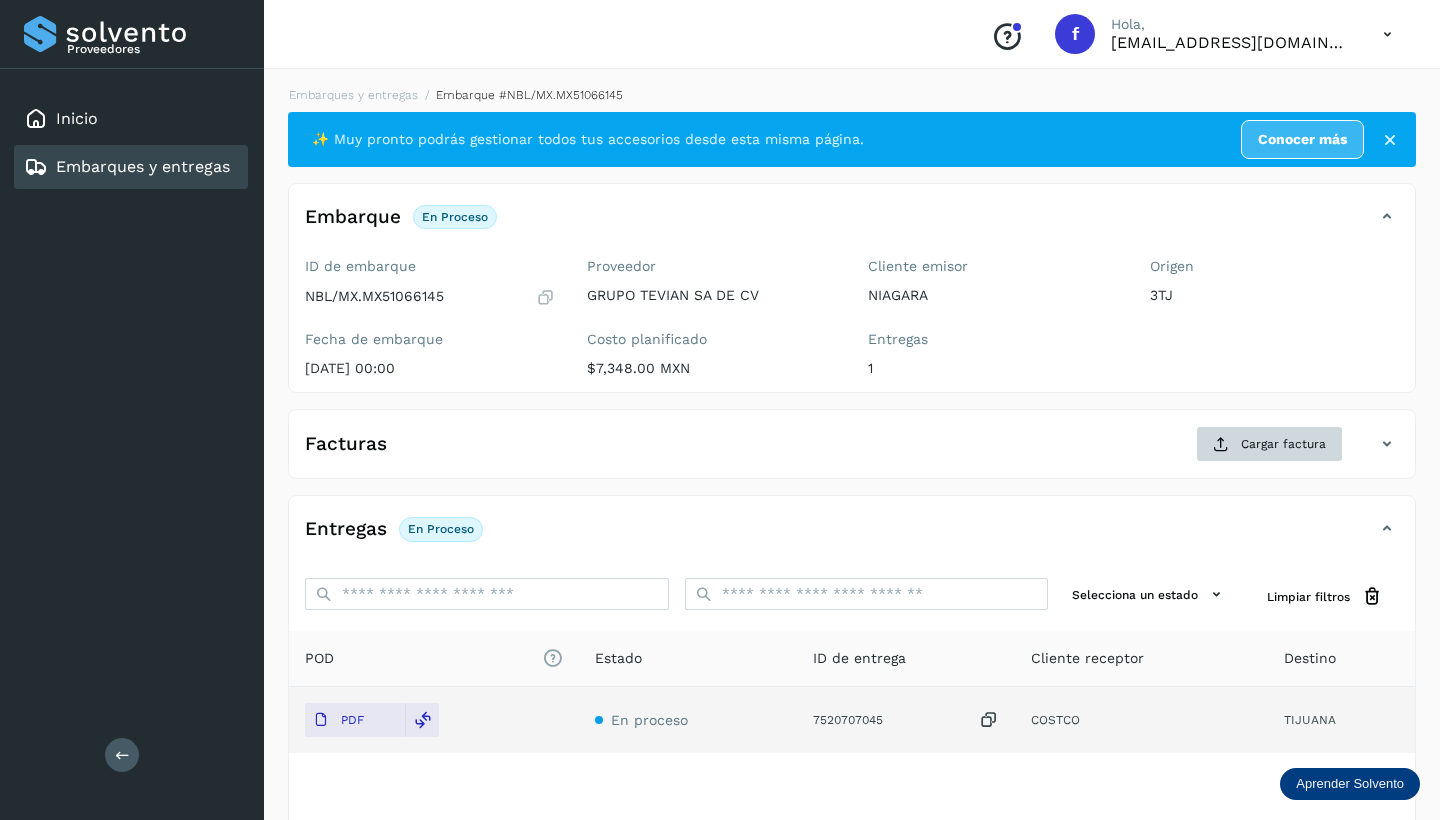 click on "Cargar factura" 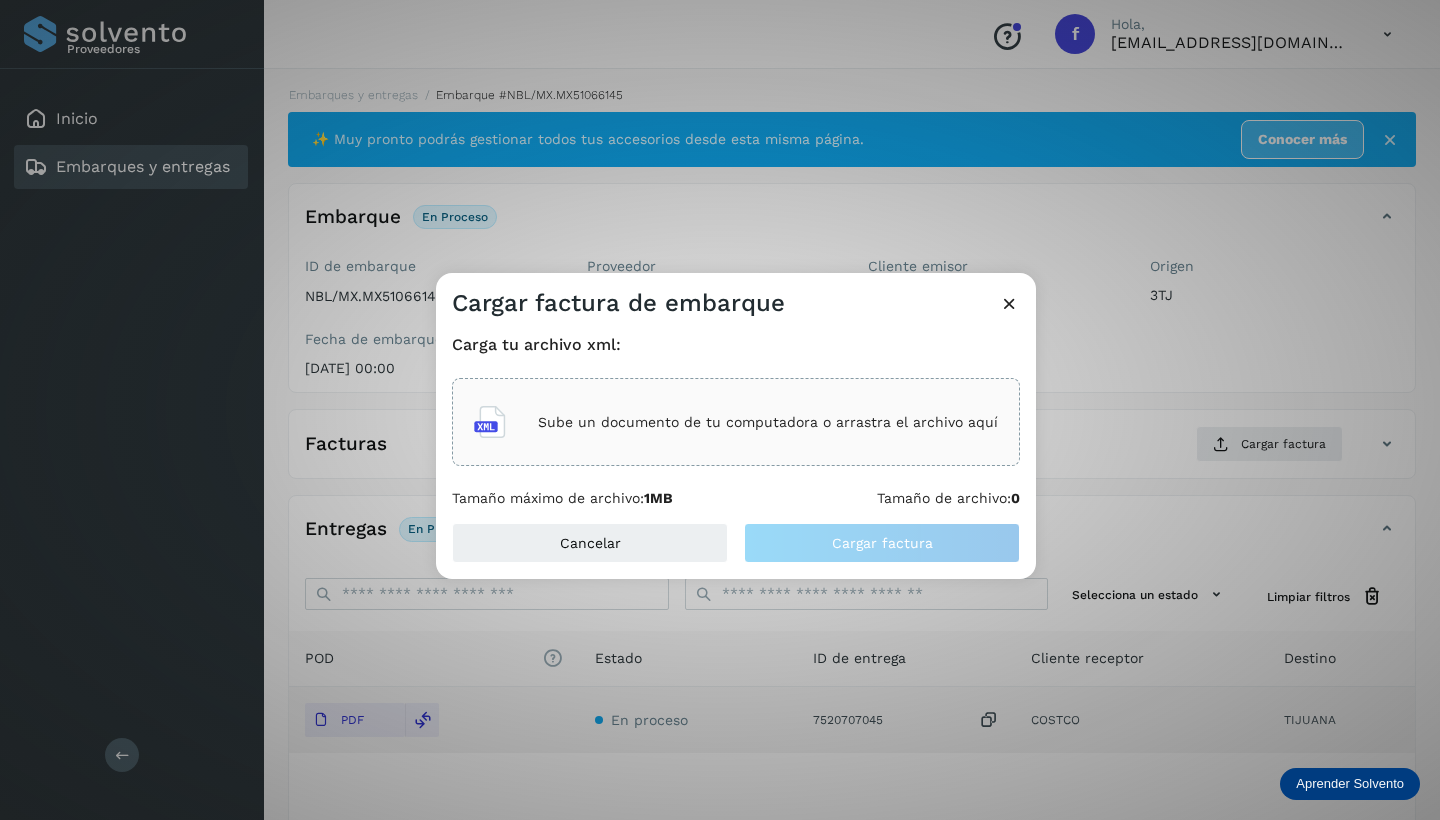 click on "Sube un documento de tu computadora o arrastra el archivo aquí" at bounding box center [768, 422] 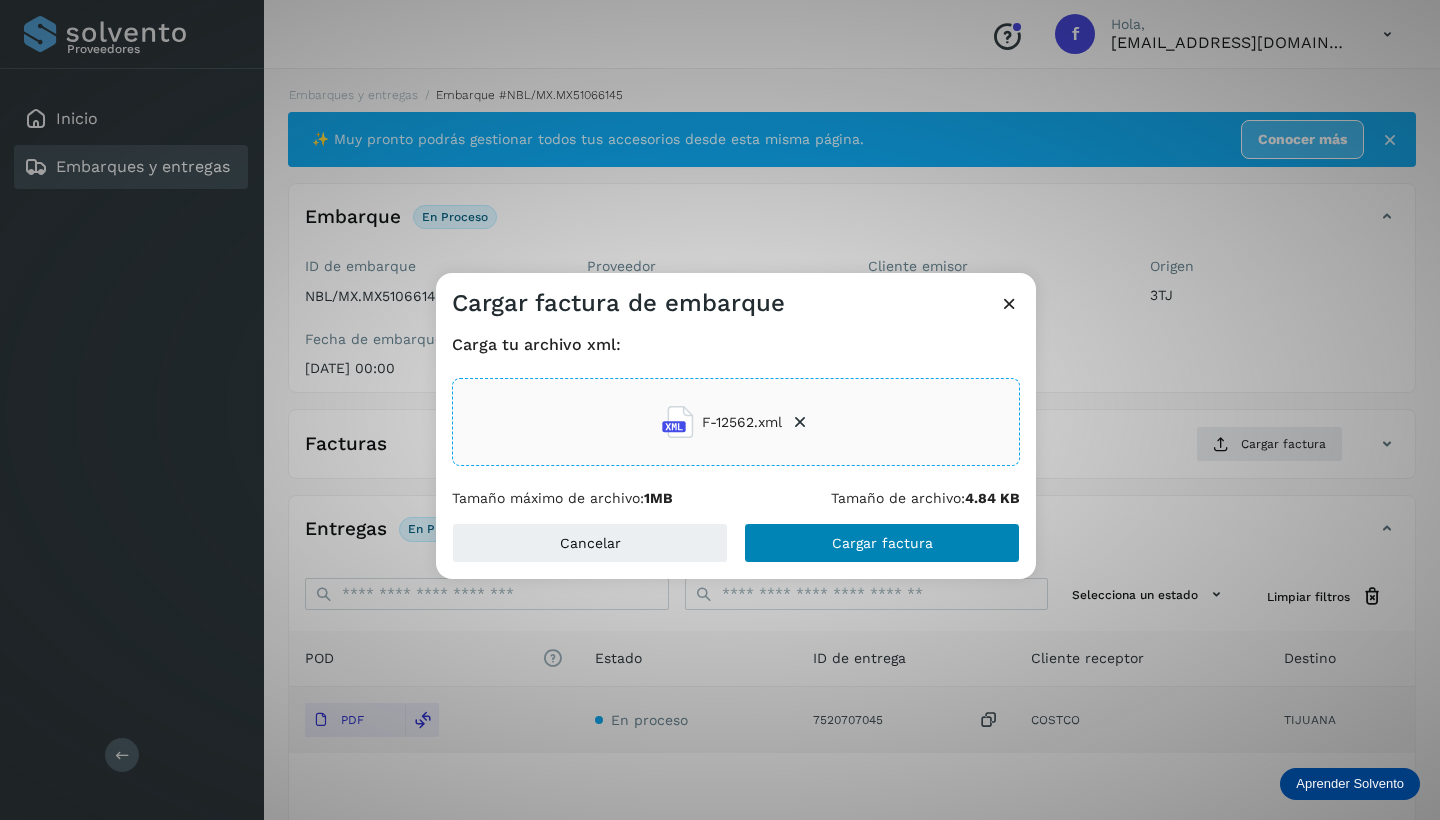 click on "Cargar factura" 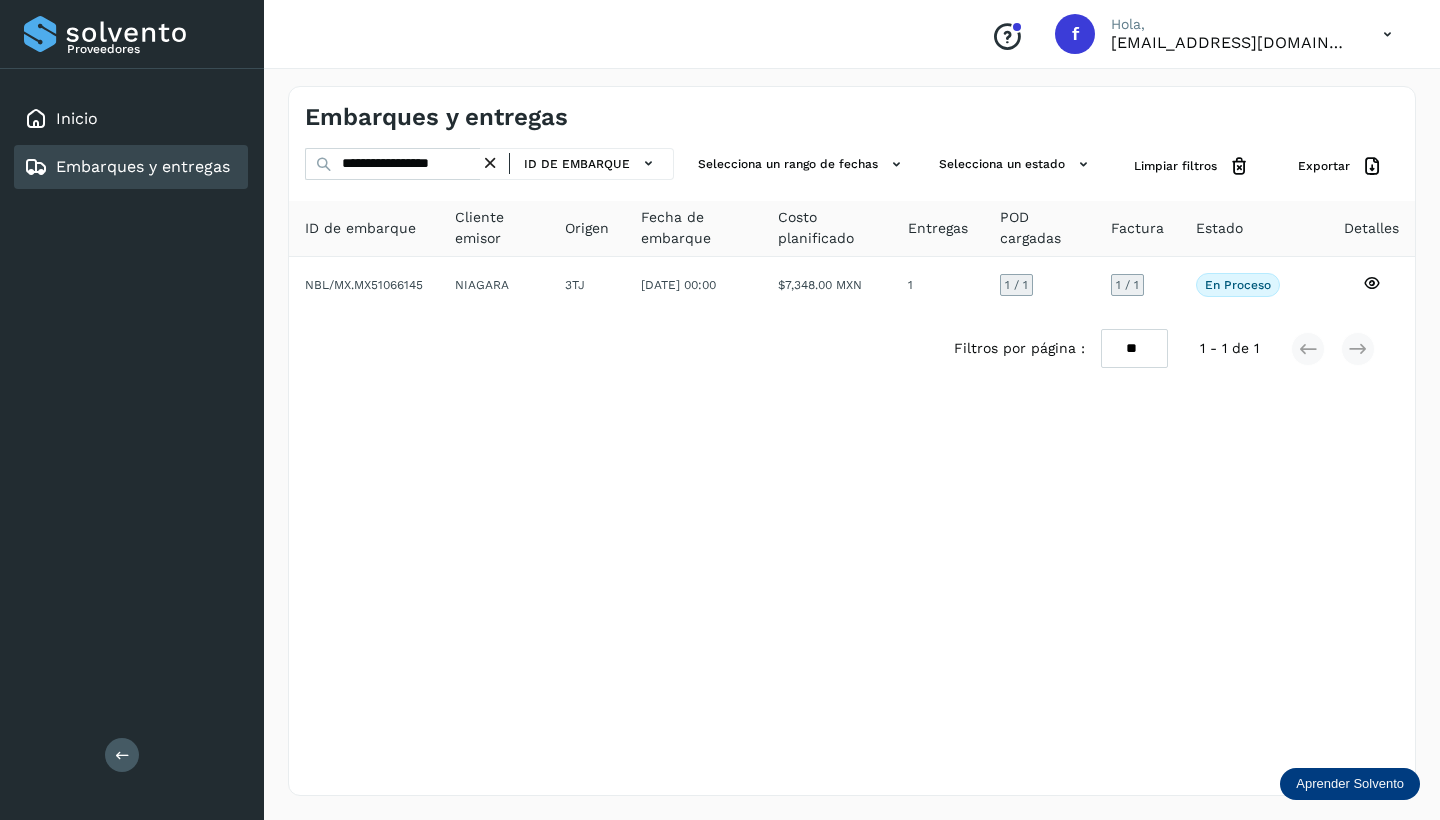 drag, startPoint x: 492, startPoint y: 158, endPoint x: 469, endPoint y: 161, distance: 23.194826 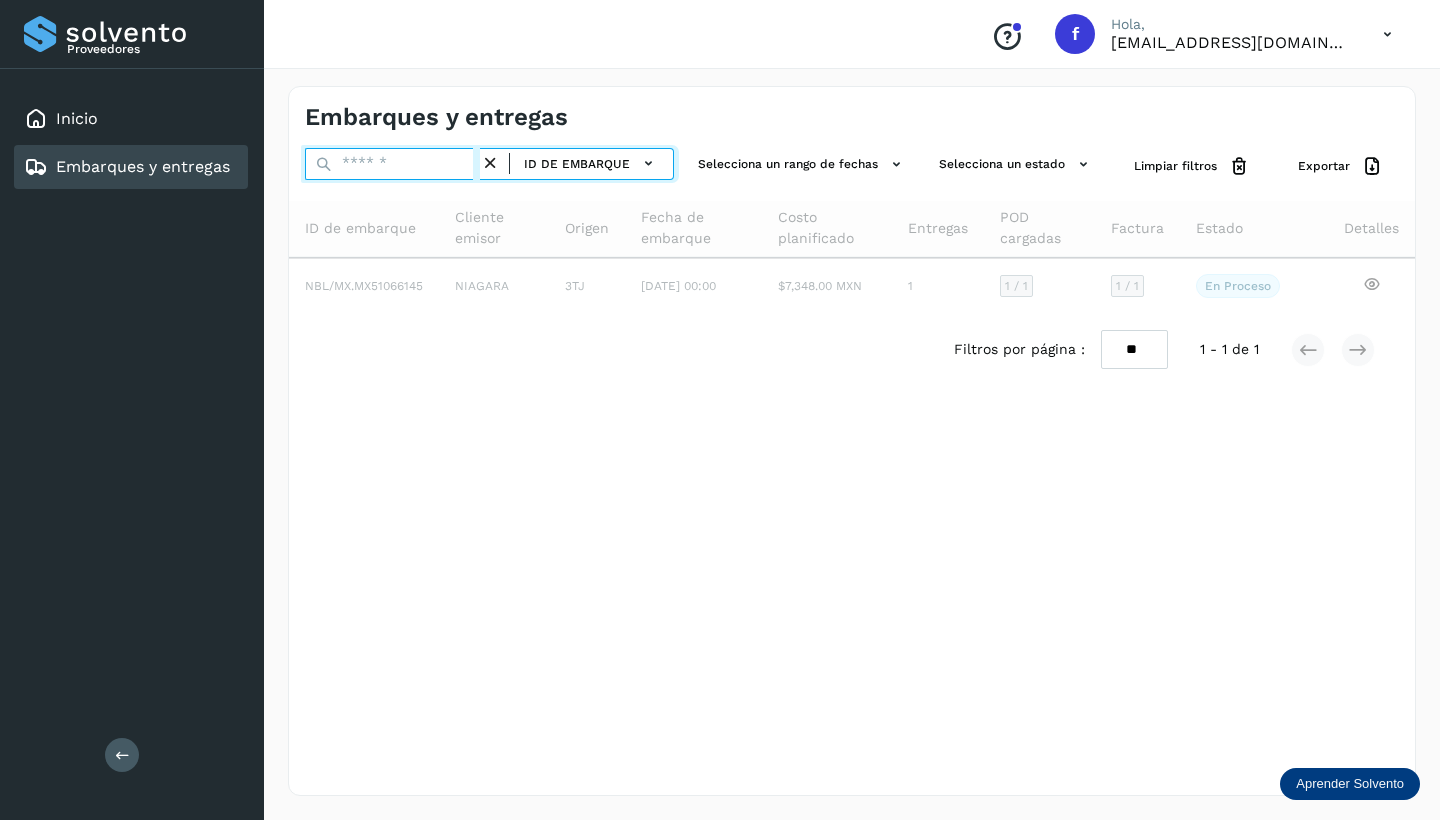 paste on "**********" 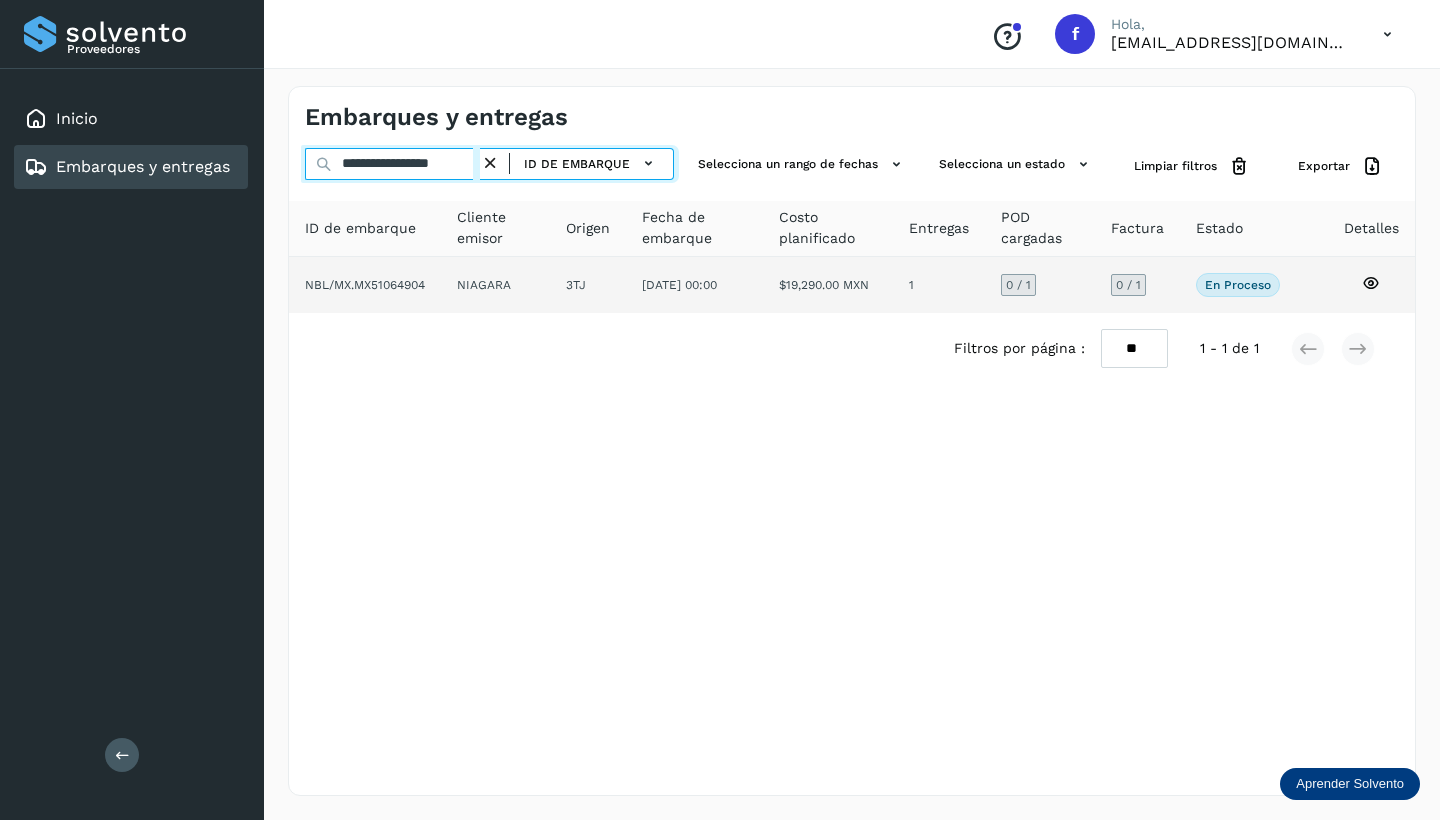 type on "**********" 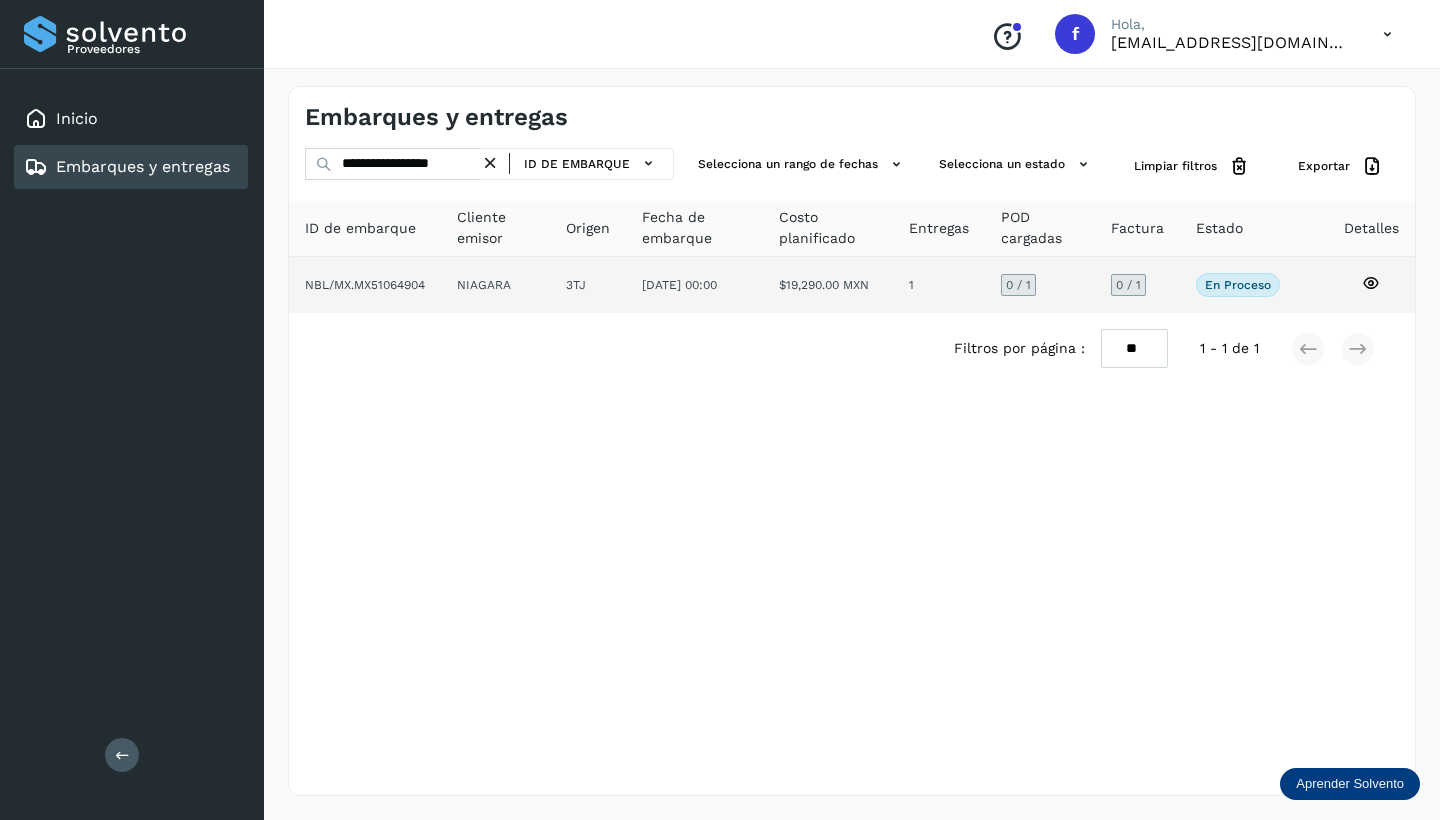 click 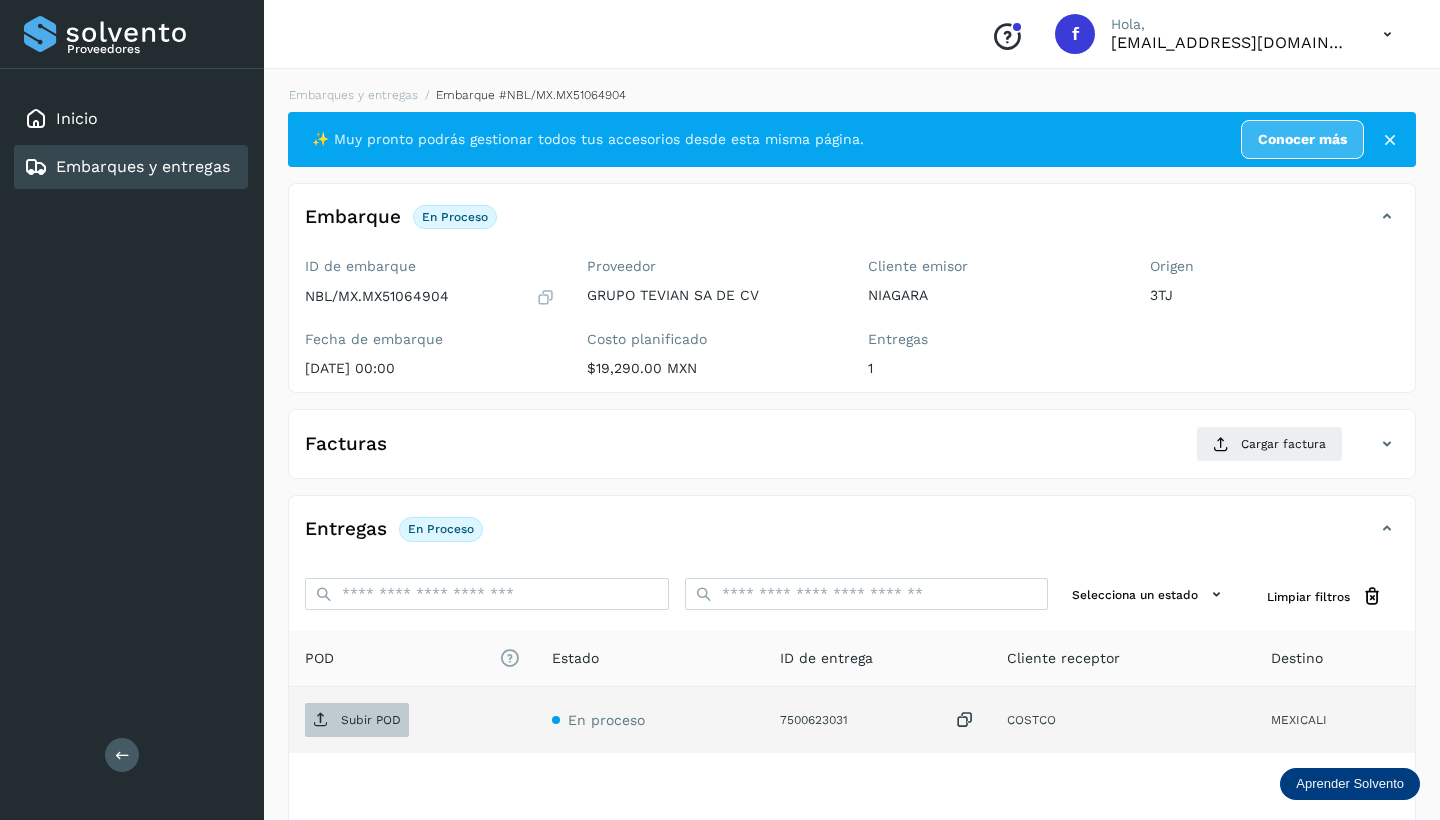 click on "Subir POD" at bounding box center (371, 720) 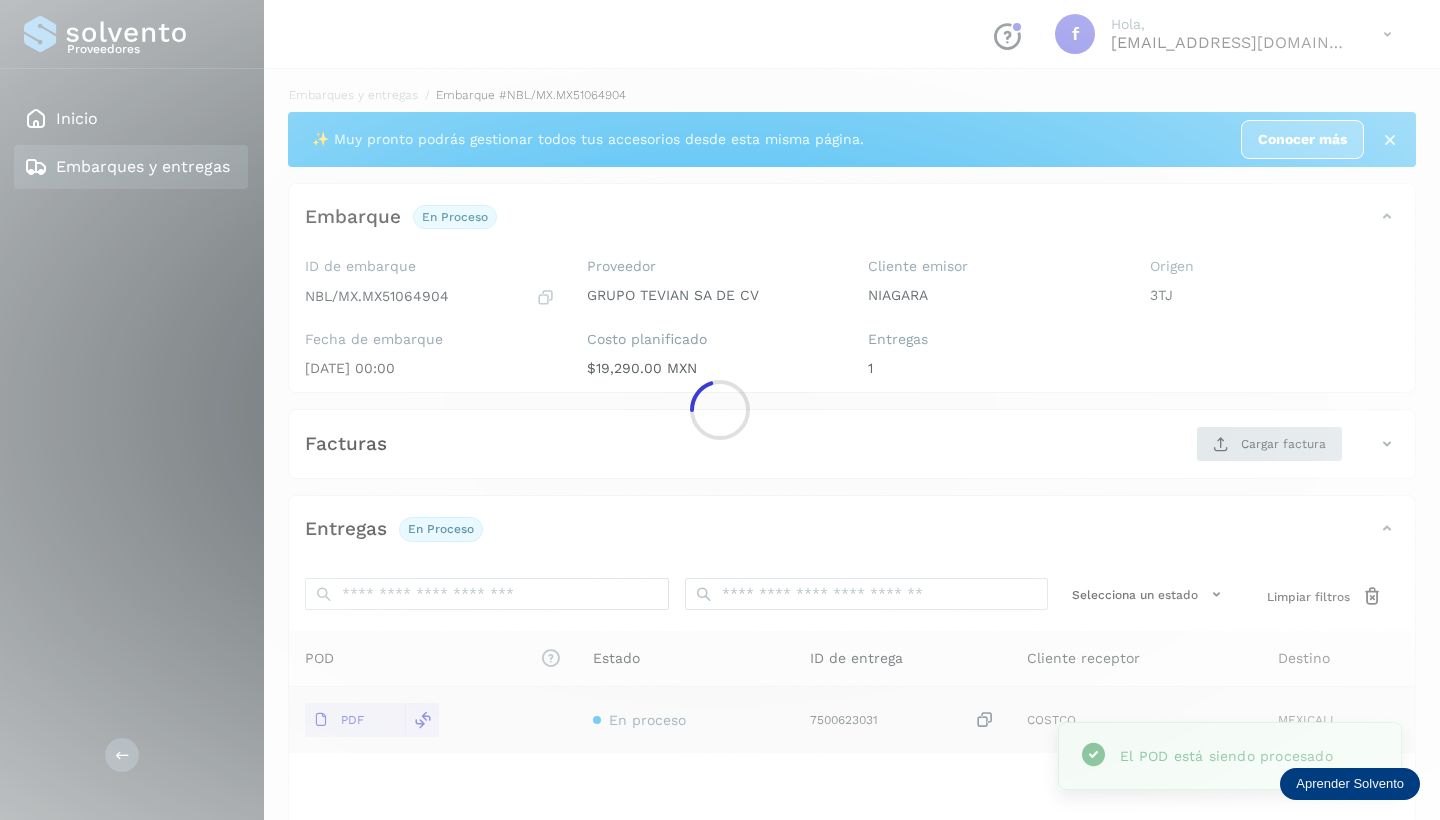 click on "Proveedores Inicio Embarques y entregas Salir
Conoce nuestros beneficios
f Hola, [EMAIL_ADDRESS][DOMAIN_NAME] Embarques y entregas Embarque #NBL/MX.MX51064904  ✨ Muy pronto podrás gestionar todos tus accesorios desde esta misma página. Conocer más Embarque En proceso
Verifica el estado de la factura o entregas asociadas a este embarque
ID de embarque NBL/MX.MX51064904 Fecha de embarque [DATE] 00:00 Proveedor GRUPO TEVIAN SA DE CV Costo planificado  $19,290.00 MXN  Cliente emisor NIAGARA Entregas 1 Origen 3TJ Facturas Cargar factura Aún no has subido ninguna factura Entregas En proceso Selecciona un estado Limpiar filtros POD
El tamaño máximo de archivo es de 20 Mb.
Estado ID de entrega Cliente receptor Destino PDF En proceso 7500623031  COSTCO MEXICALI COSTCO 7500623031 PDF Destino: MEXICALI En proceso Filtros por página : ** ** ** 1 - 1 de 1" 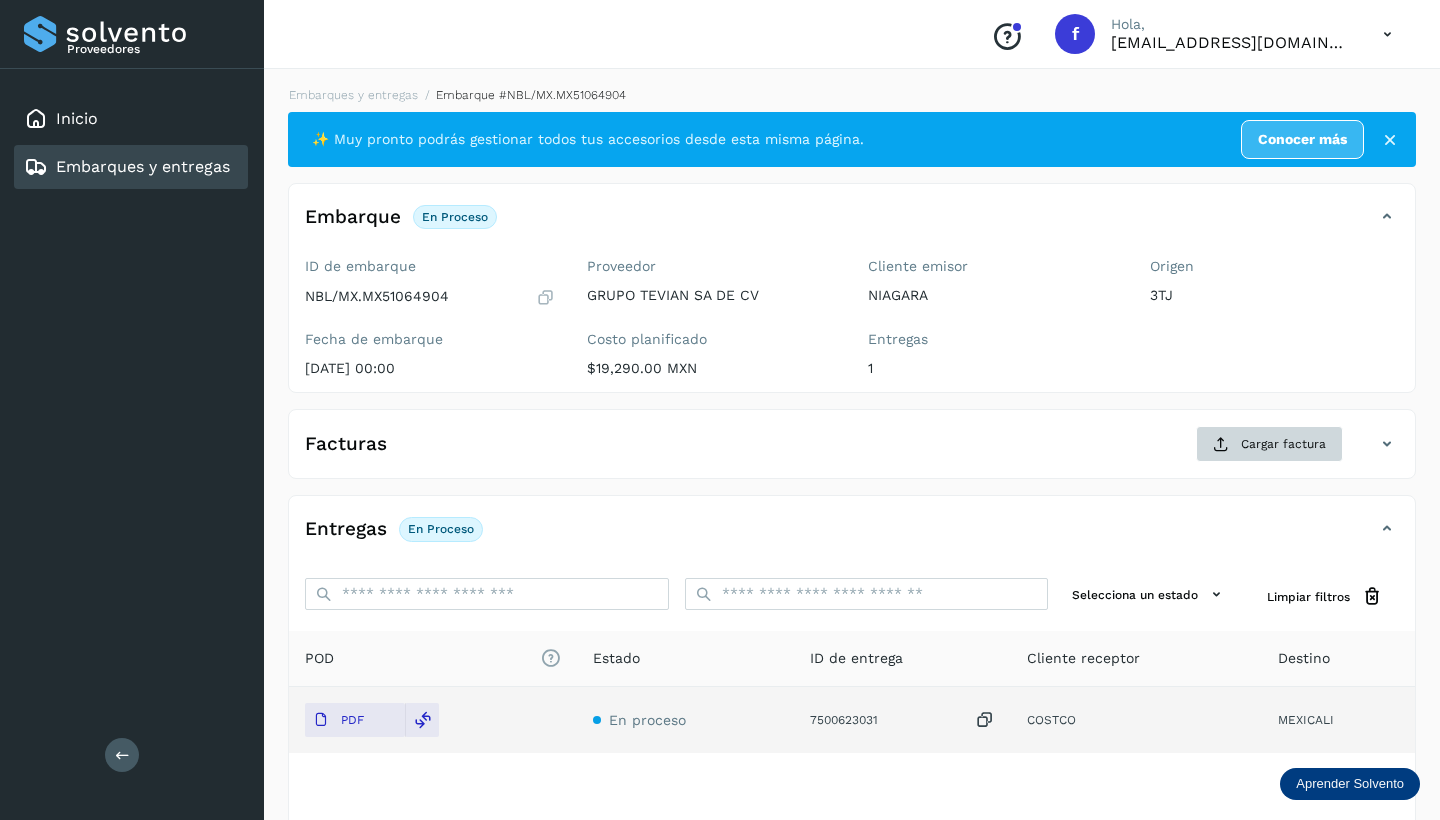 click on "Cargar factura" 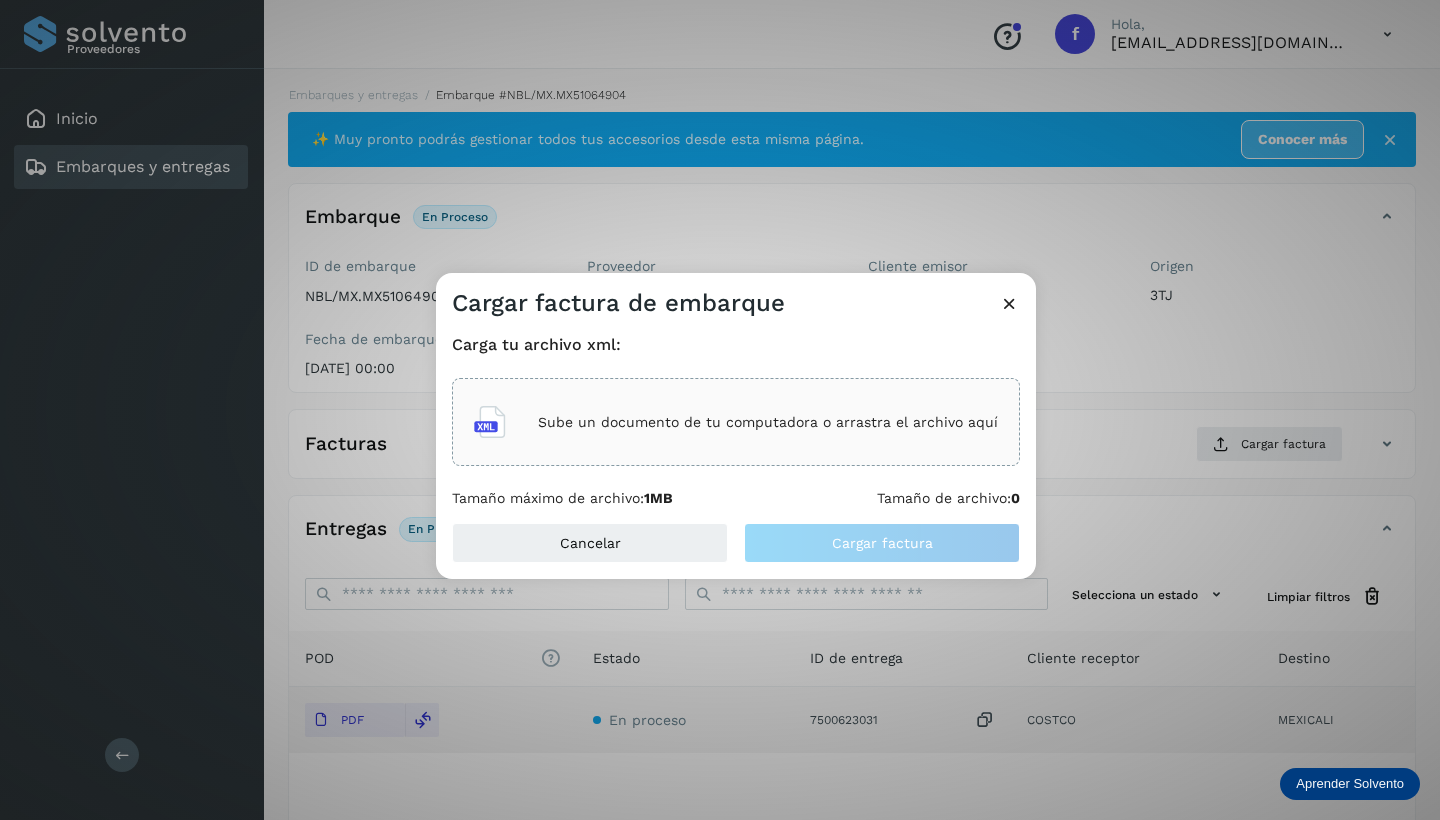 click on "Sube un documento de tu computadora o arrastra el archivo aquí" 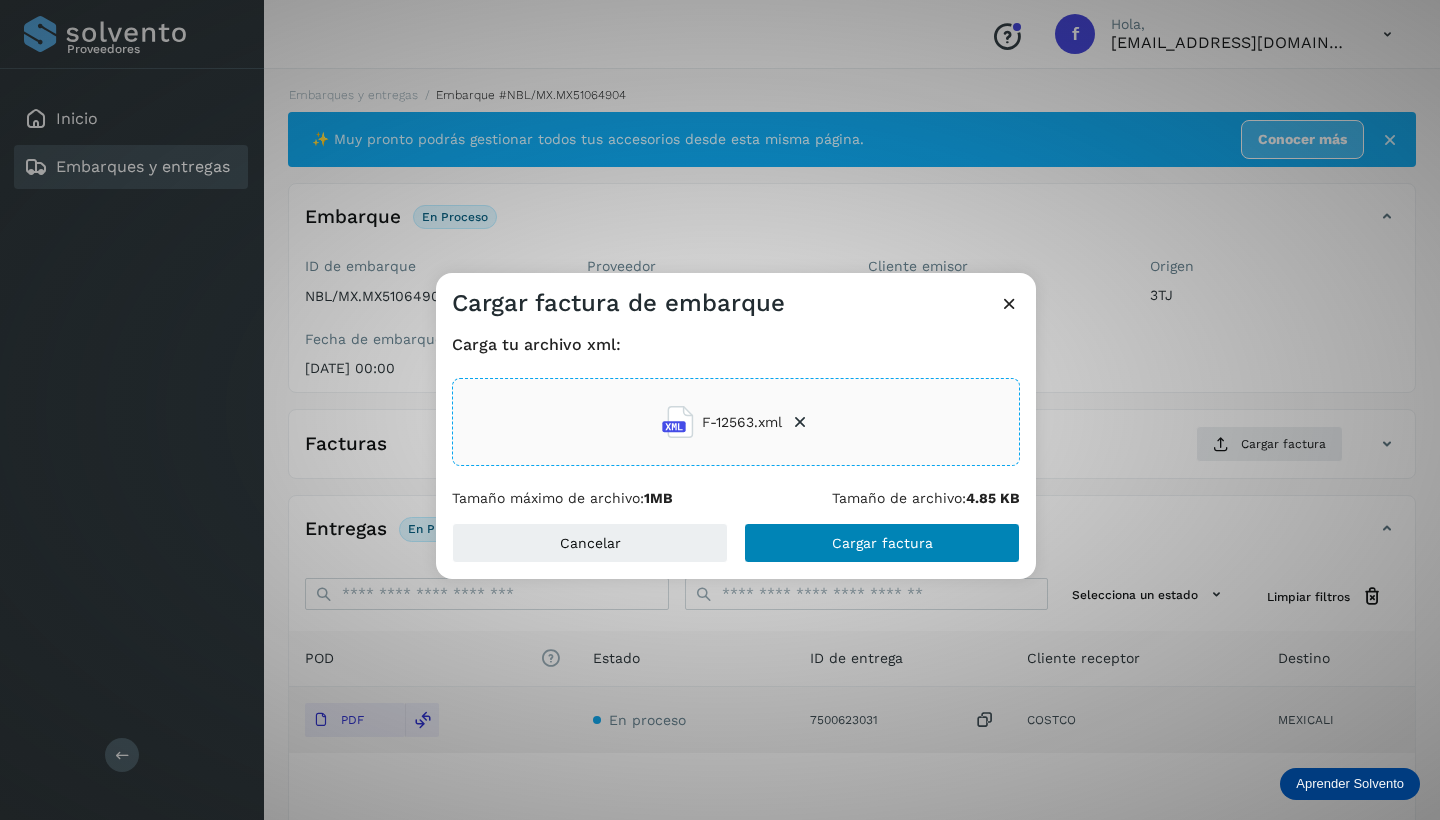 click on "Cargar factura" 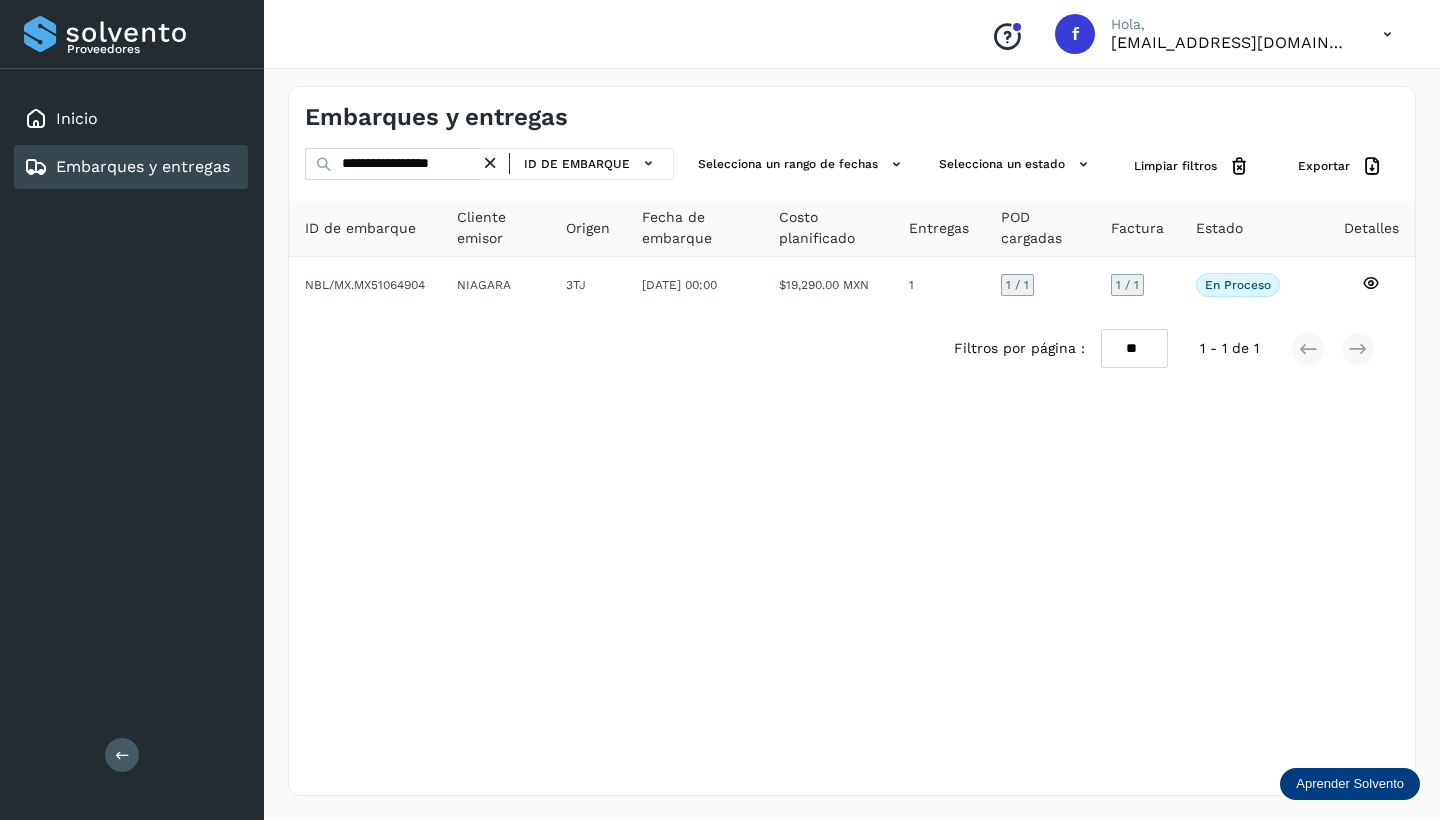 drag, startPoint x: 496, startPoint y: 157, endPoint x: 425, endPoint y: 168, distance: 71.84706 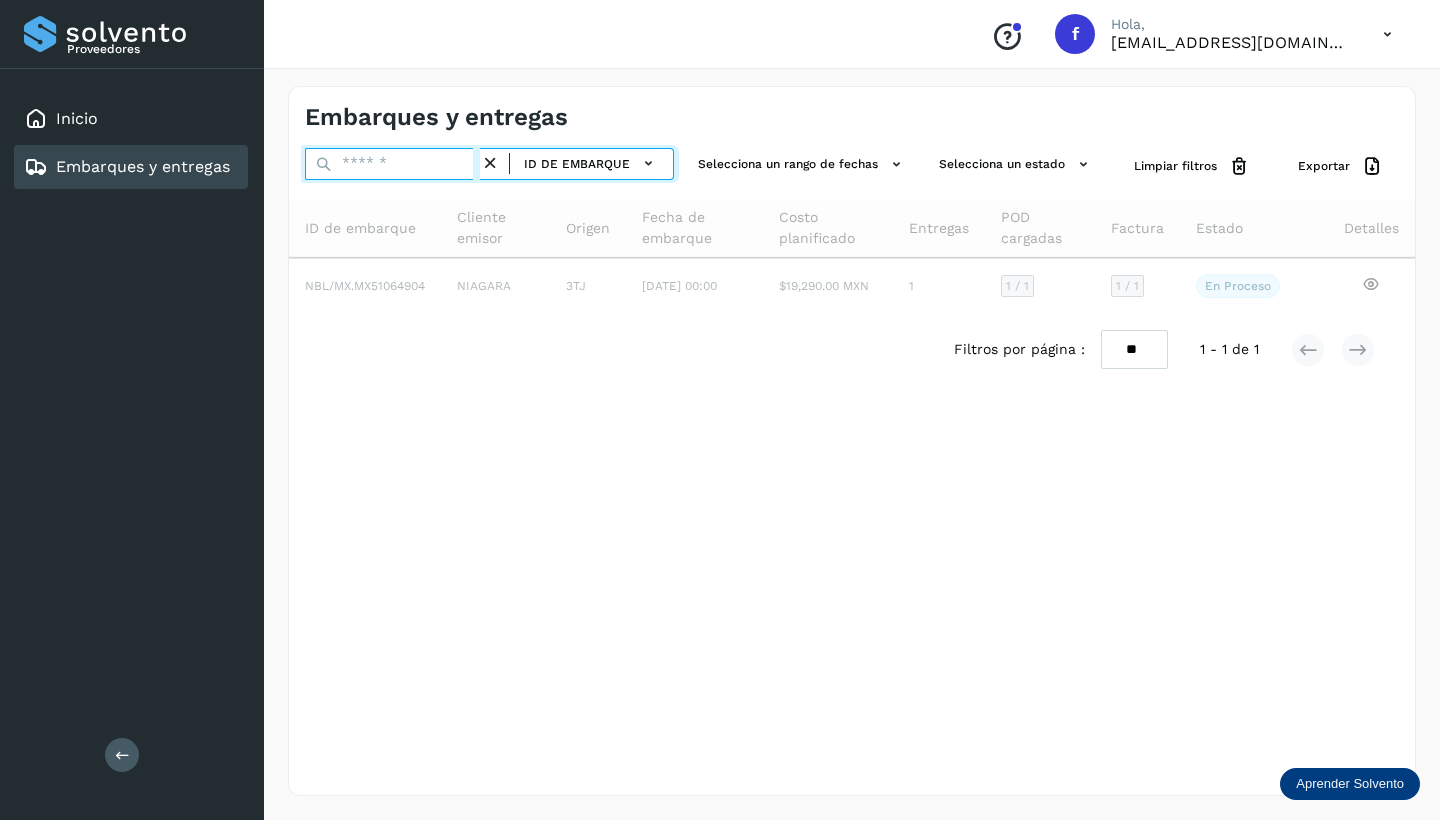 paste on "**********" 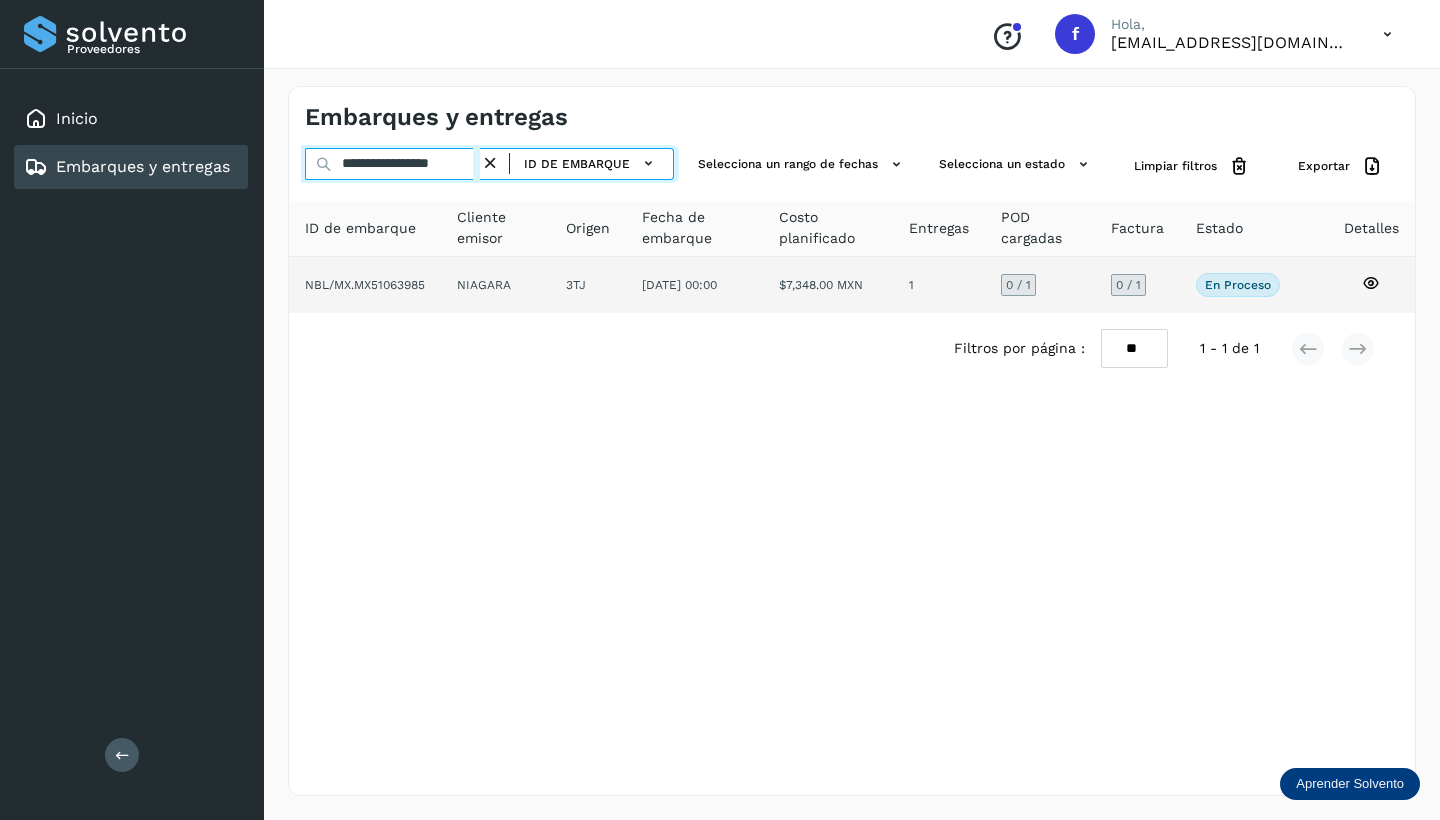 type on "**********" 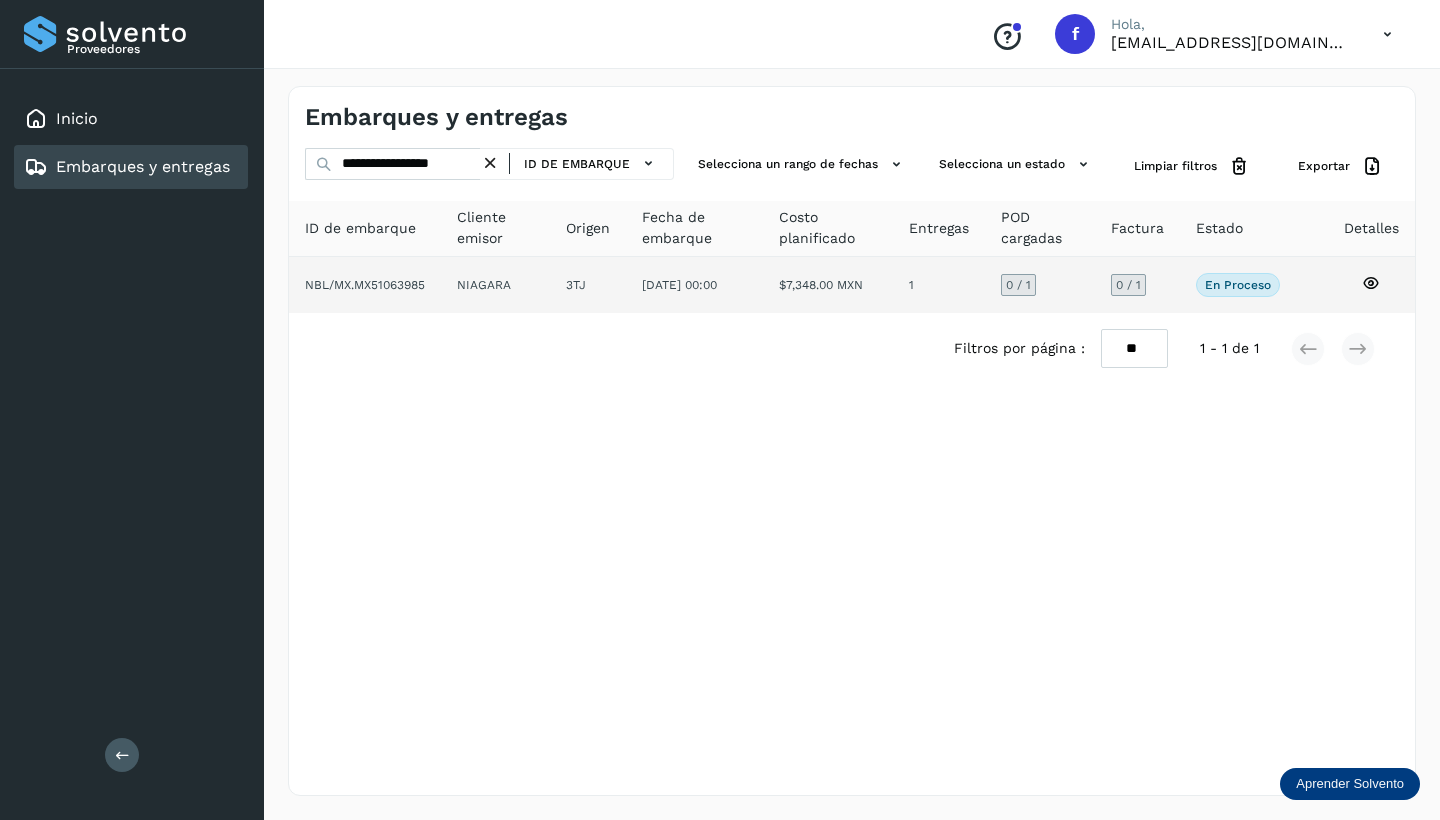 click 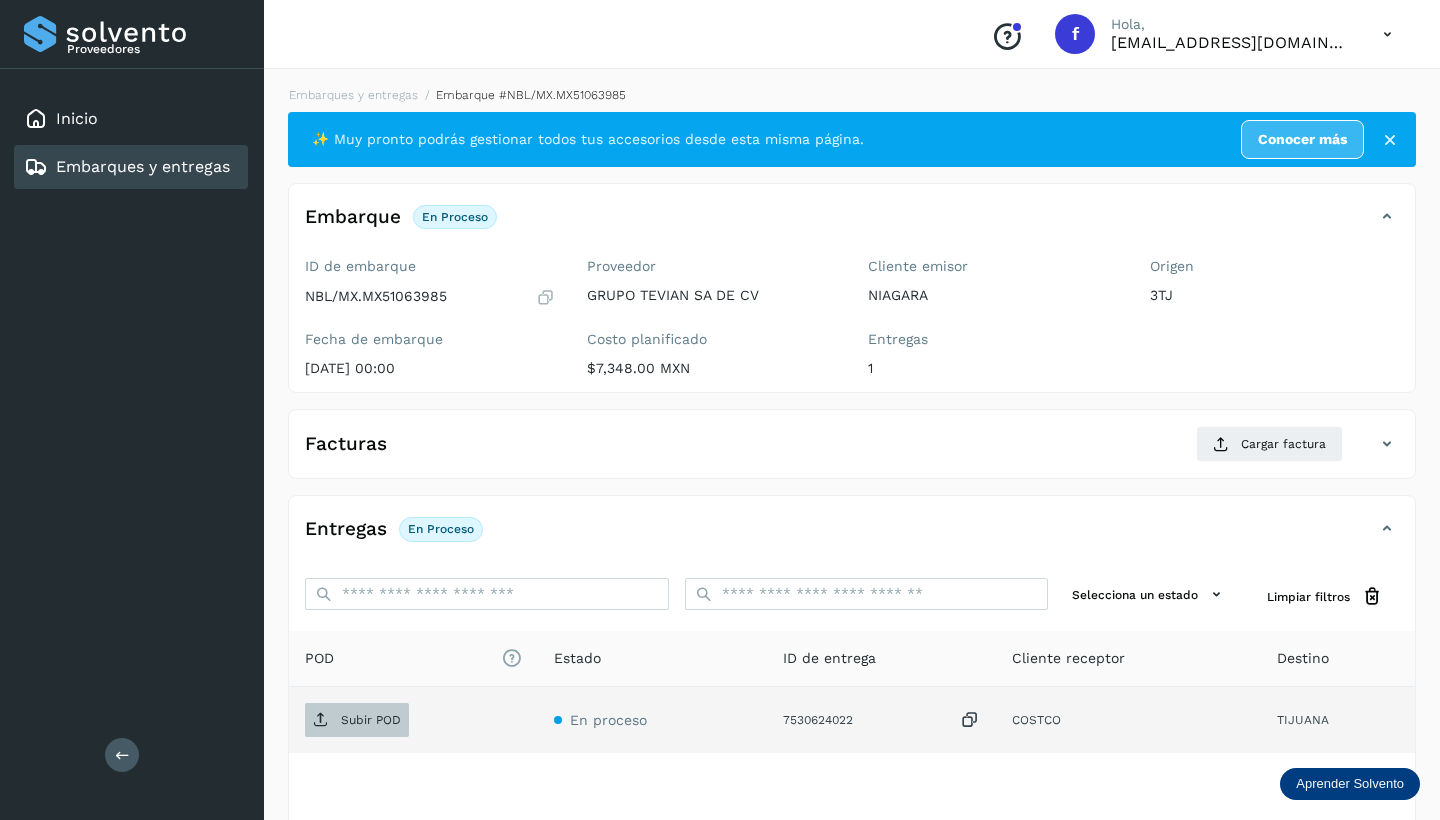 click on "Subir POD" at bounding box center (371, 720) 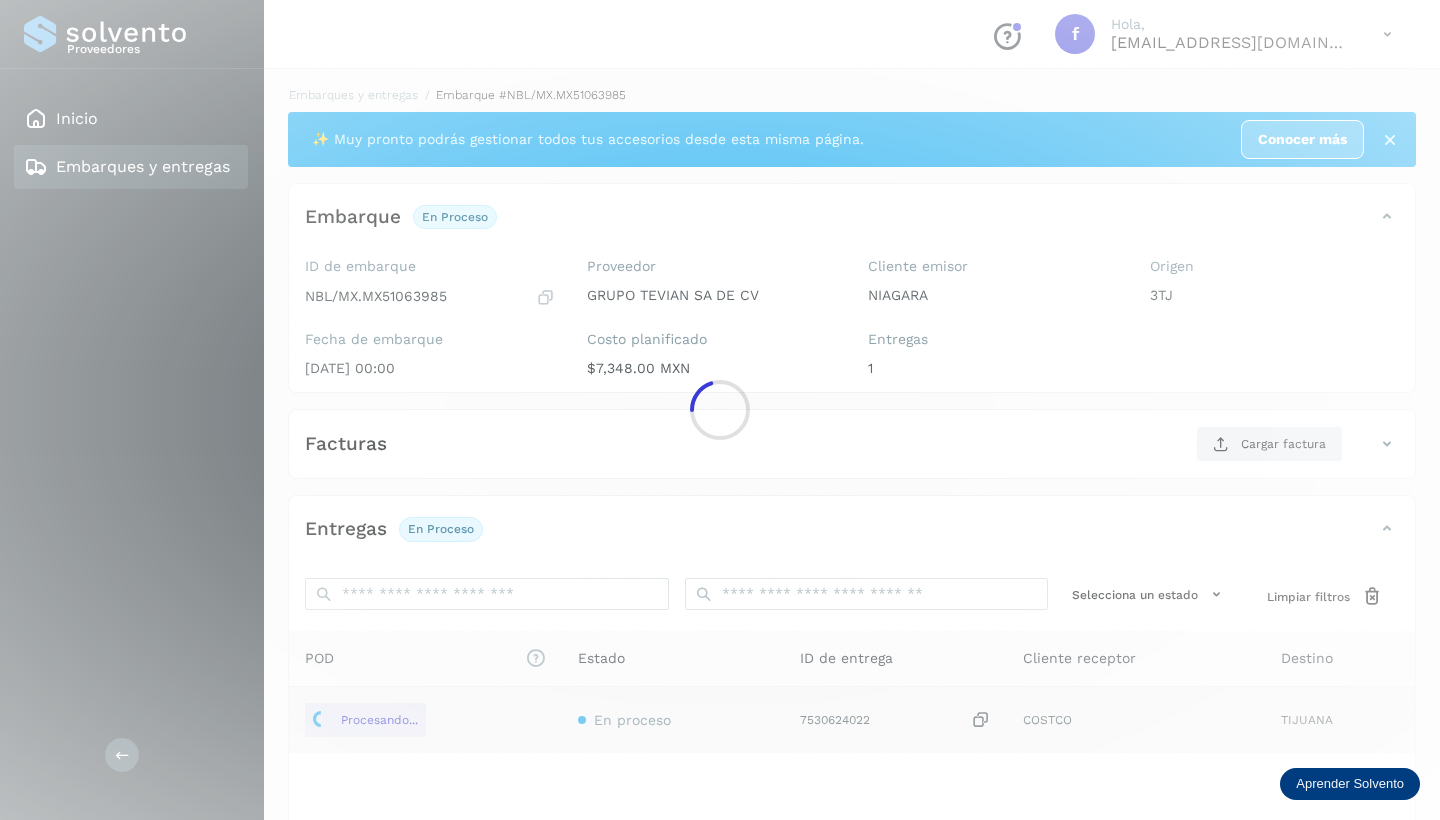scroll, scrollTop: 1, scrollLeft: 0, axis: vertical 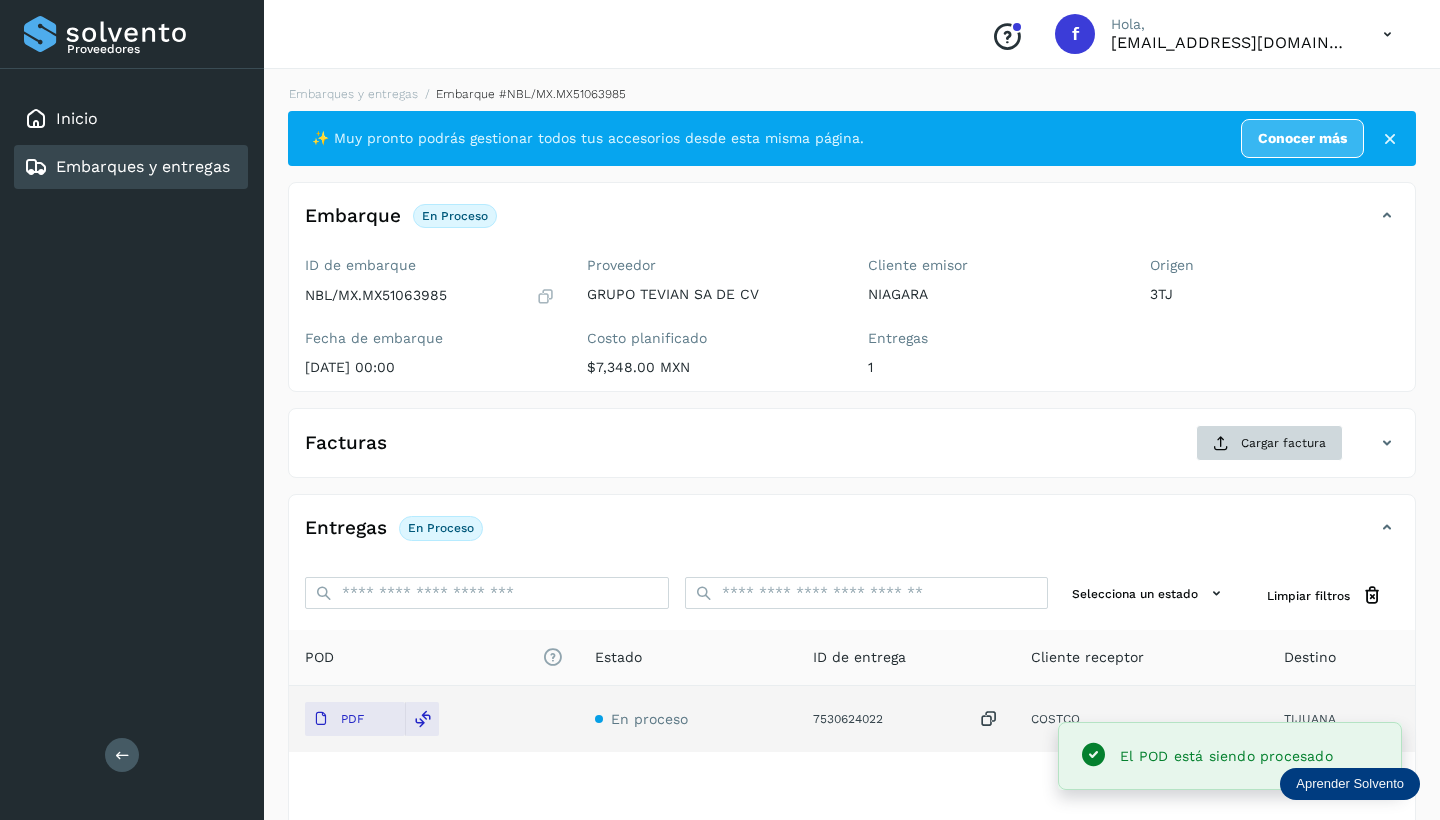 click on "Cargar factura" 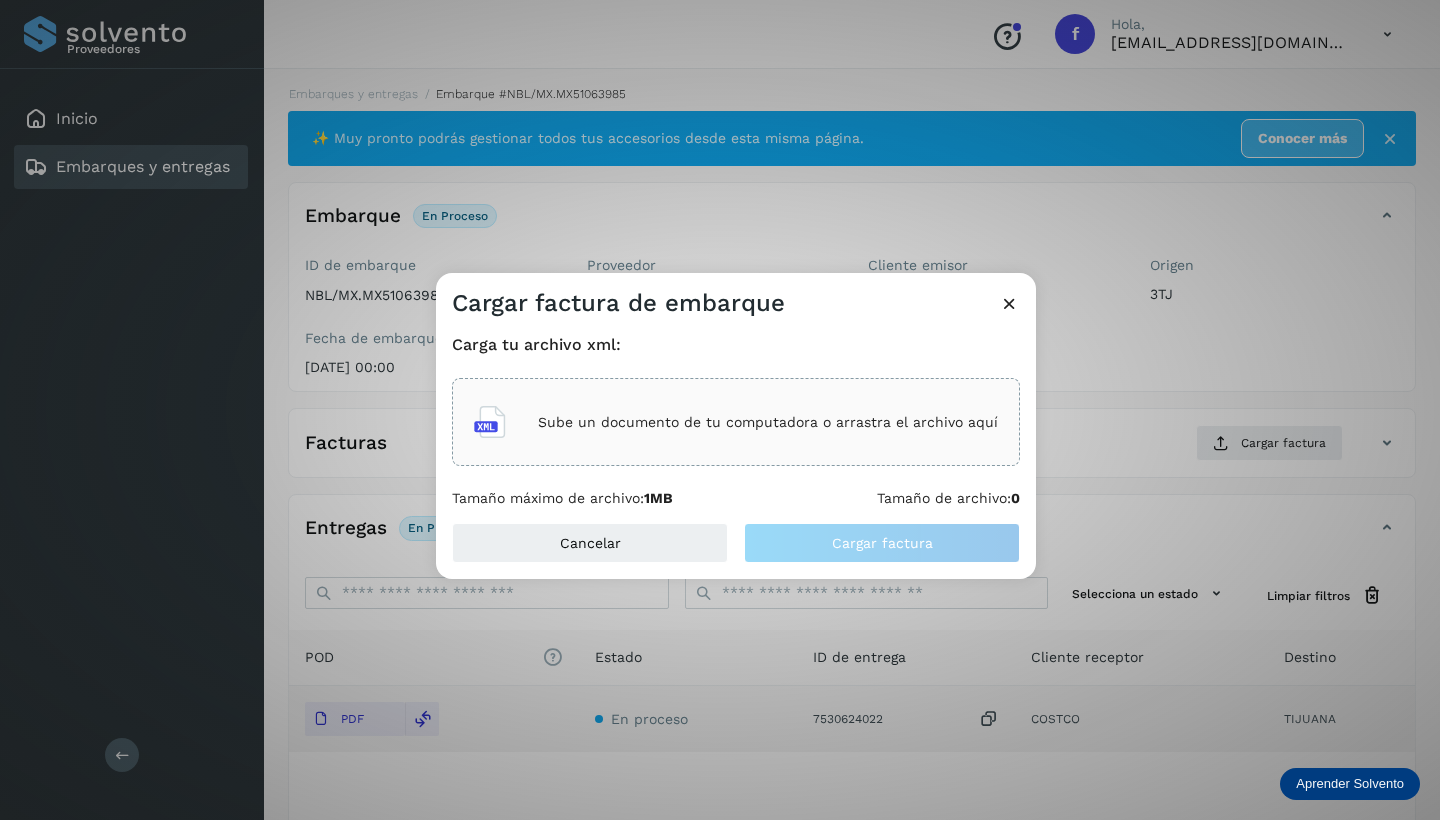 click on "Sube un documento de tu computadora o arrastra el archivo aquí" 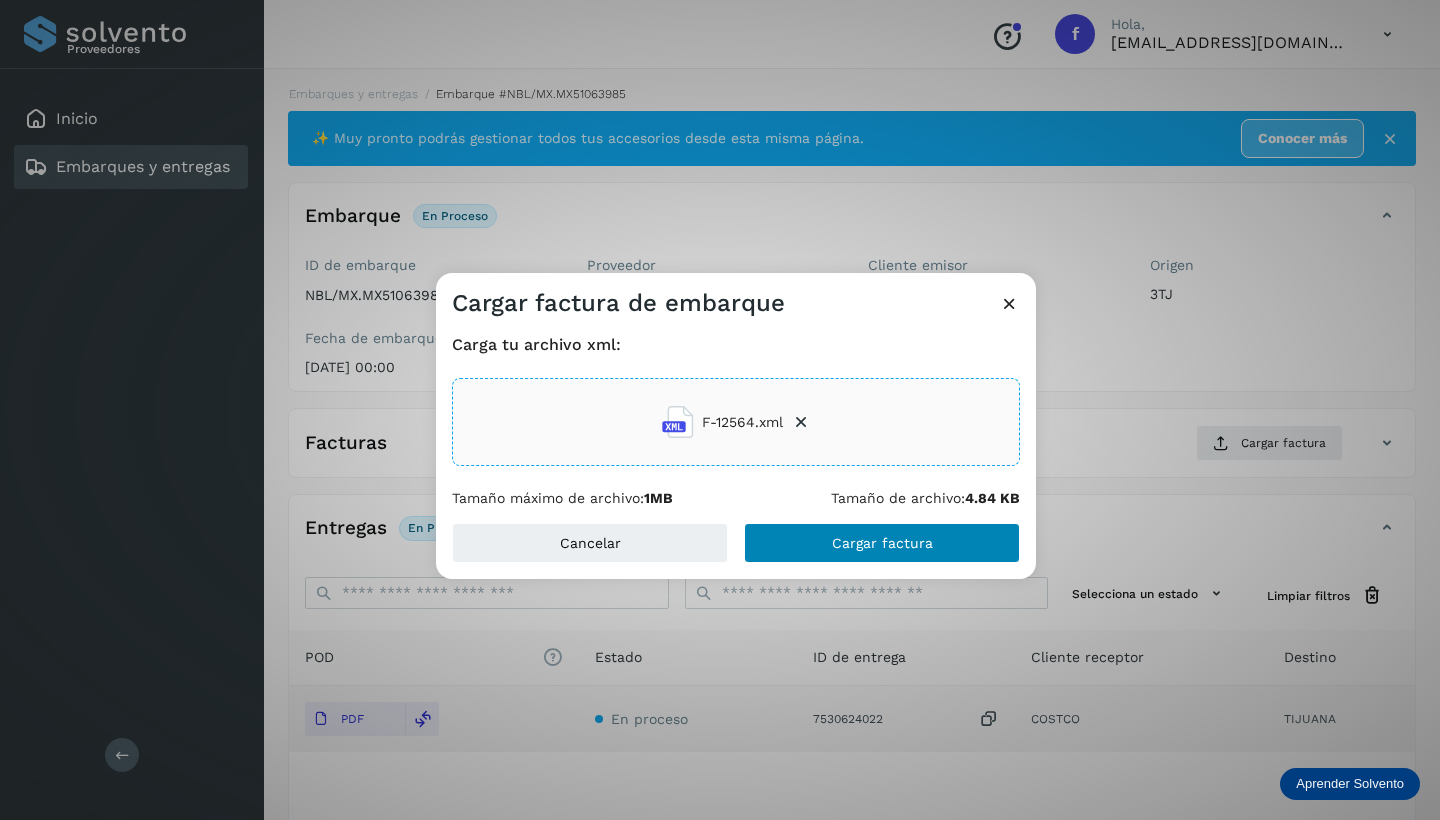 click on "Cargar factura" 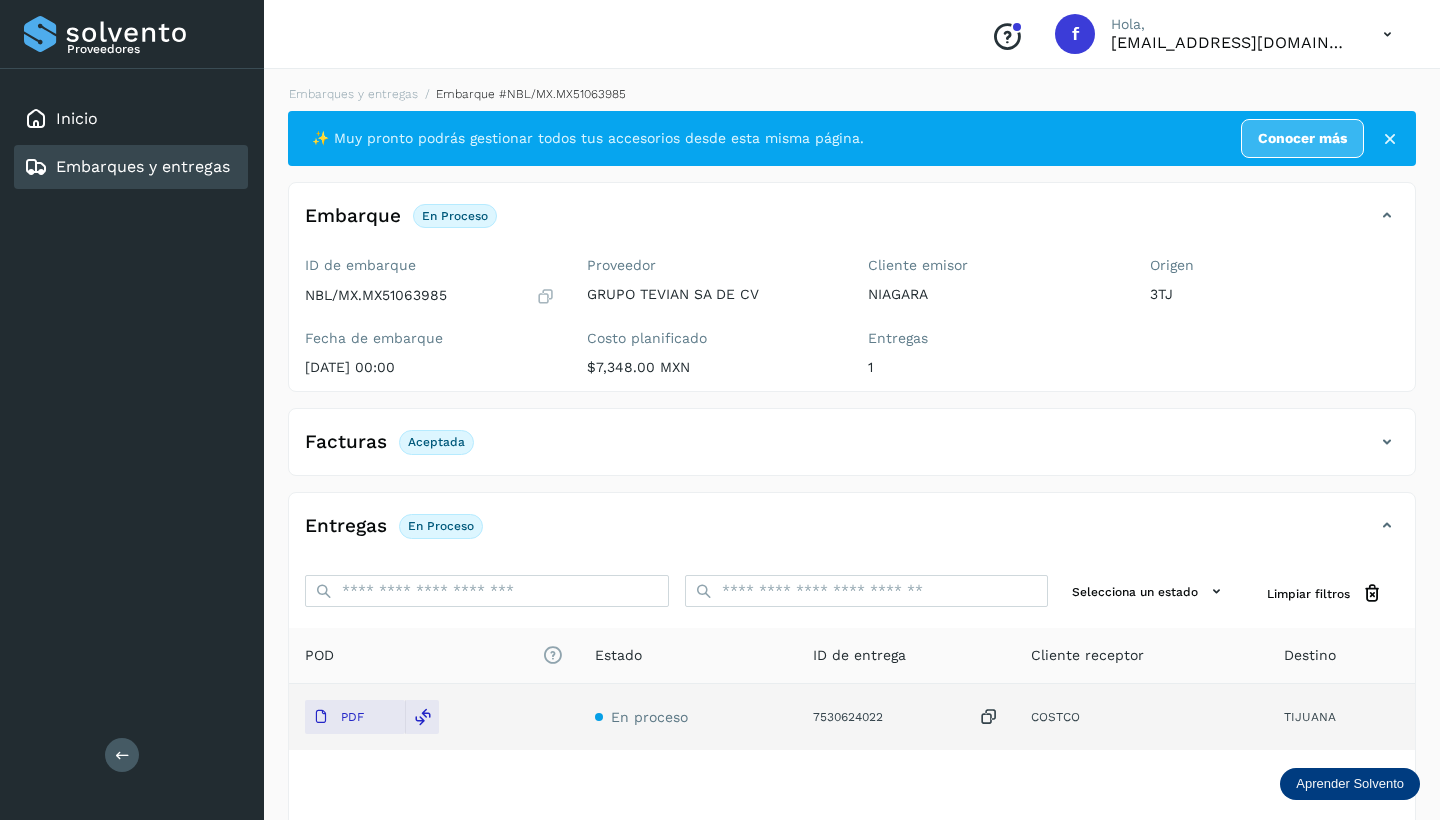 scroll, scrollTop: 0, scrollLeft: 0, axis: both 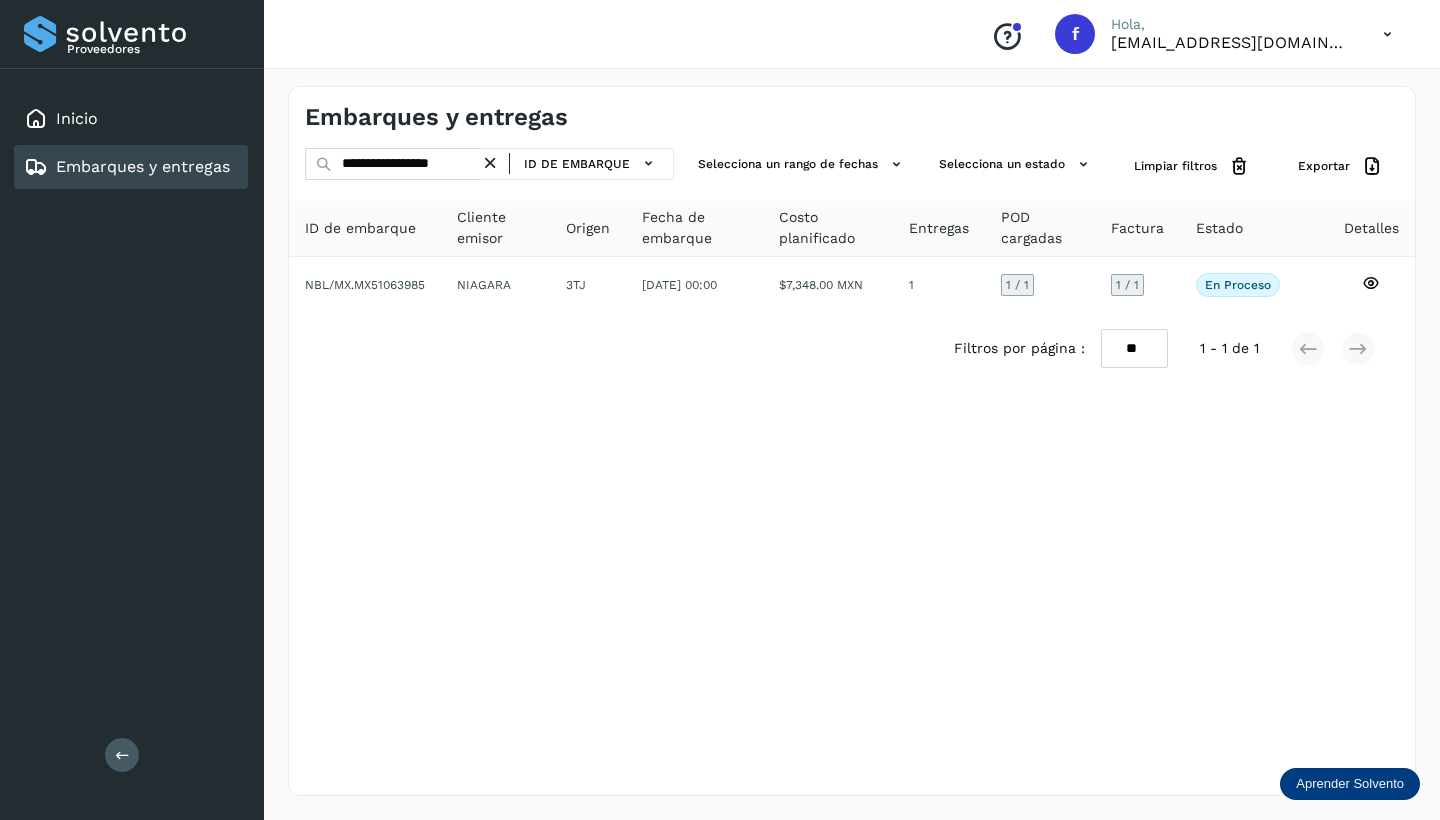 drag, startPoint x: 496, startPoint y: 159, endPoint x: 430, endPoint y: 165, distance: 66.27216 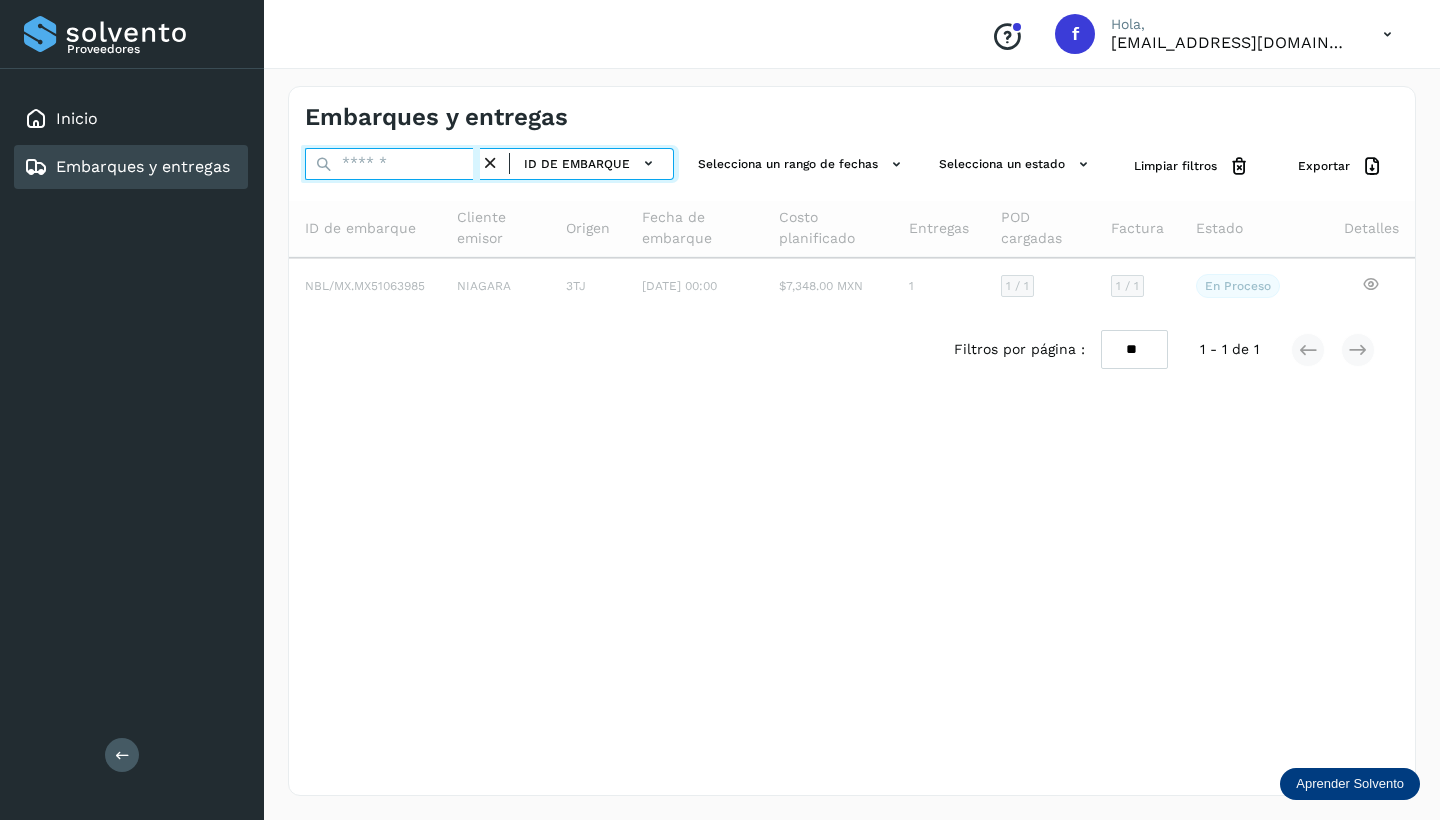 paste on "**********" 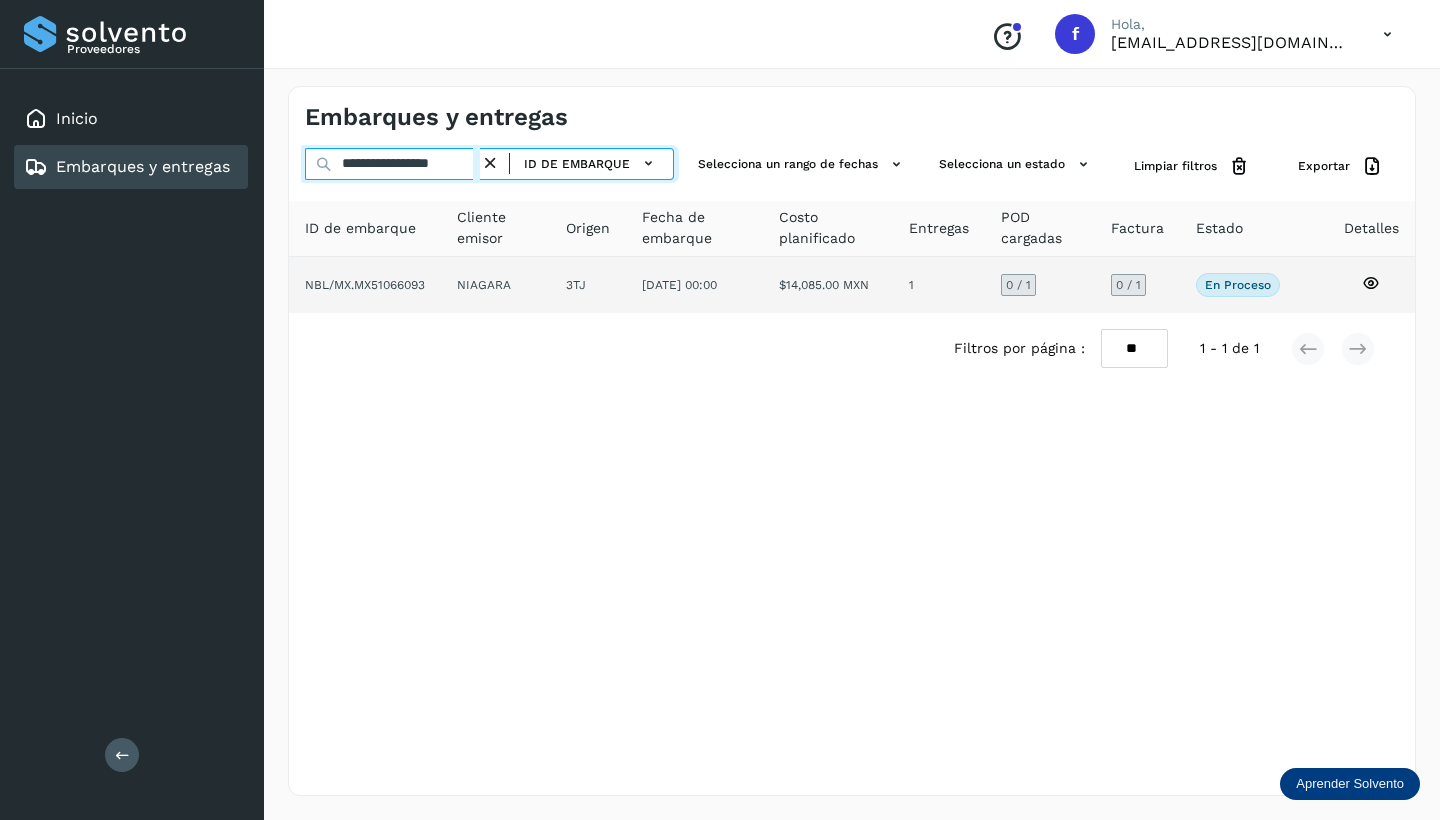 type on "**********" 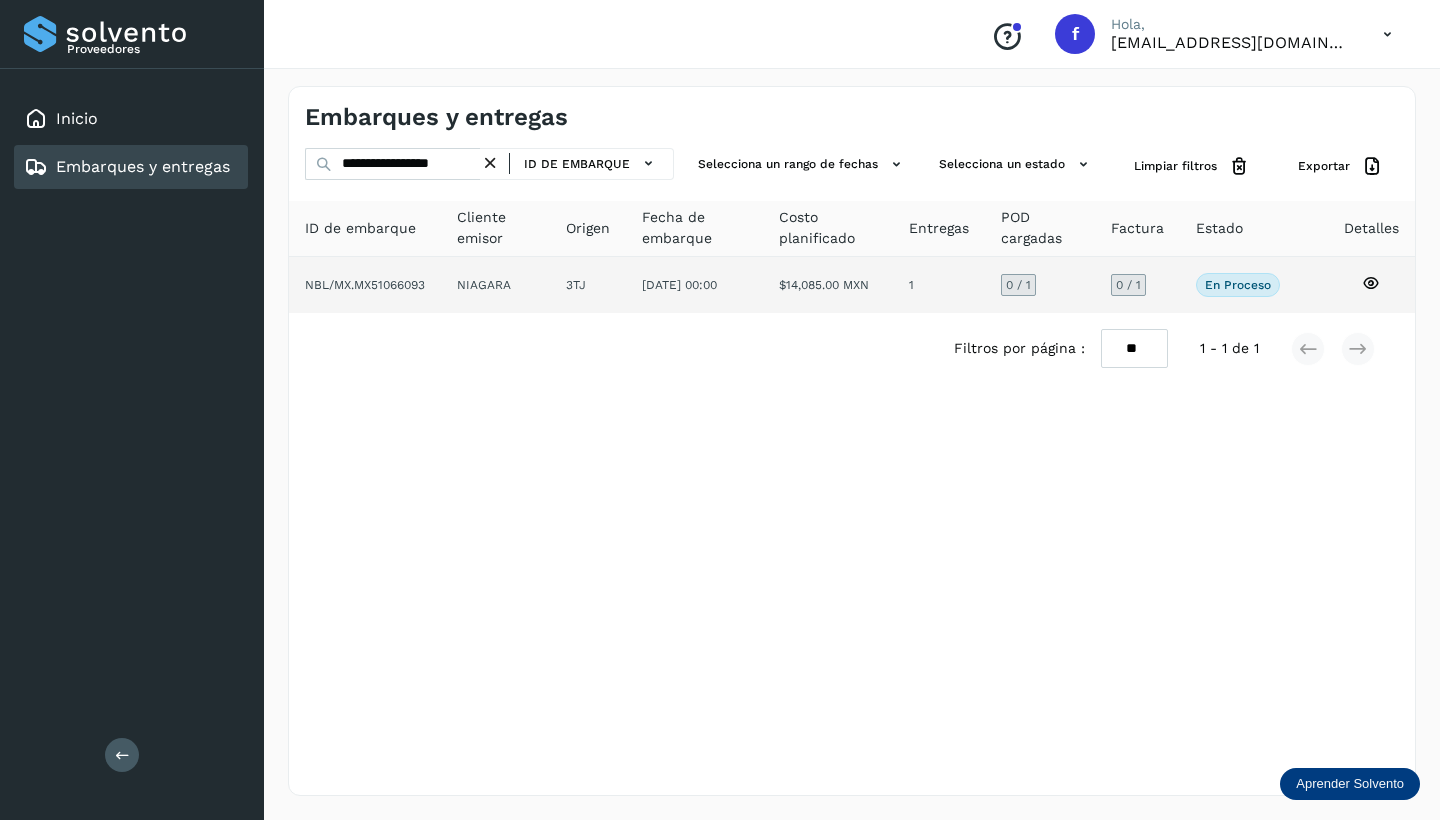 click 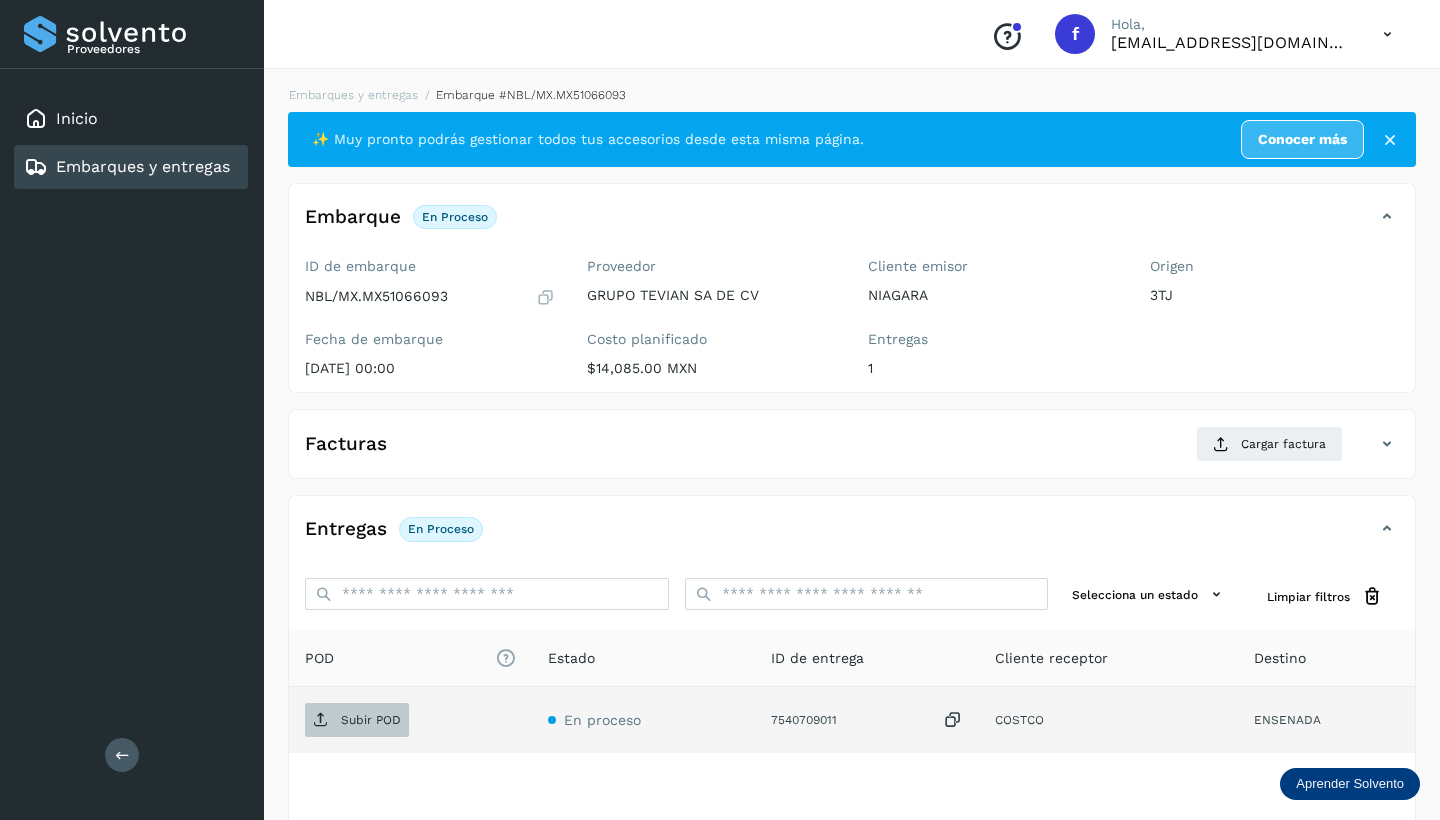 click on "Subir POD" at bounding box center (371, 720) 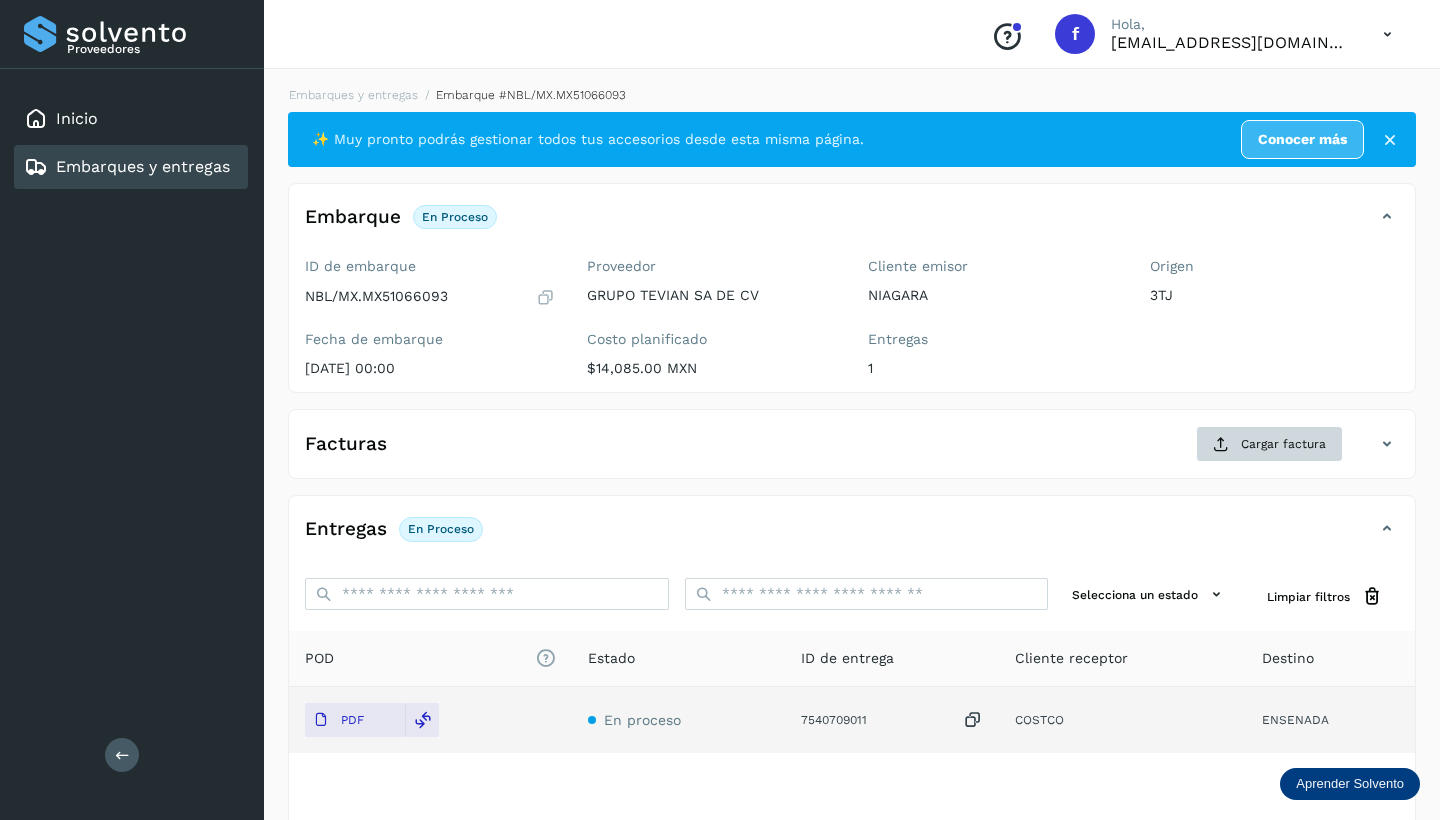 click on "Cargar factura" 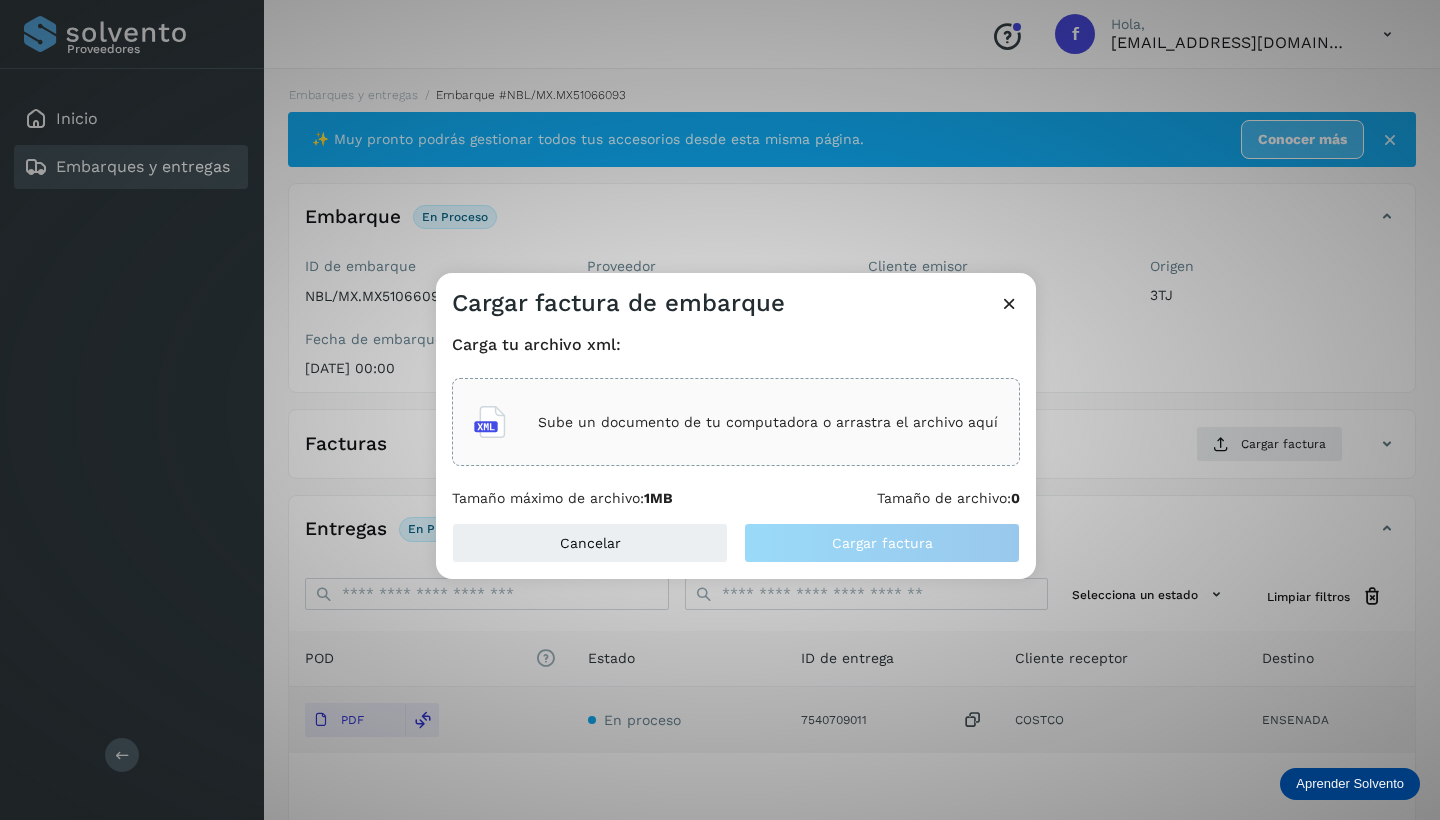 click on "Sube un documento de tu computadora o arrastra el archivo aquí" at bounding box center [768, 422] 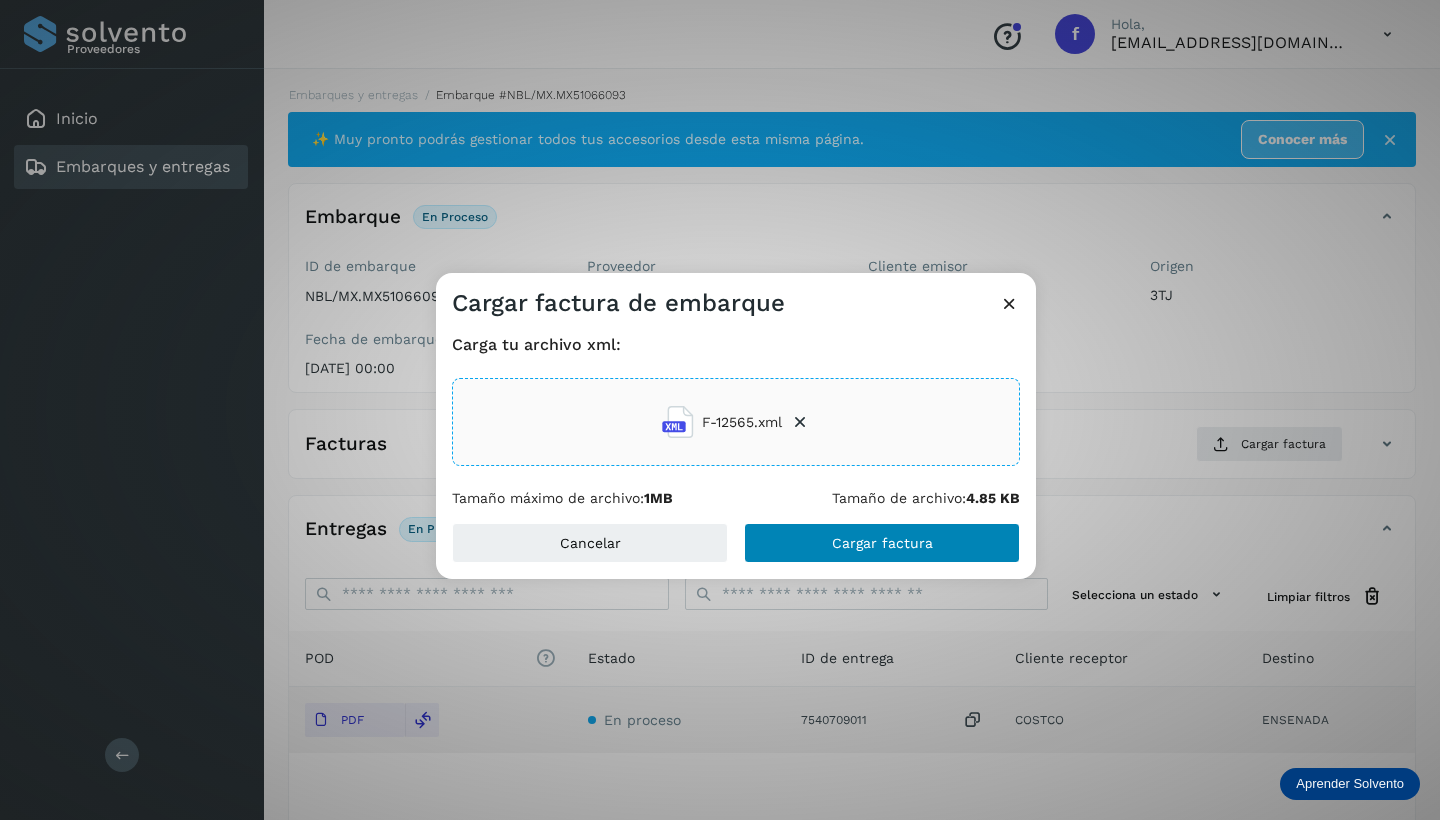 click on "Cargar factura" 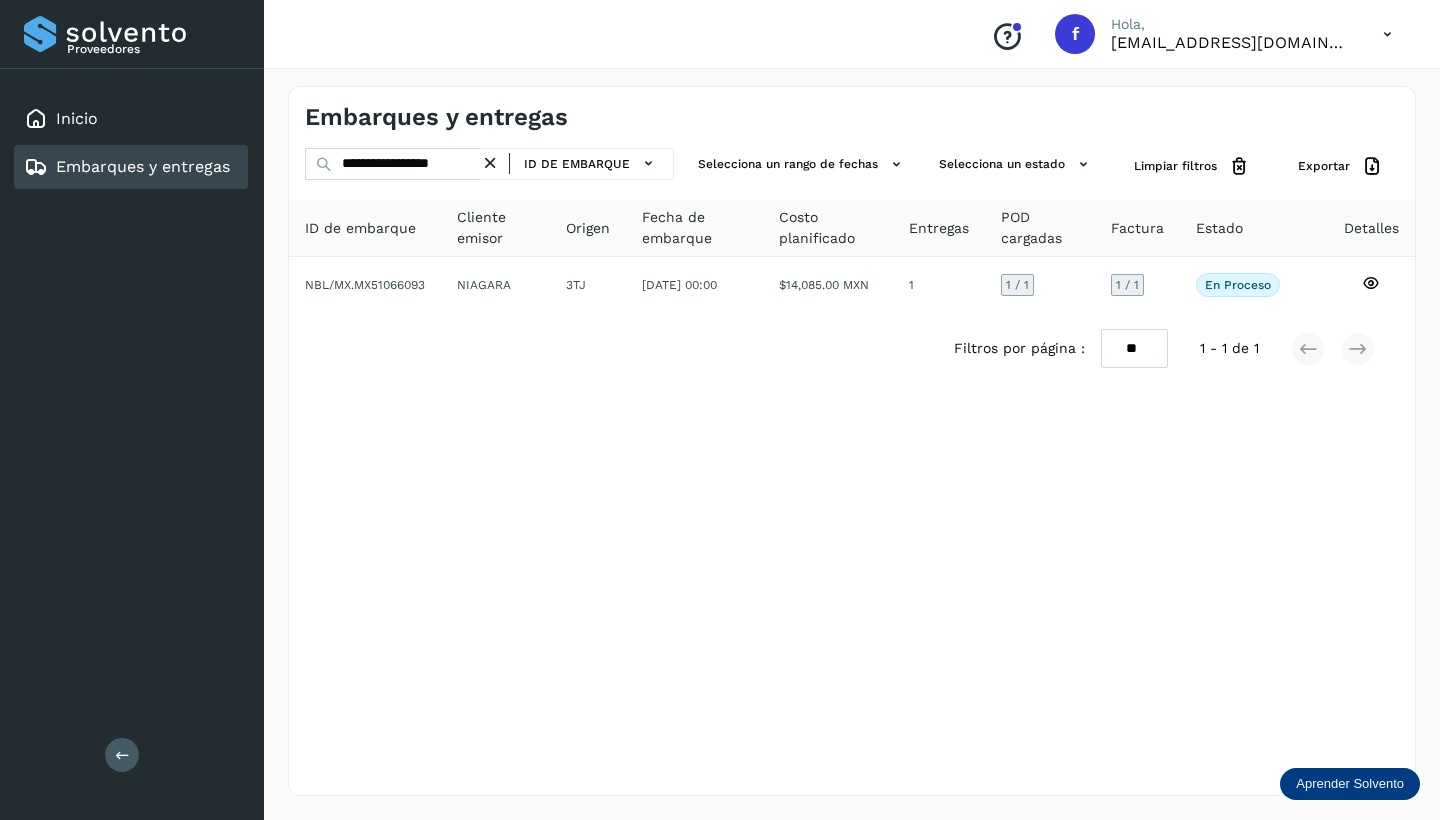 drag, startPoint x: 503, startPoint y: 158, endPoint x: 429, endPoint y: 155, distance: 74.06078 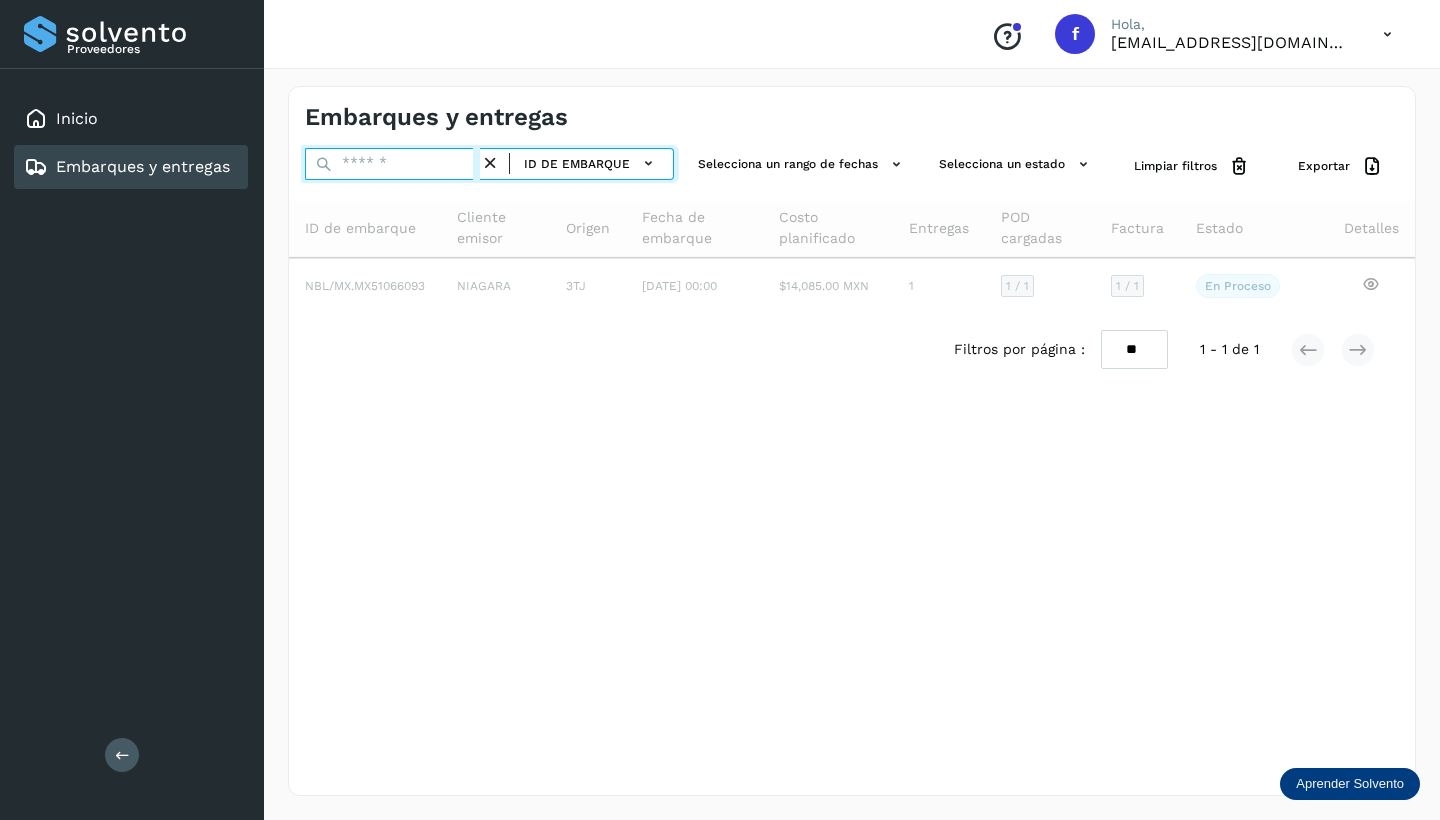 paste on "**********" 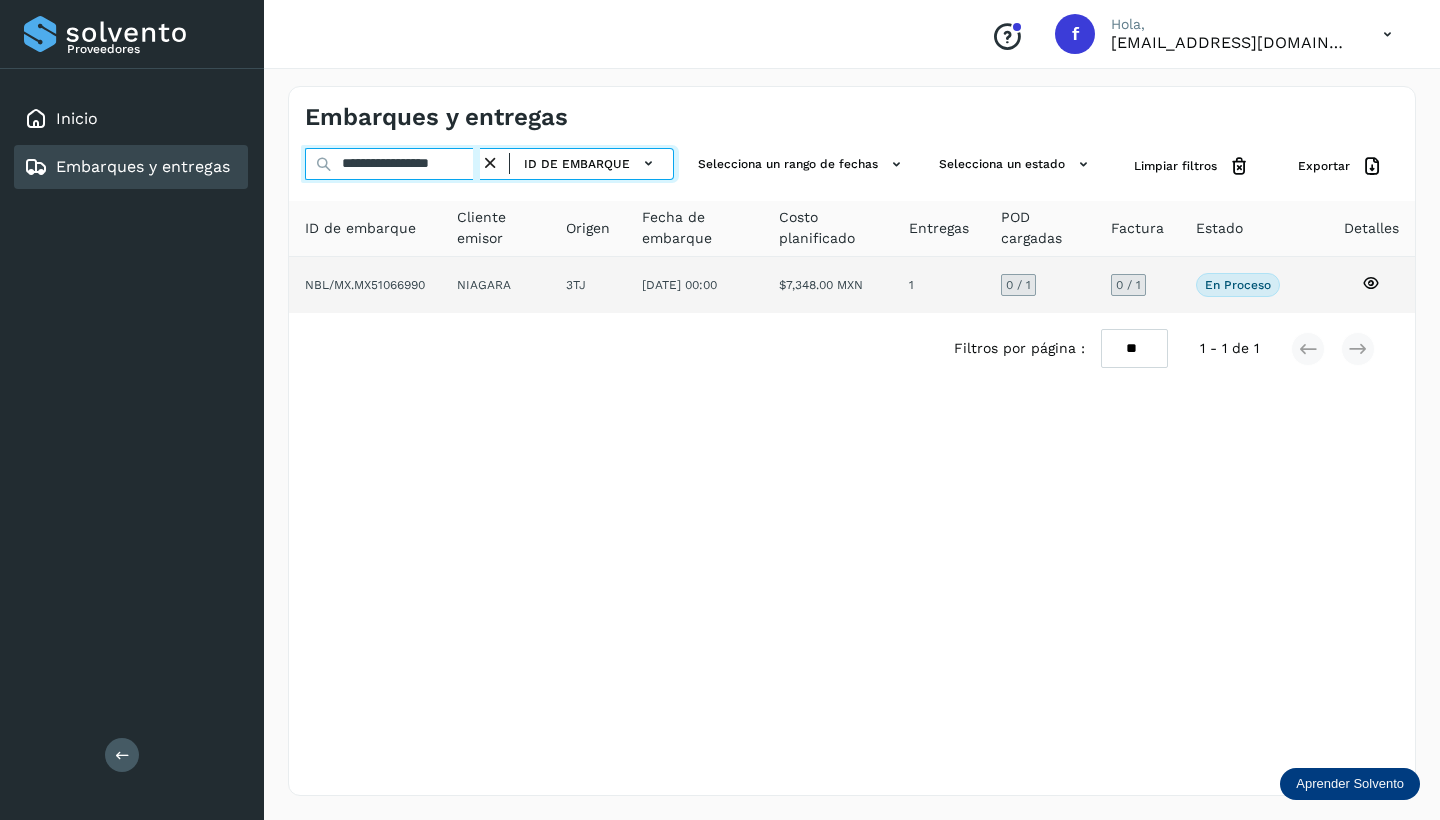 type on "**********" 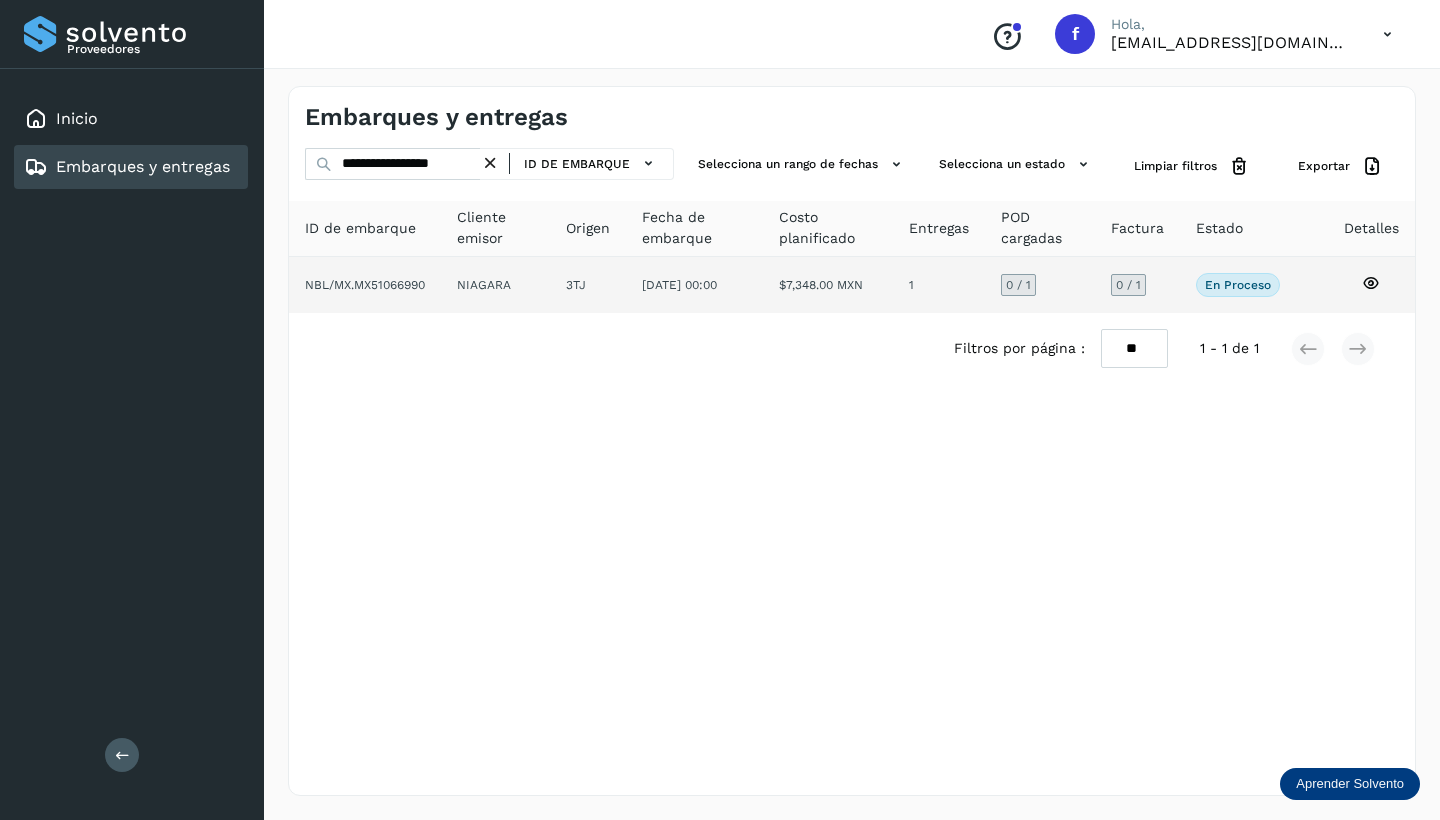 click 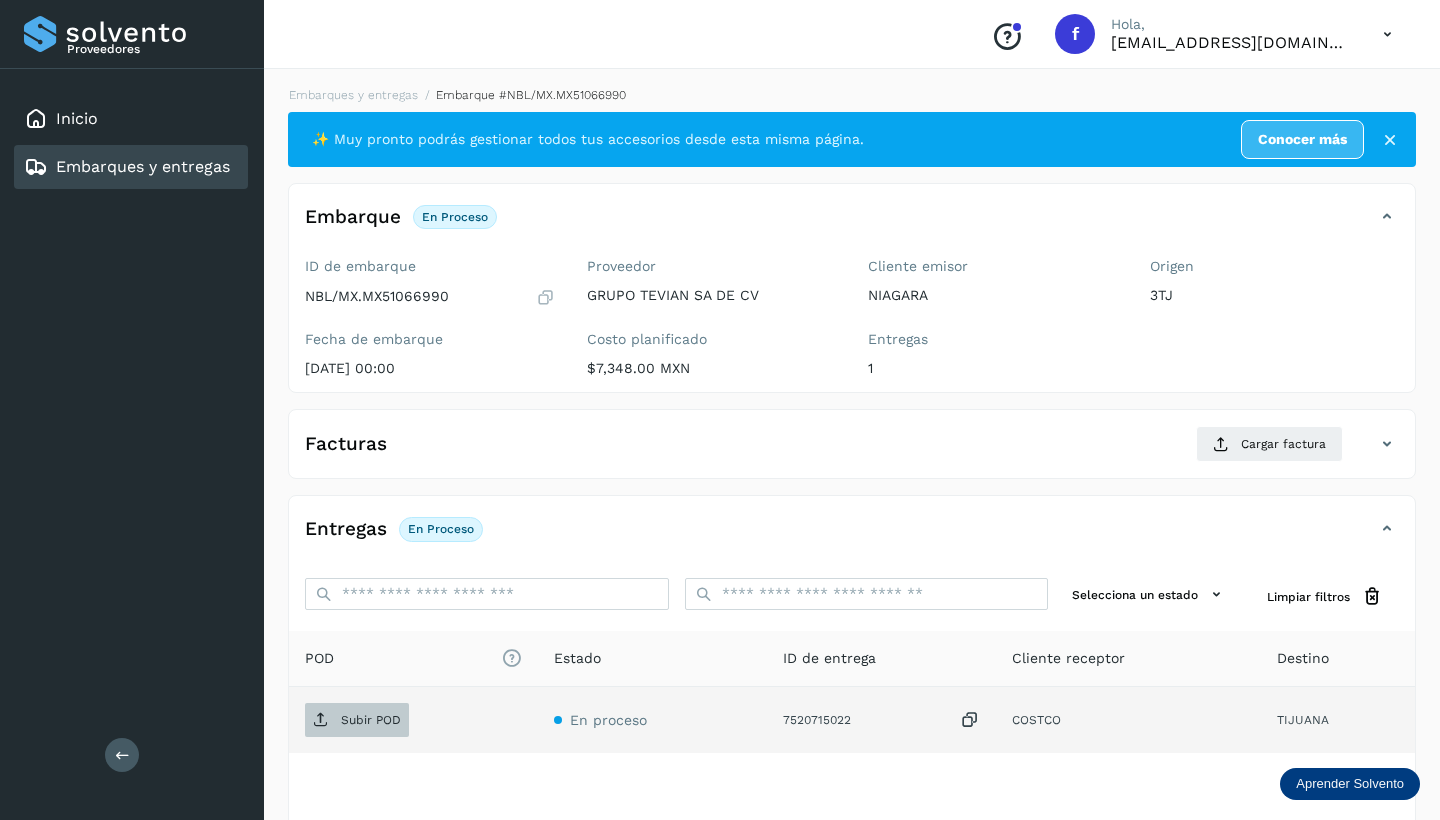 click on "Subir POD" at bounding box center (371, 720) 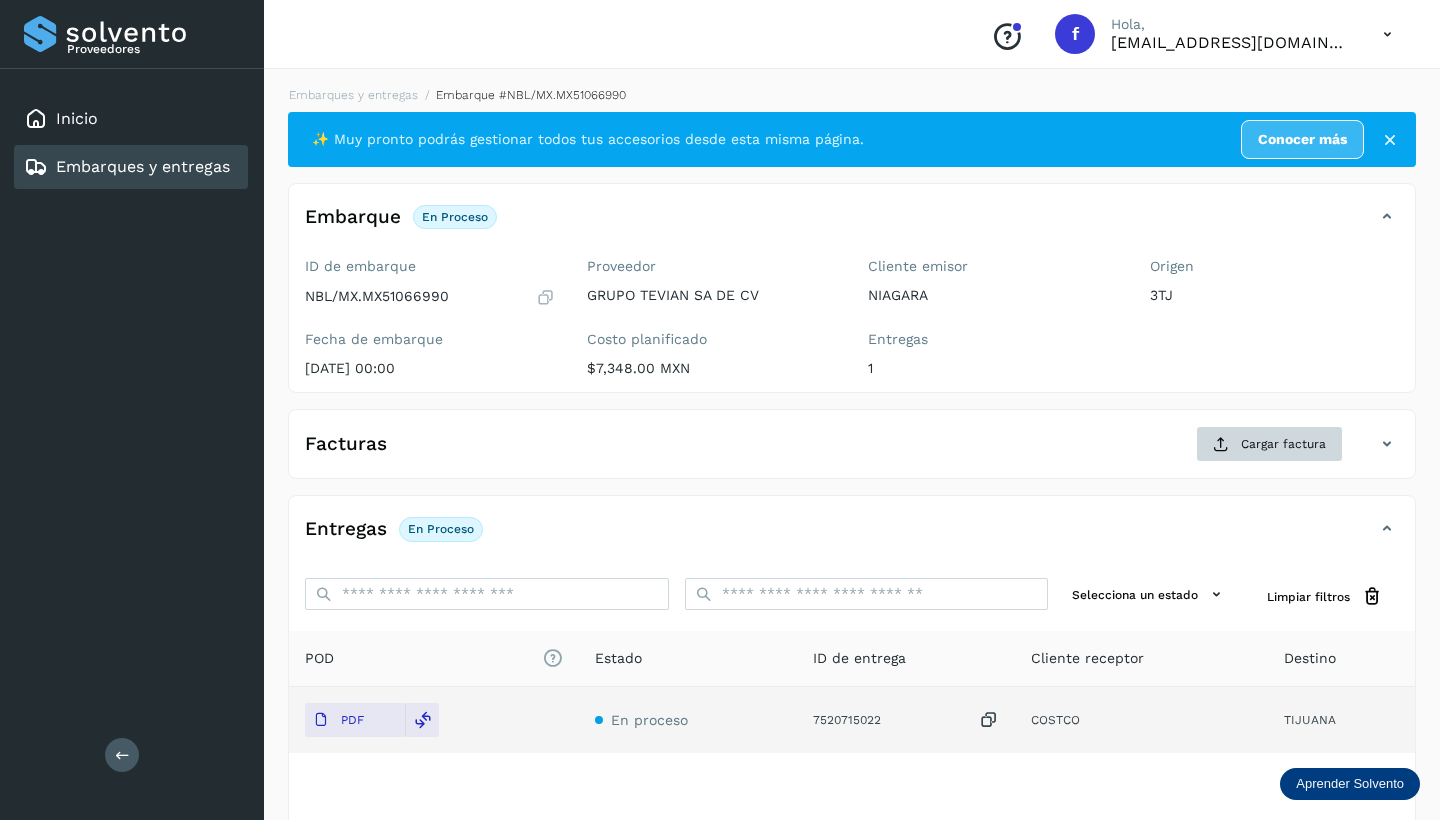 click on "Cargar factura" 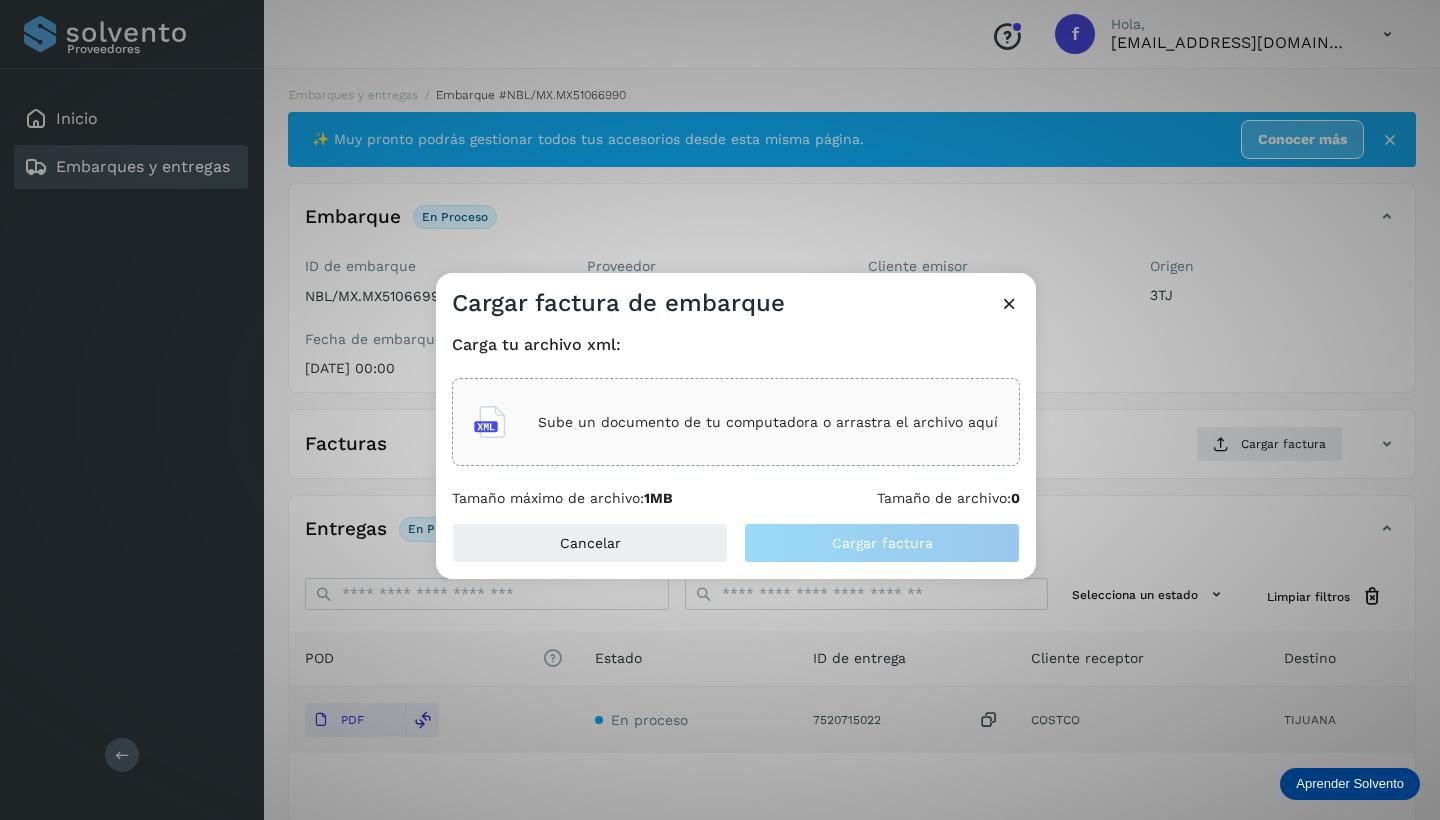 click on "Sube un documento de tu computadora o arrastra el archivo aquí" at bounding box center (768, 422) 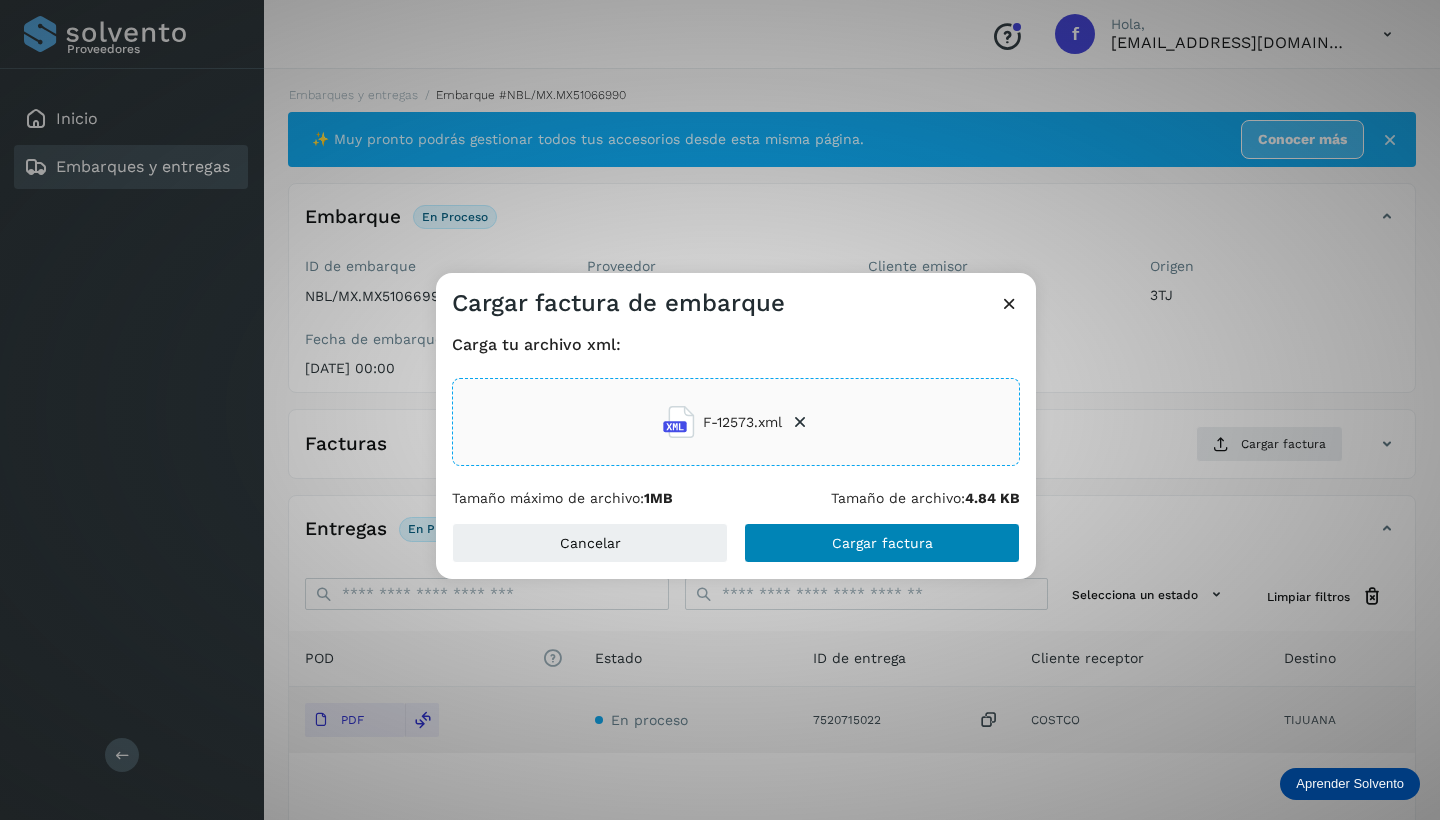 click on "Cargar factura" 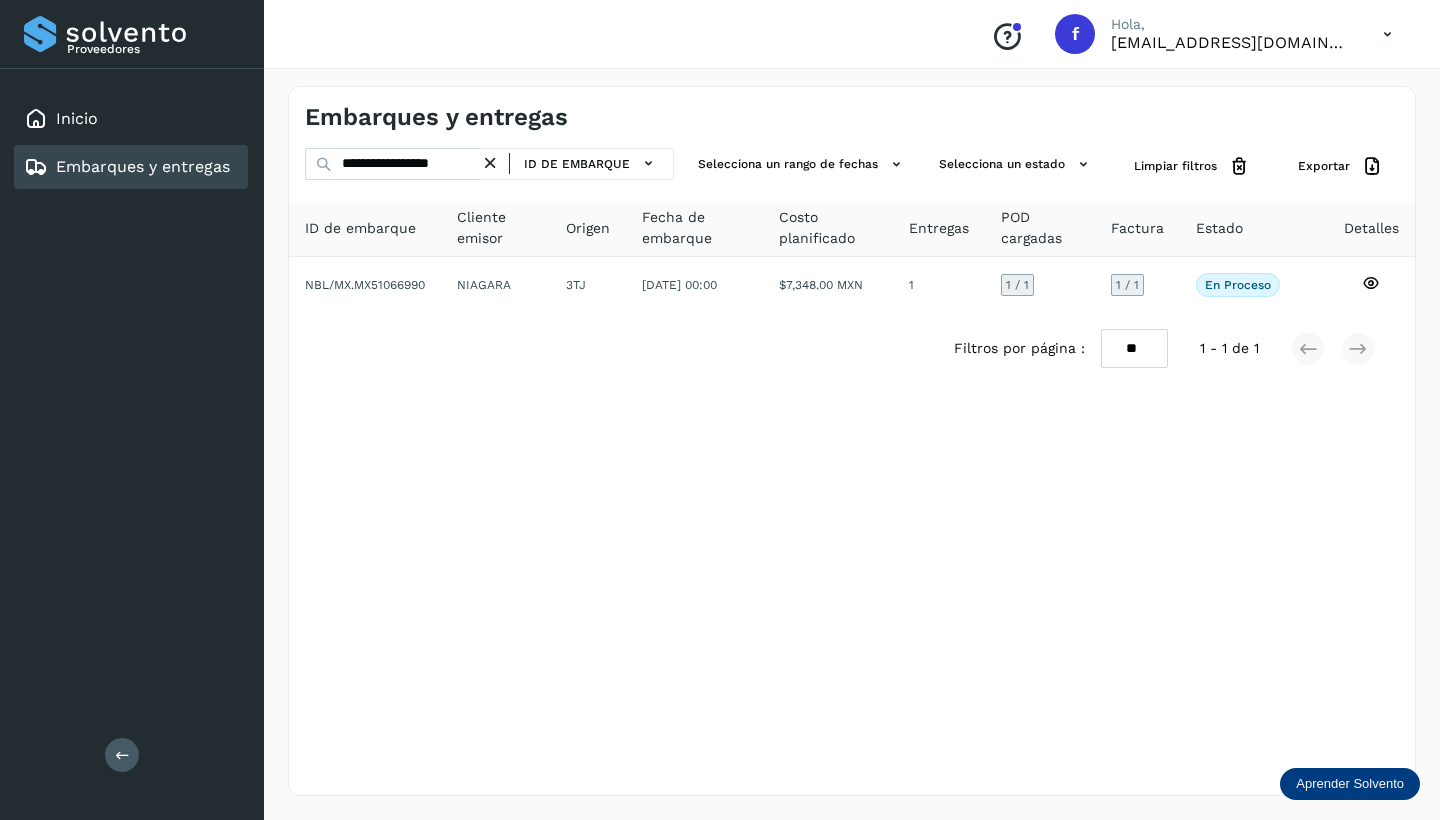 click at bounding box center [490, 163] 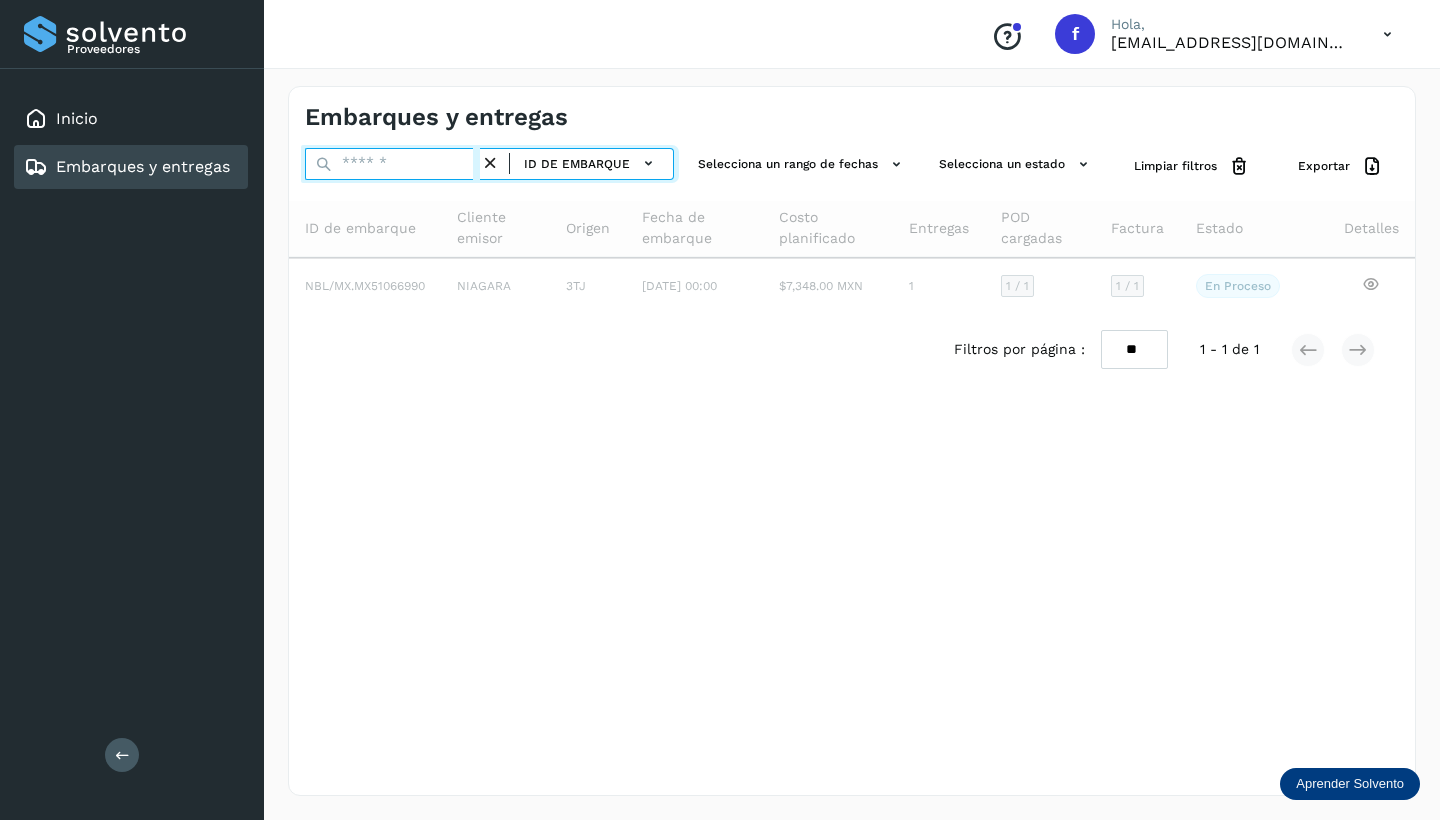 paste on "**********" 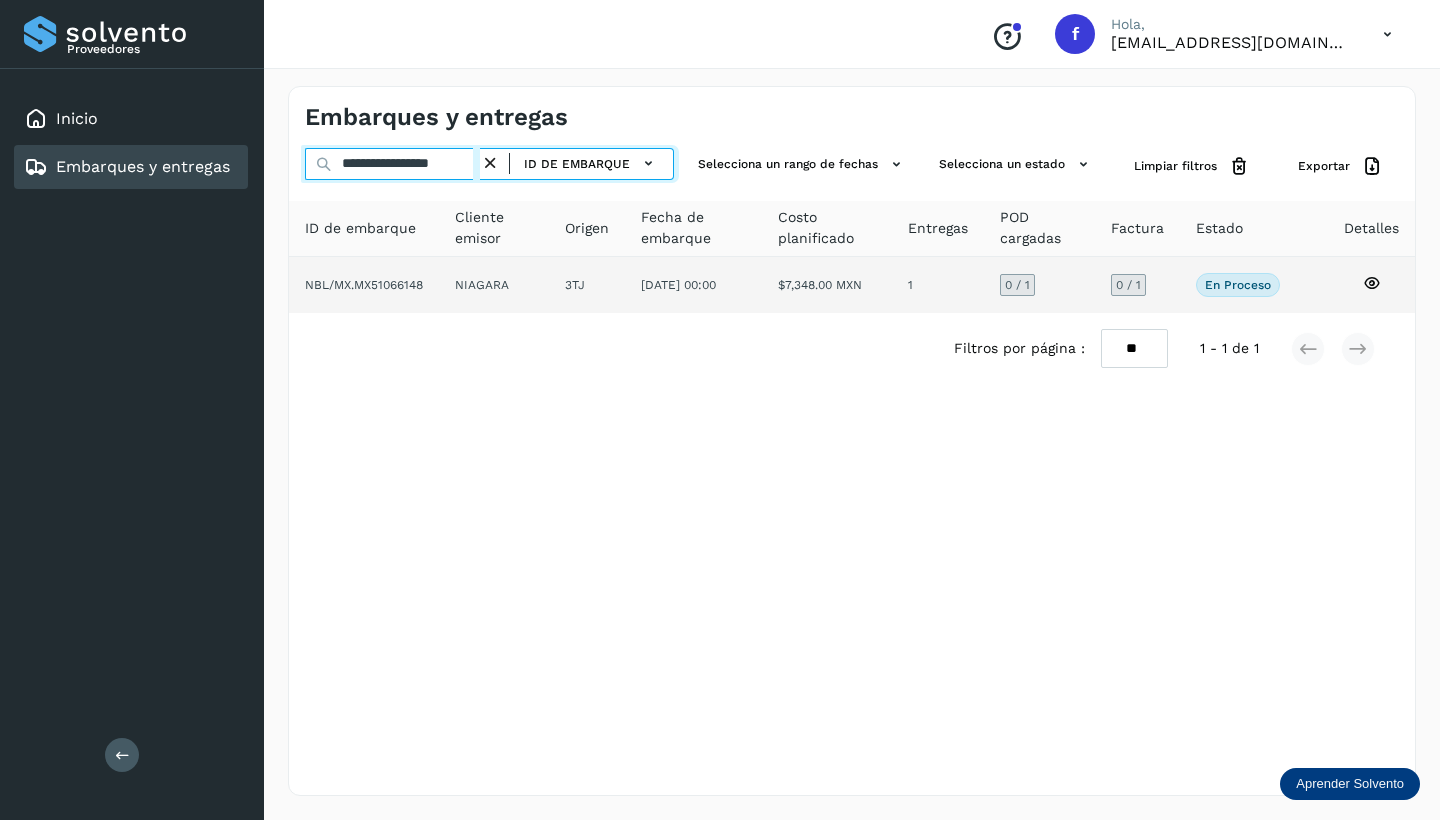 type on "**********" 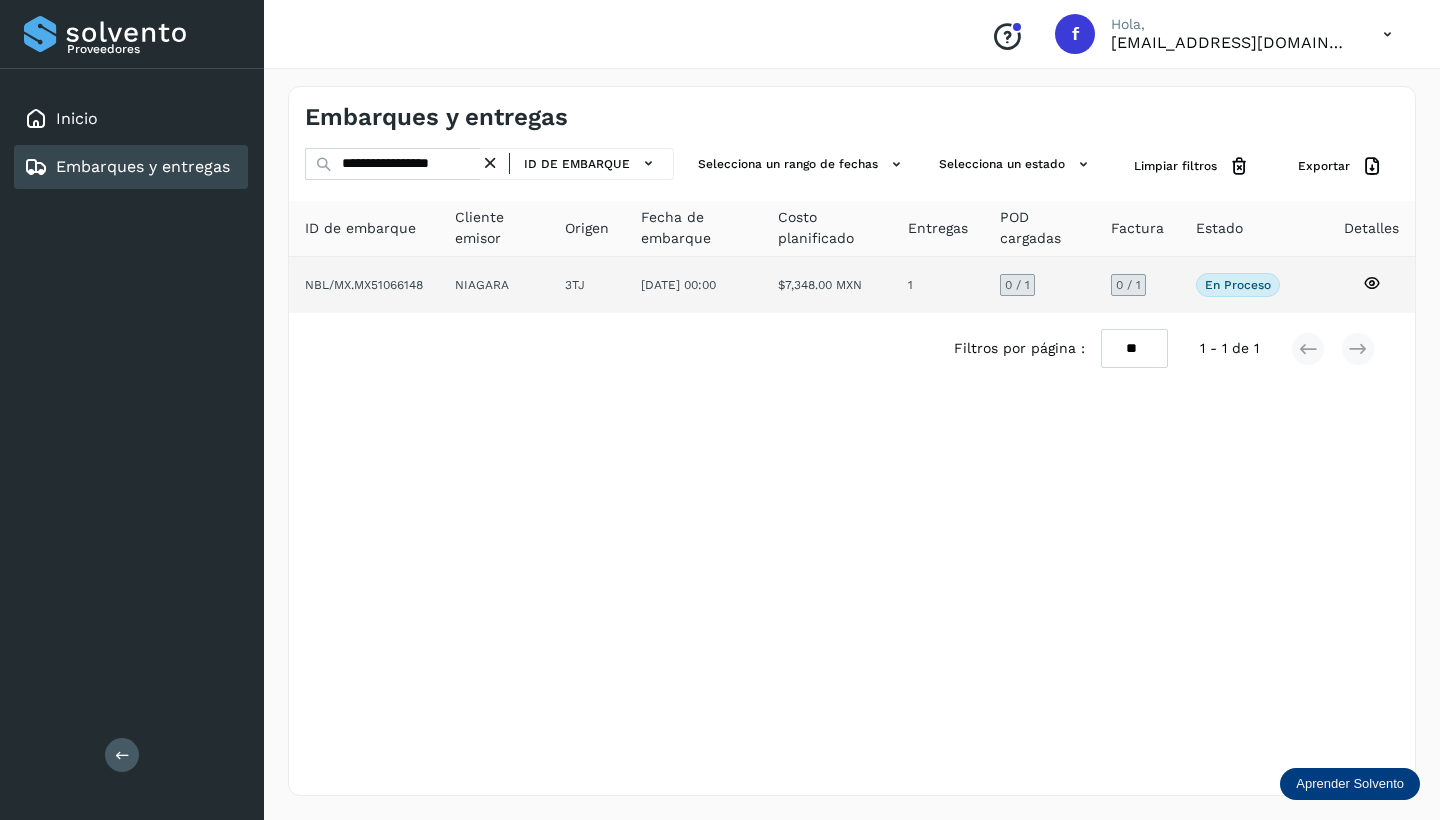 click 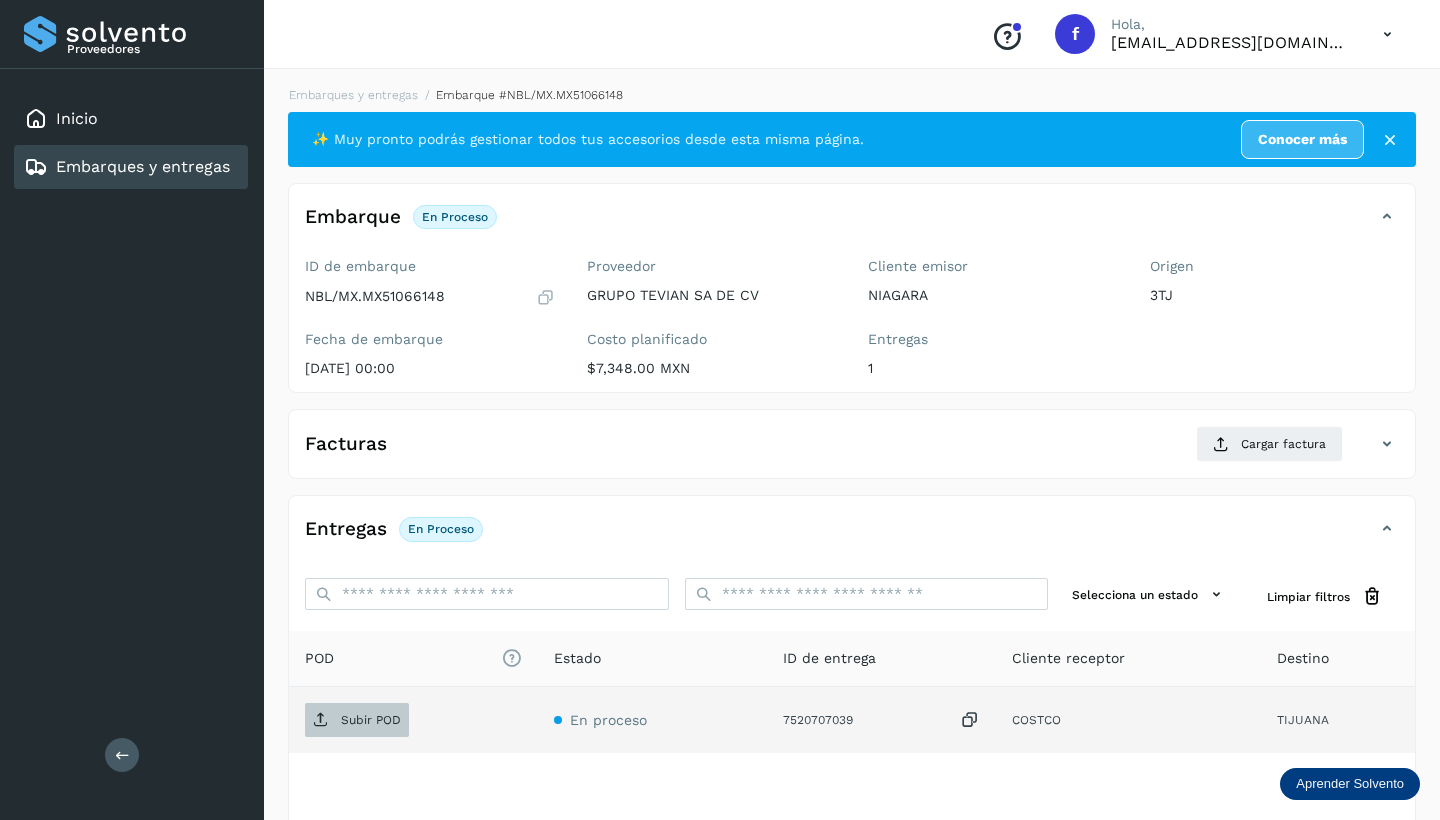 click on "Subir POD" at bounding box center [371, 720] 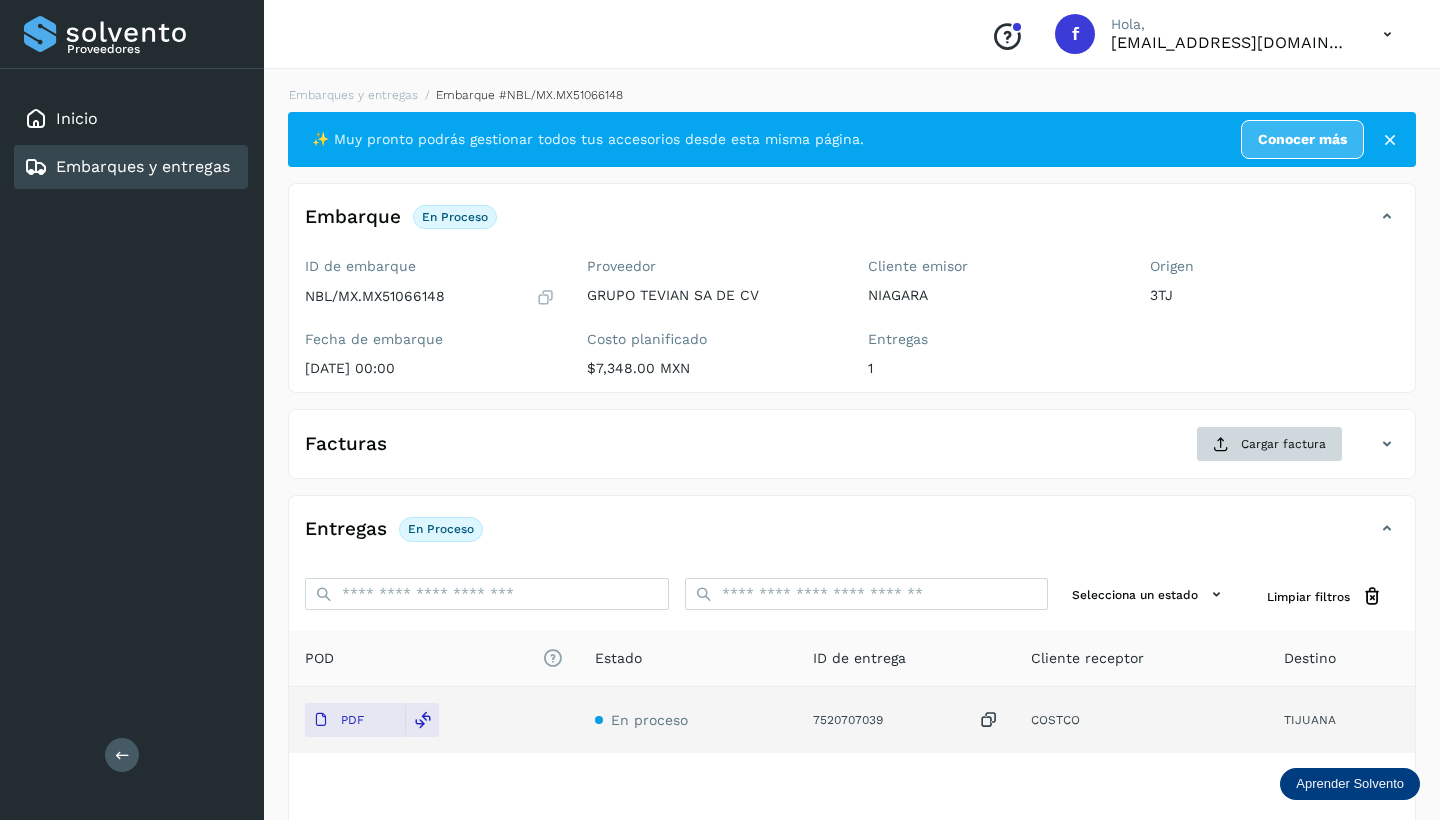 click on "Cargar factura" 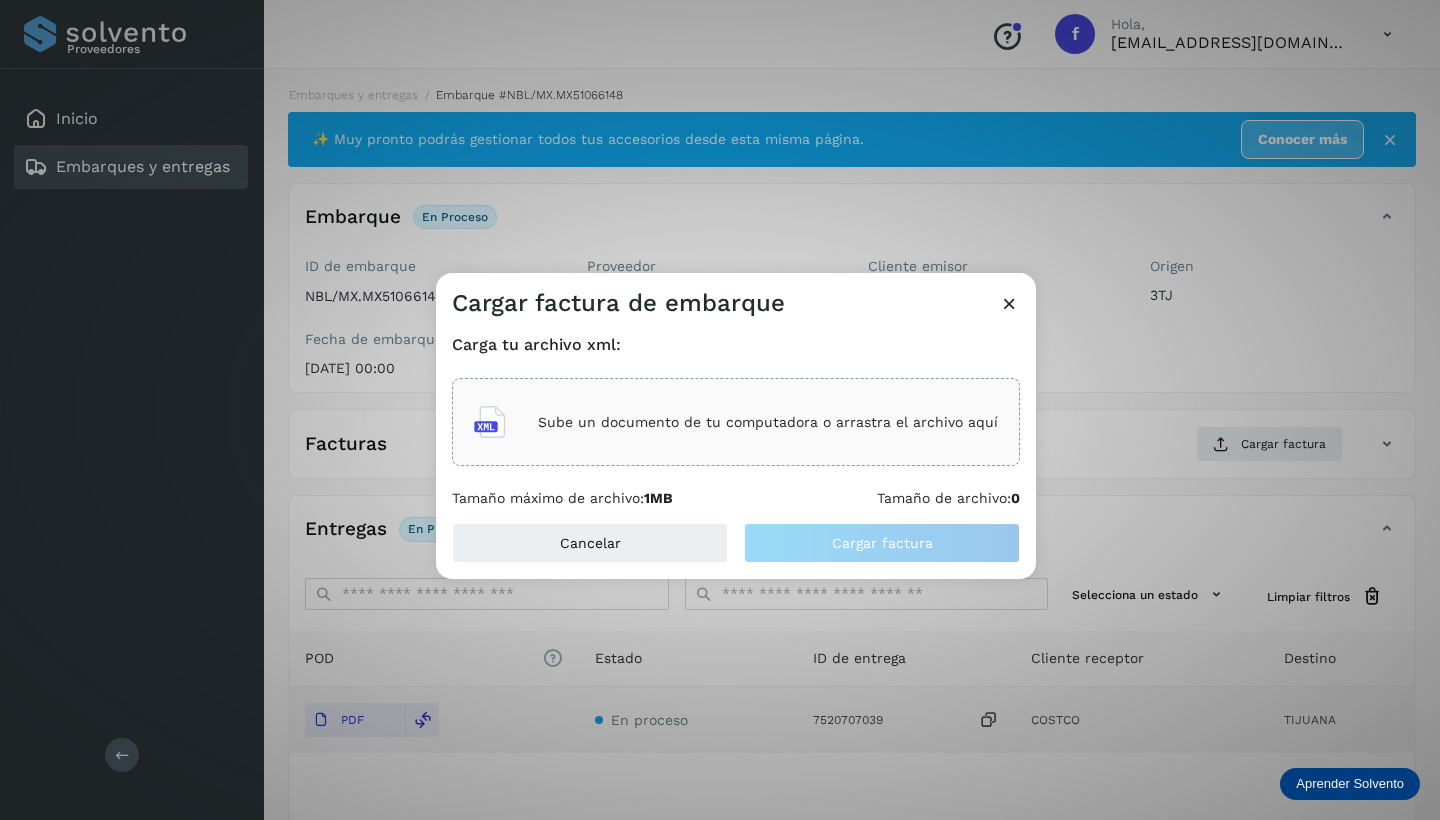 click on "Sube un documento de tu computadora o arrastra el archivo aquí" at bounding box center (768, 422) 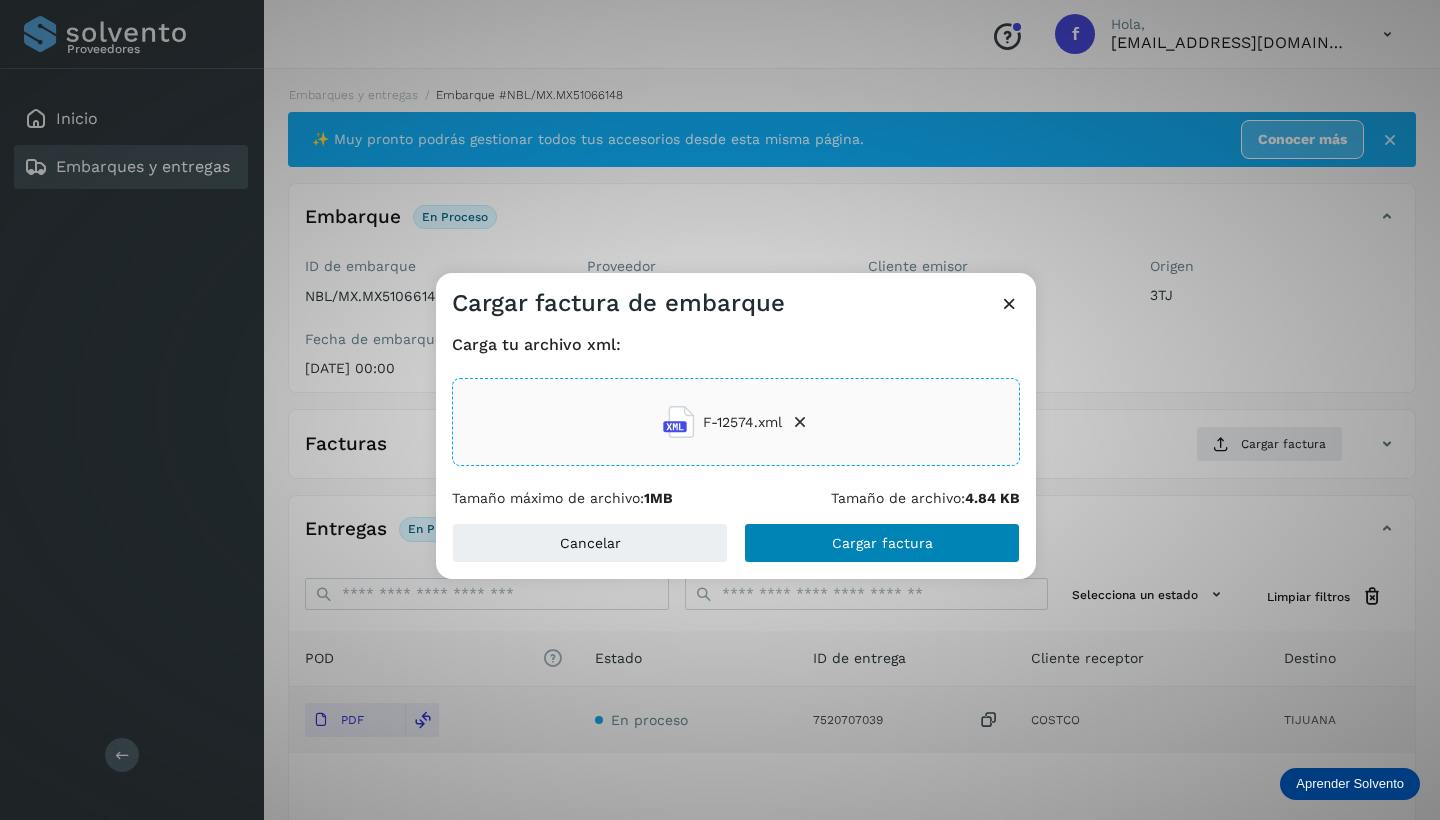 click on "Cargar factura" 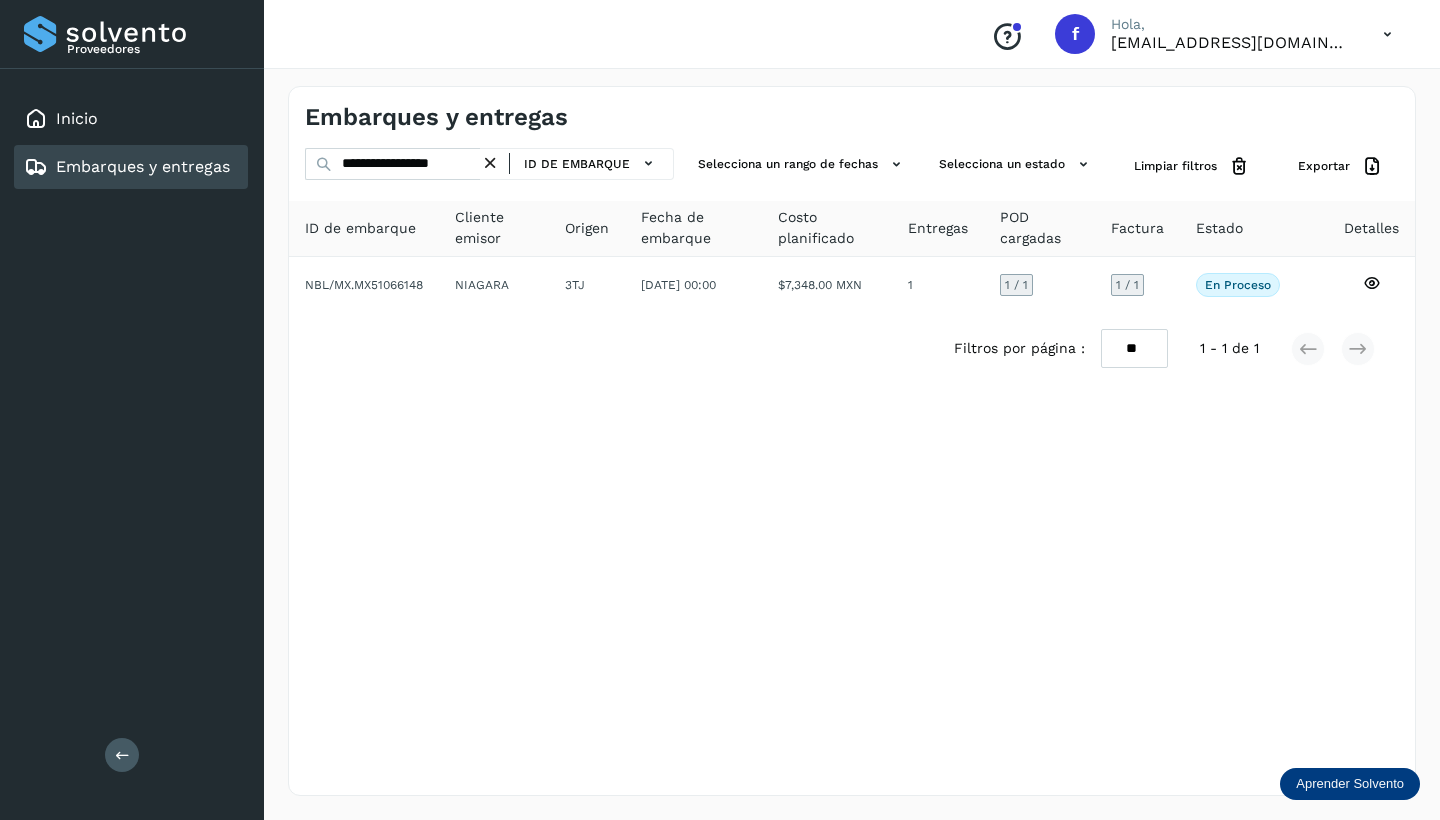 drag, startPoint x: 492, startPoint y: 155, endPoint x: 432, endPoint y: 166, distance: 61 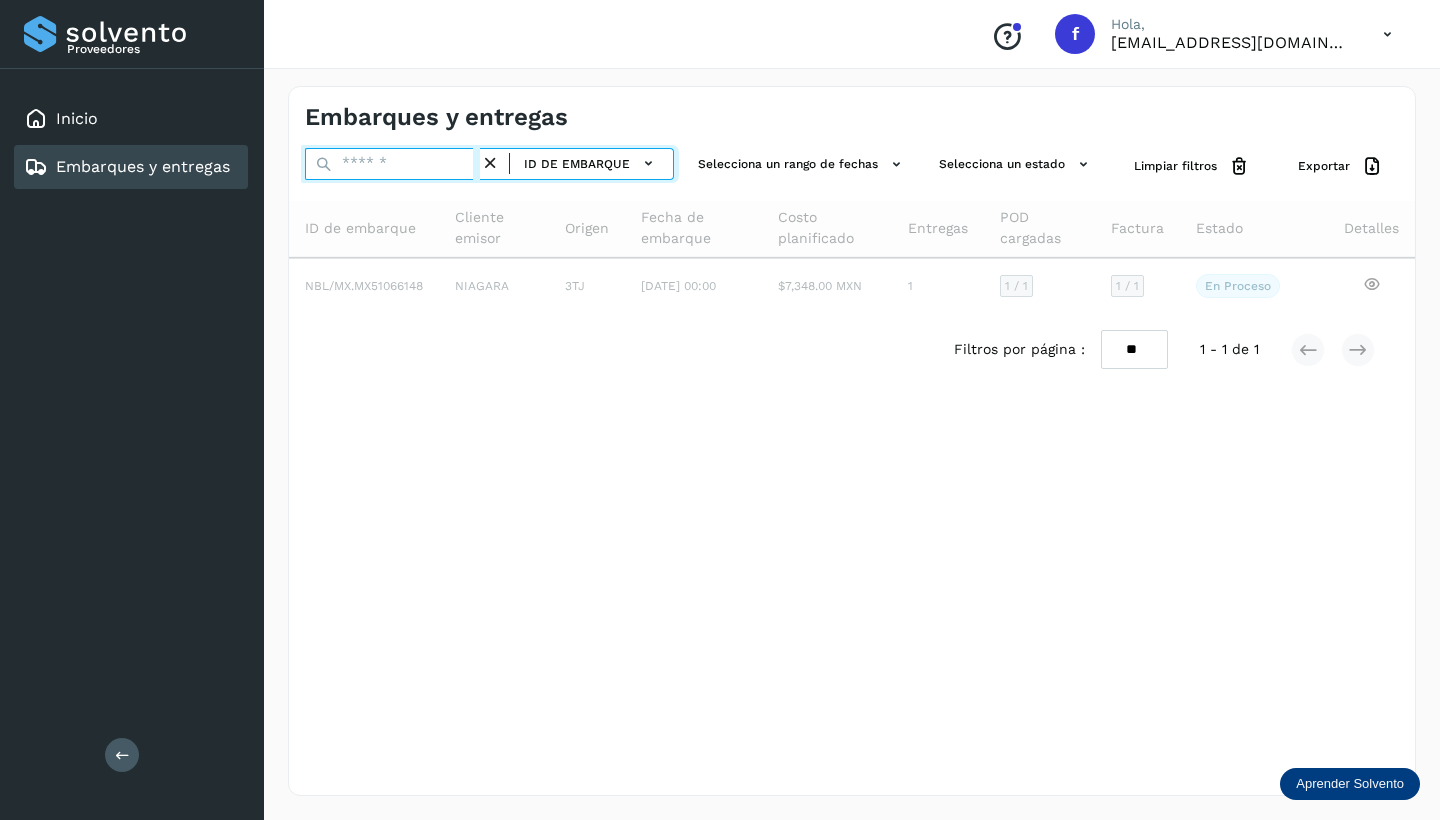 paste on "**********" 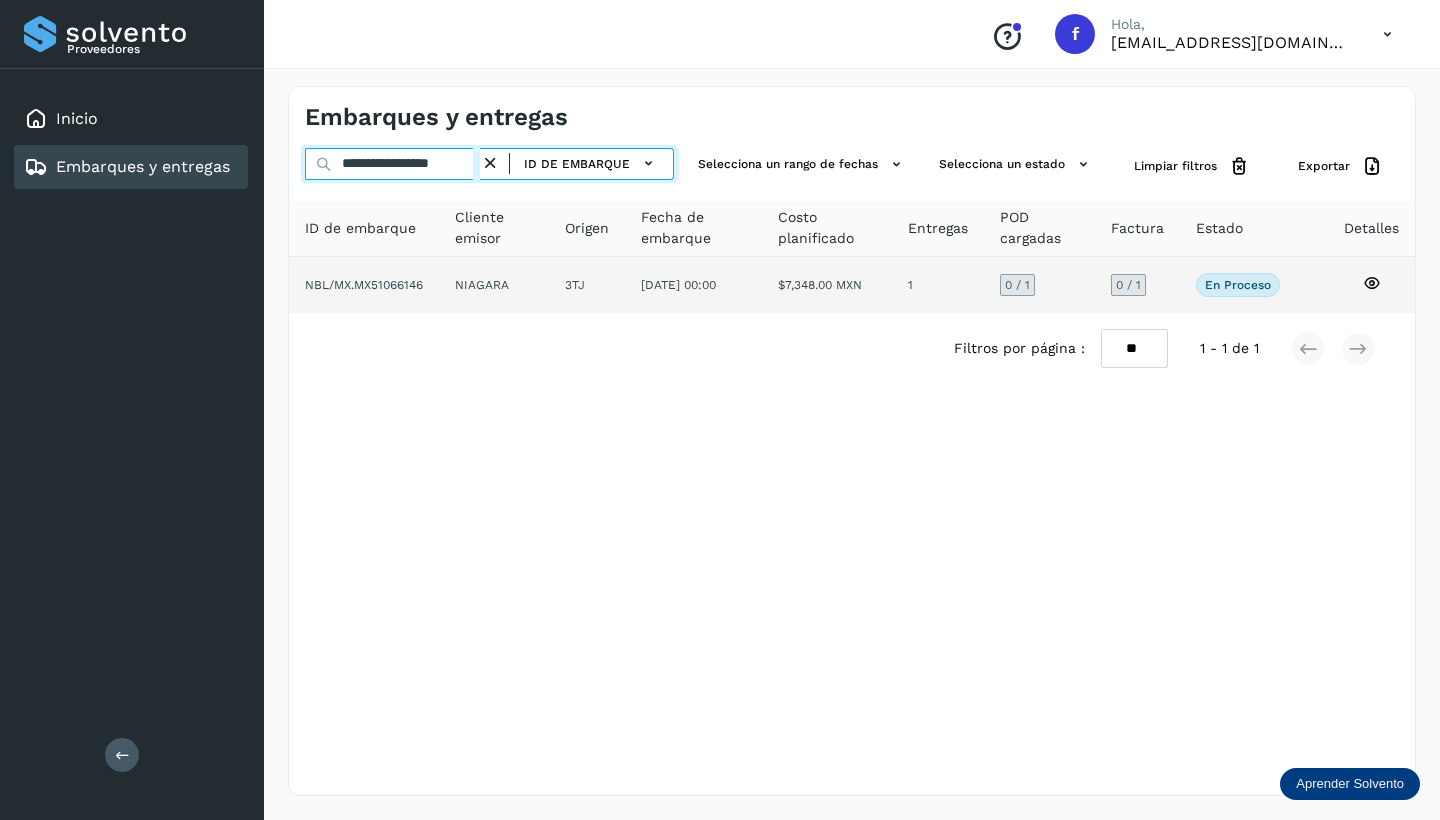 type on "**********" 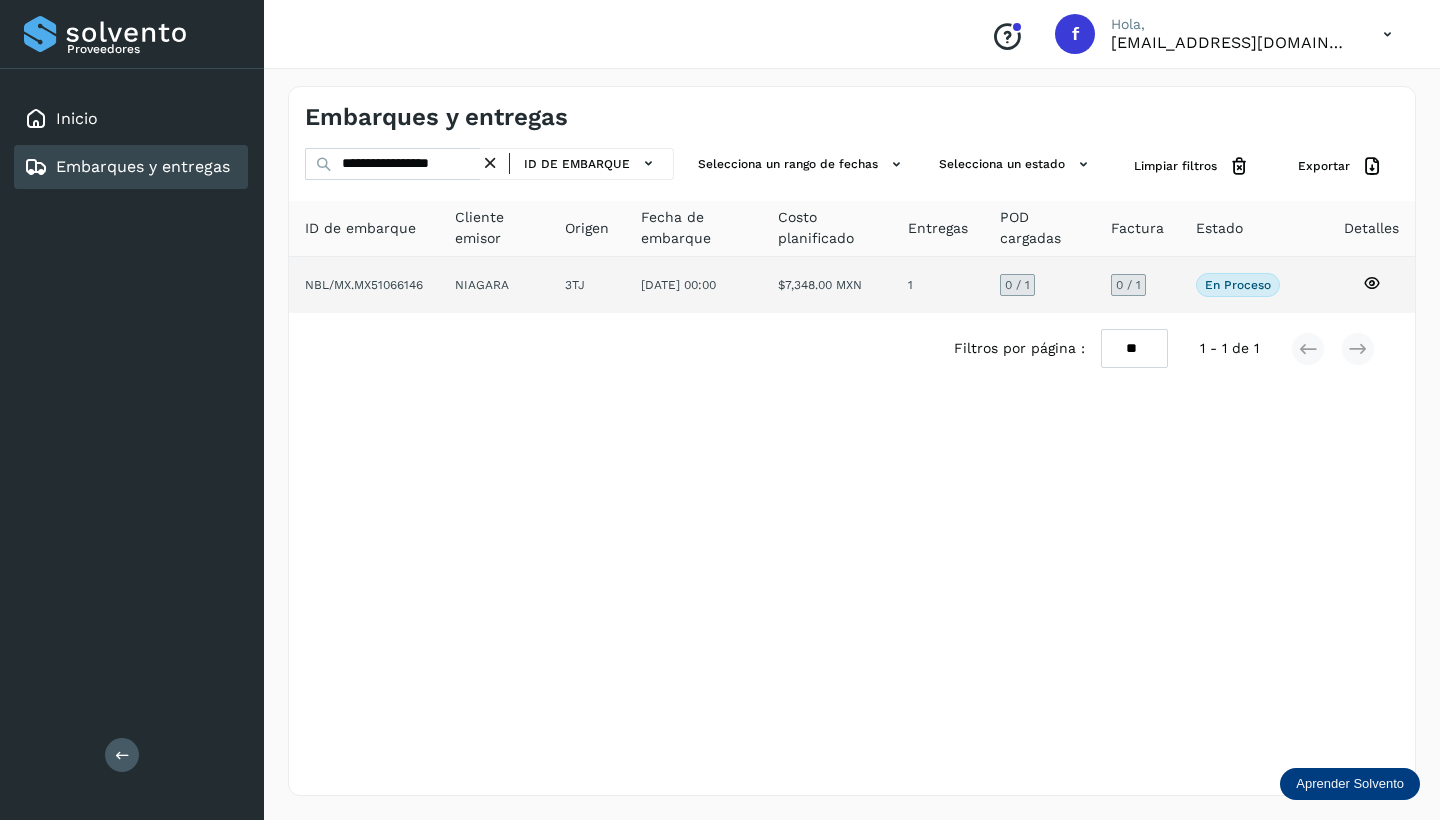 click 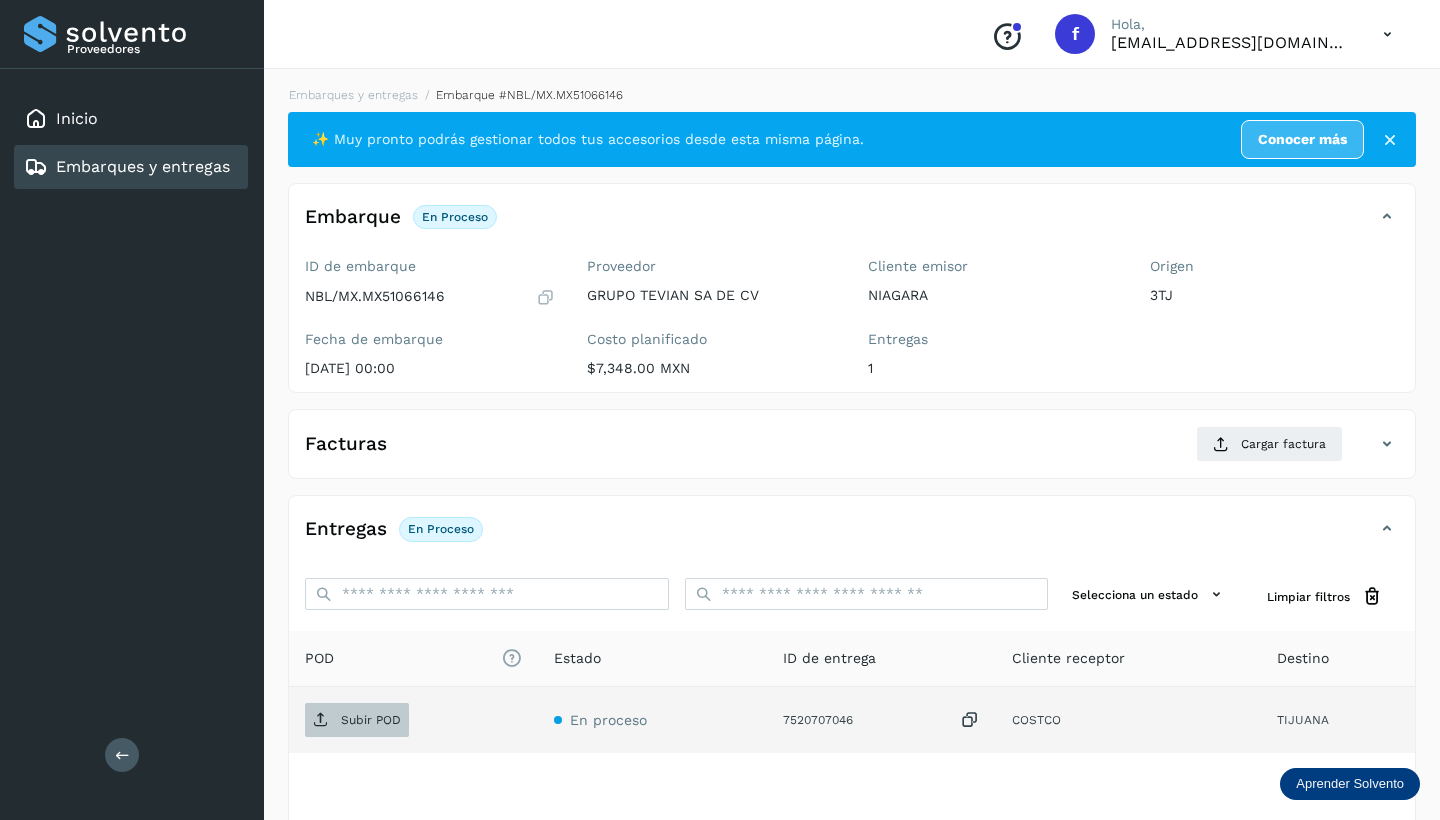 click on "Subir POD" at bounding box center [357, 720] 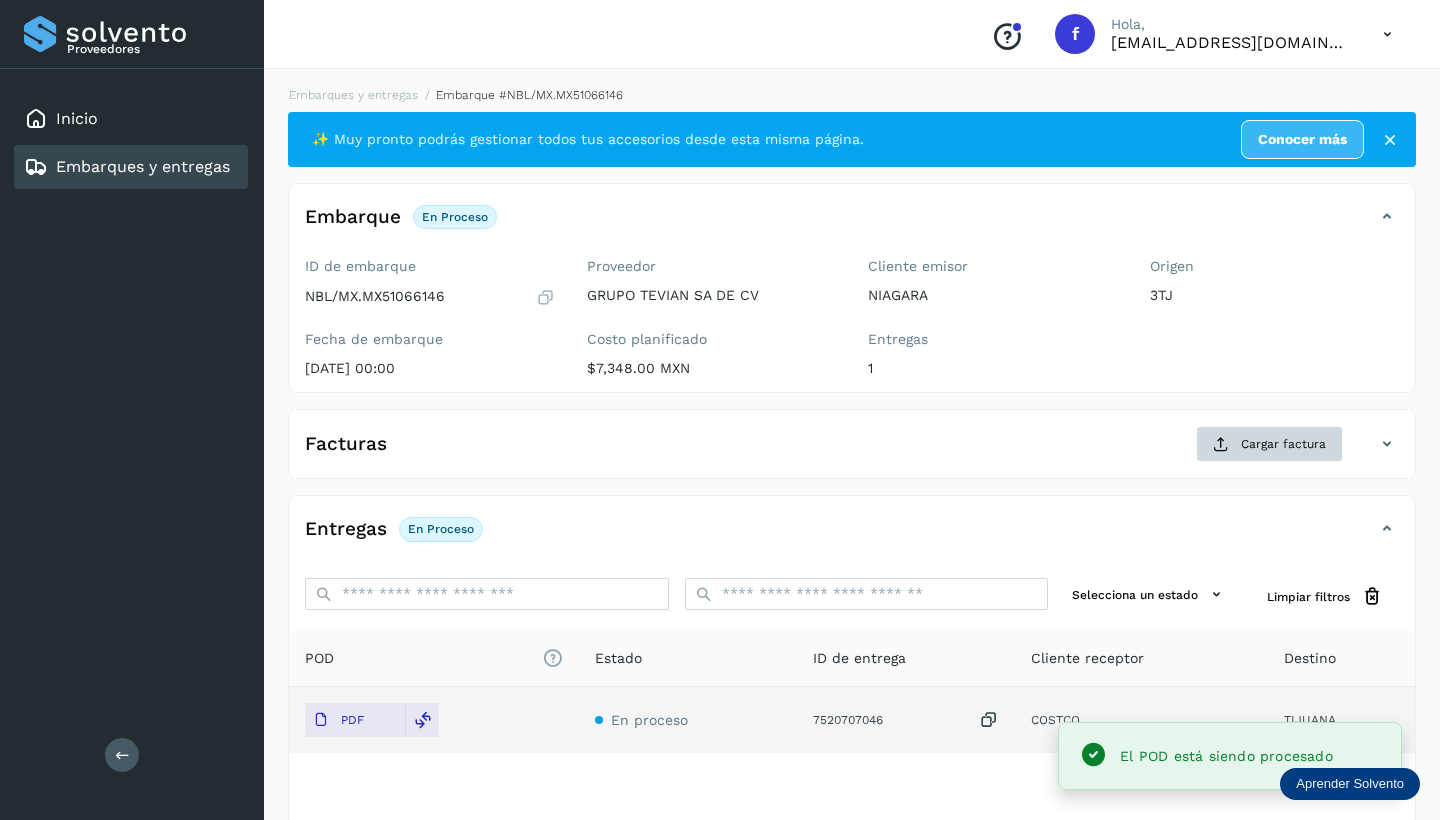 click on "Cargar factura" 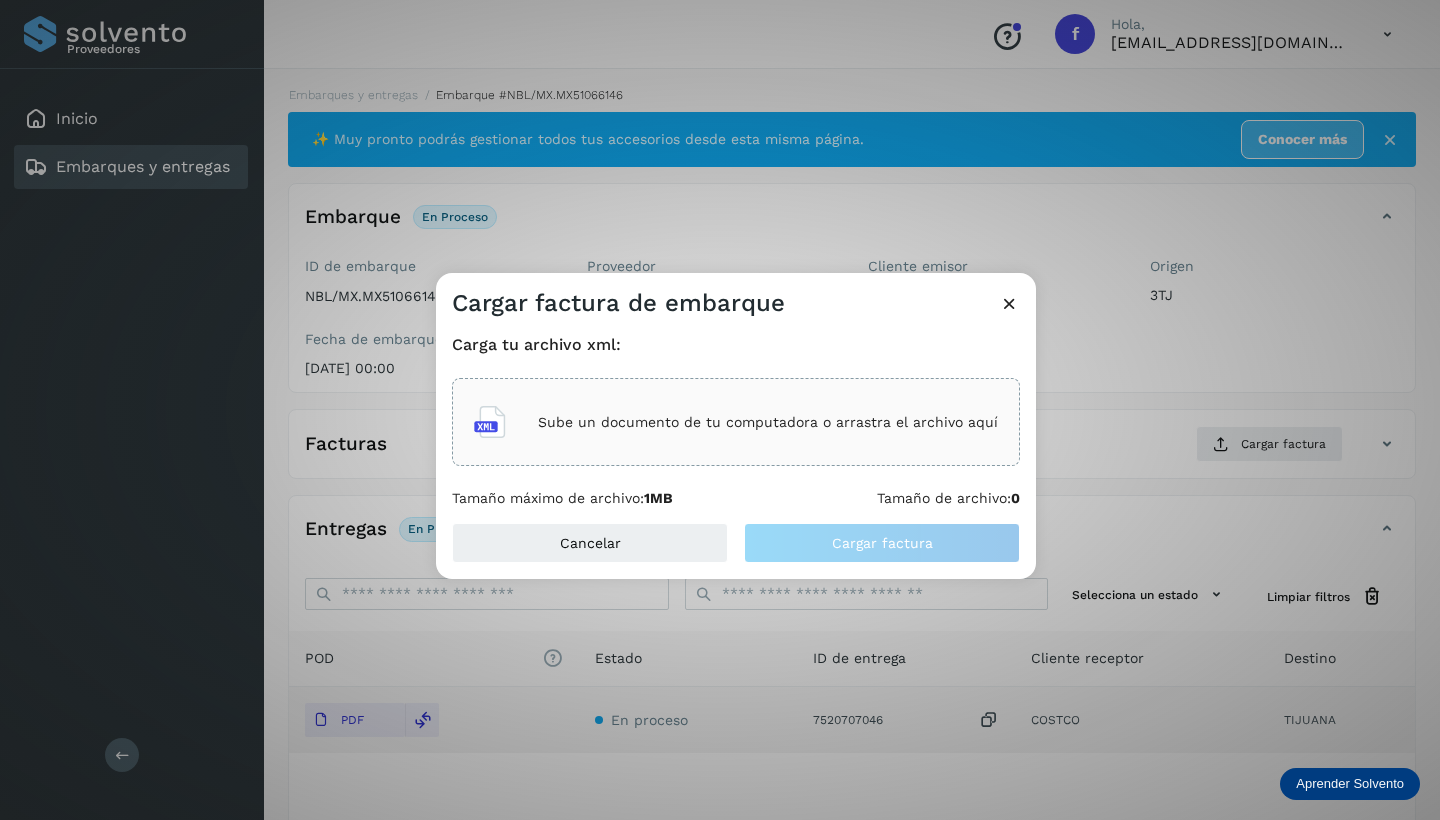 click on "Sube un documento de tu computadora o arrastra el archivo aquí" 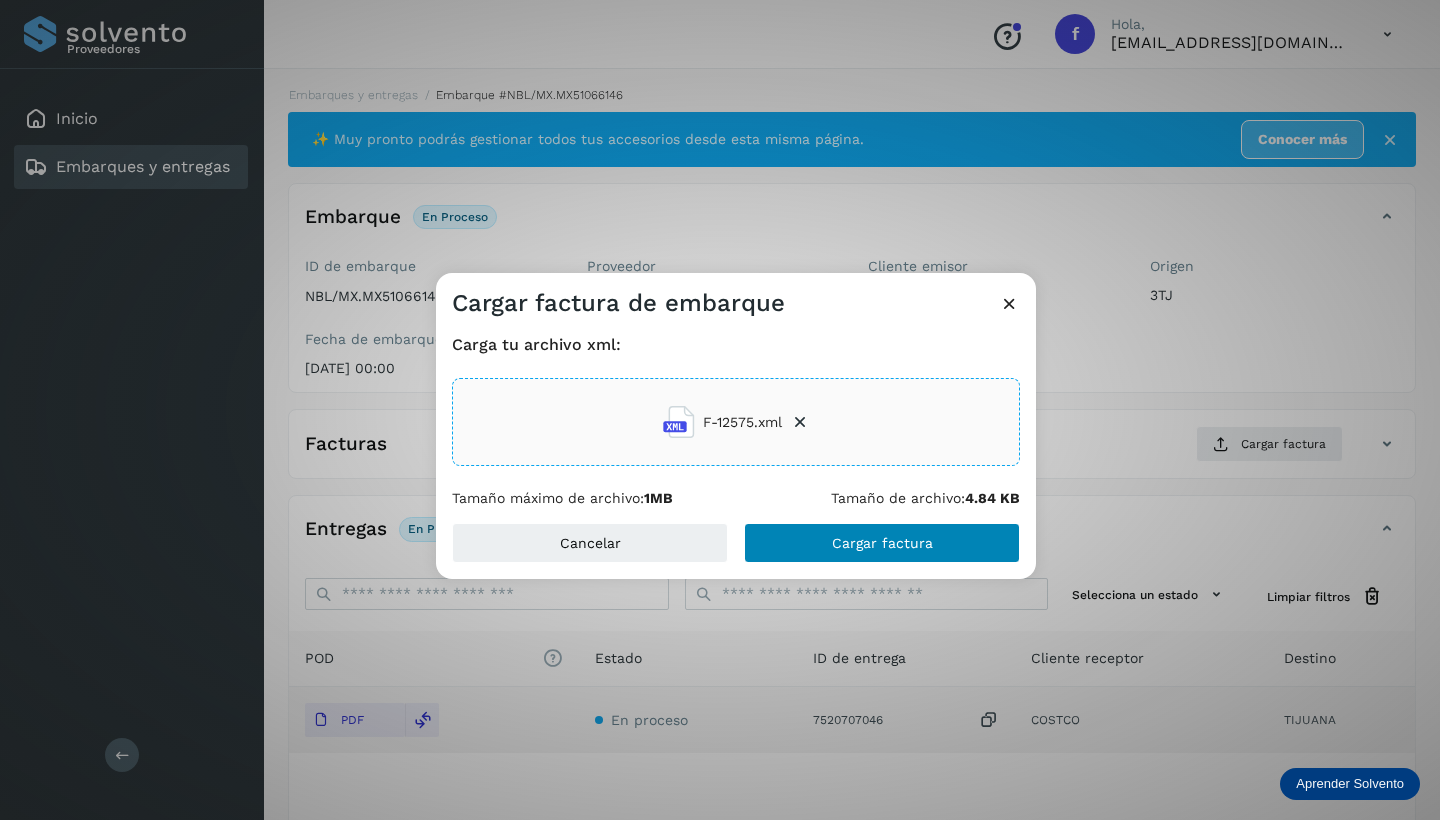 click on "Cargar factura" 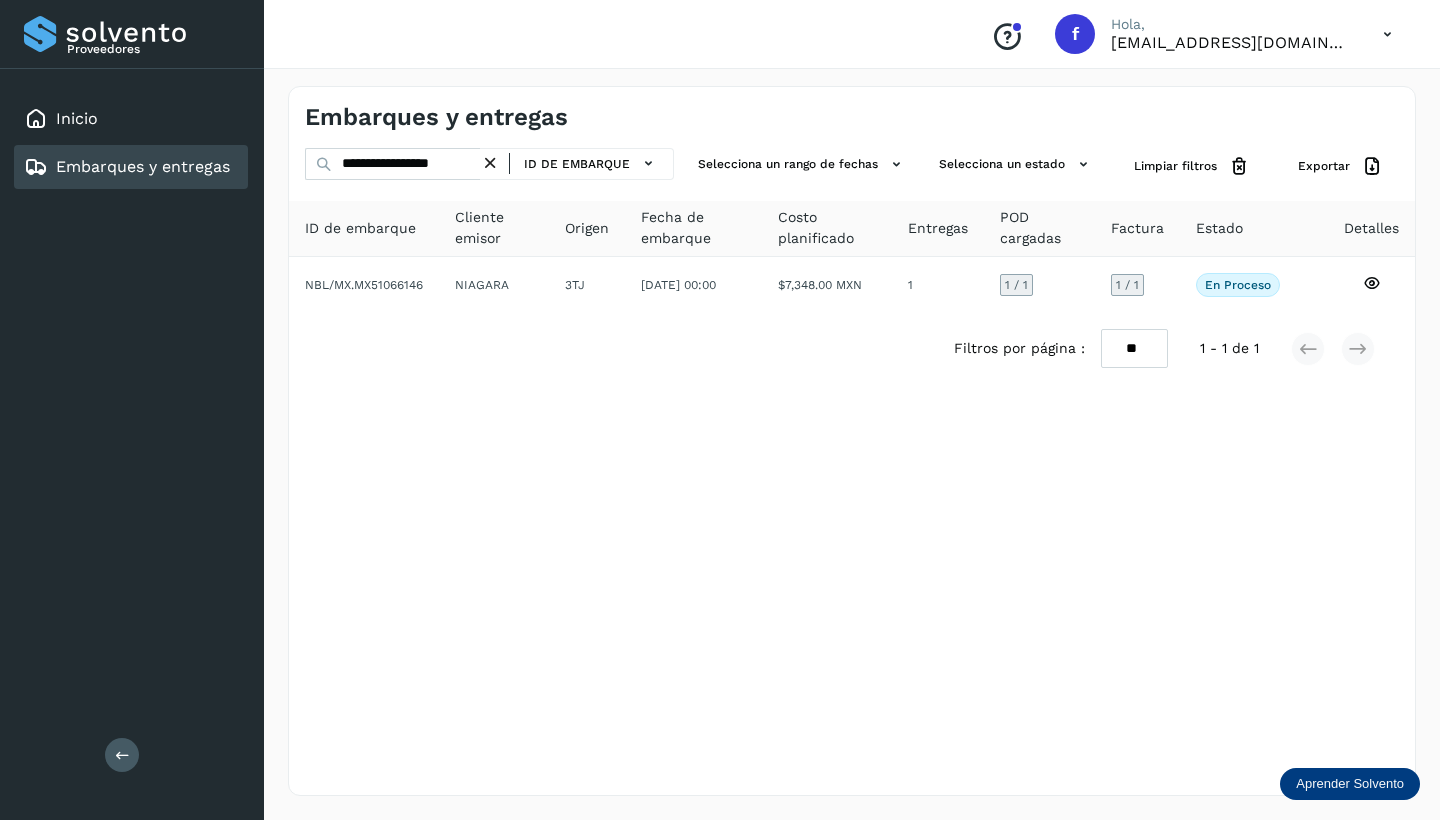 drag, startPoint x: 498, startPoint y: 160, endPoint x: 466, endPoint y: 164, distance: 32.24903 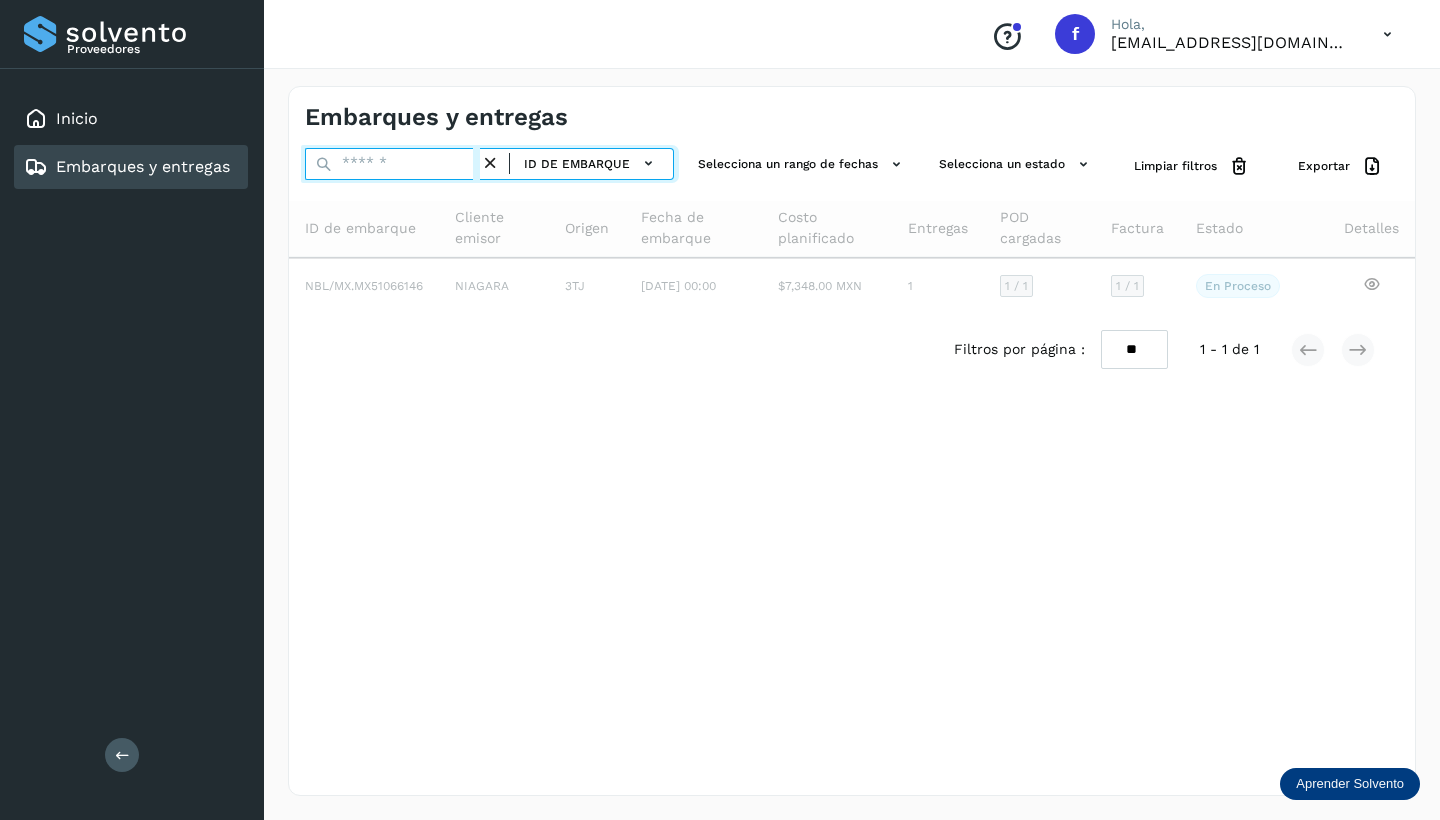 paste on "**********" 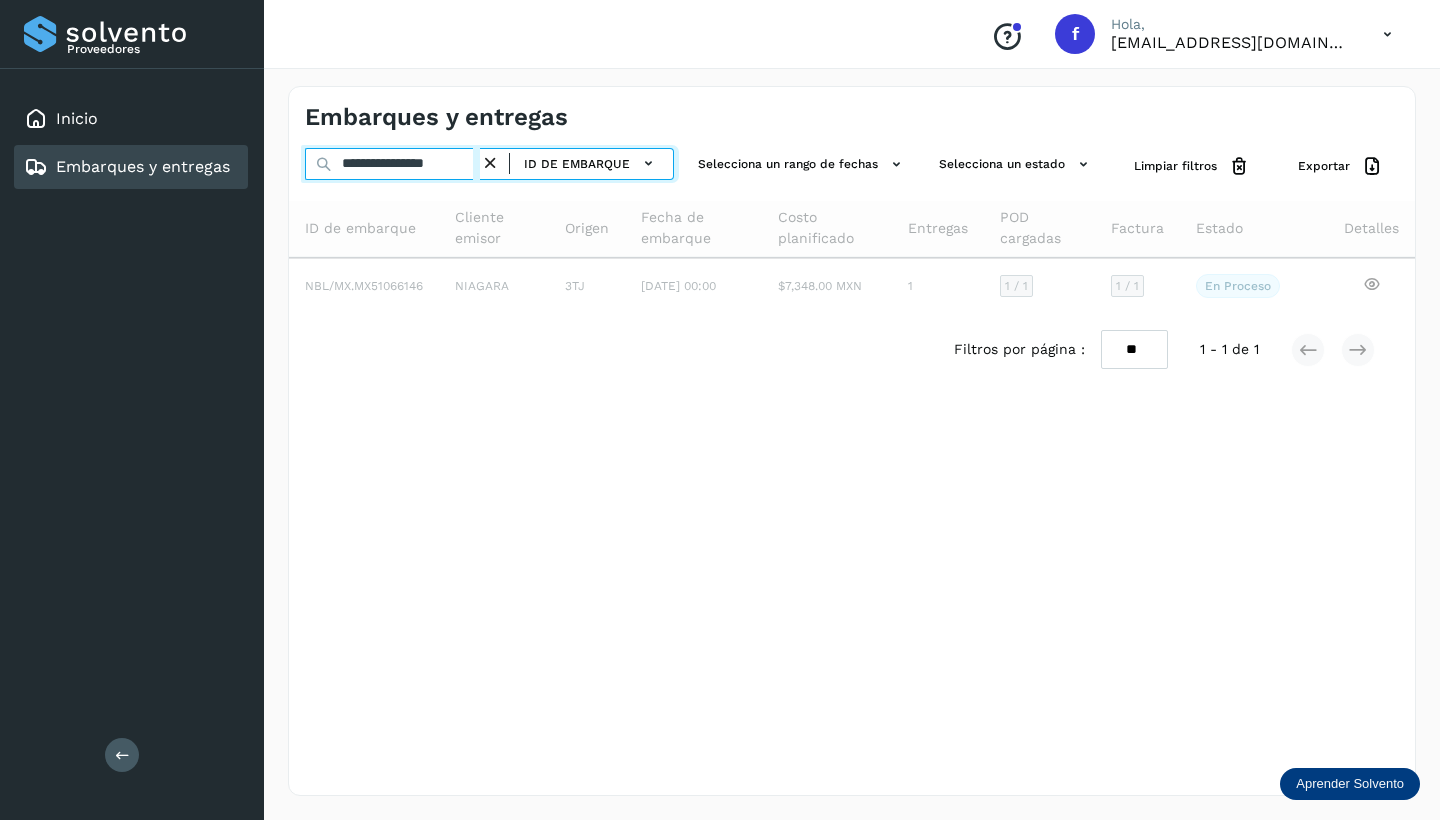 drag, startPoint x: 341, startPoint y: 165, endPoint x: 364, endPoint y: 196, distance: 38.600517 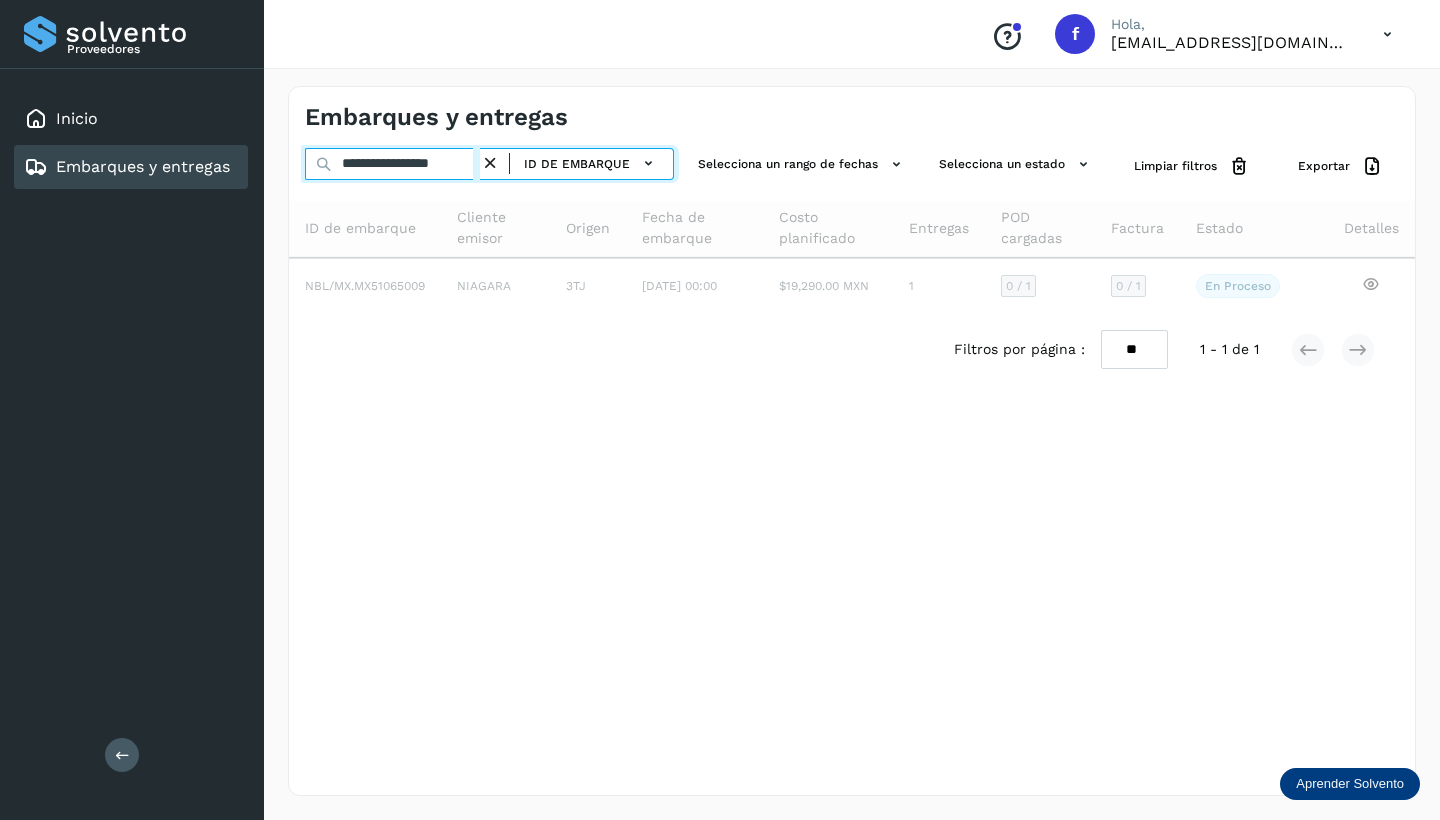 type on "**********" 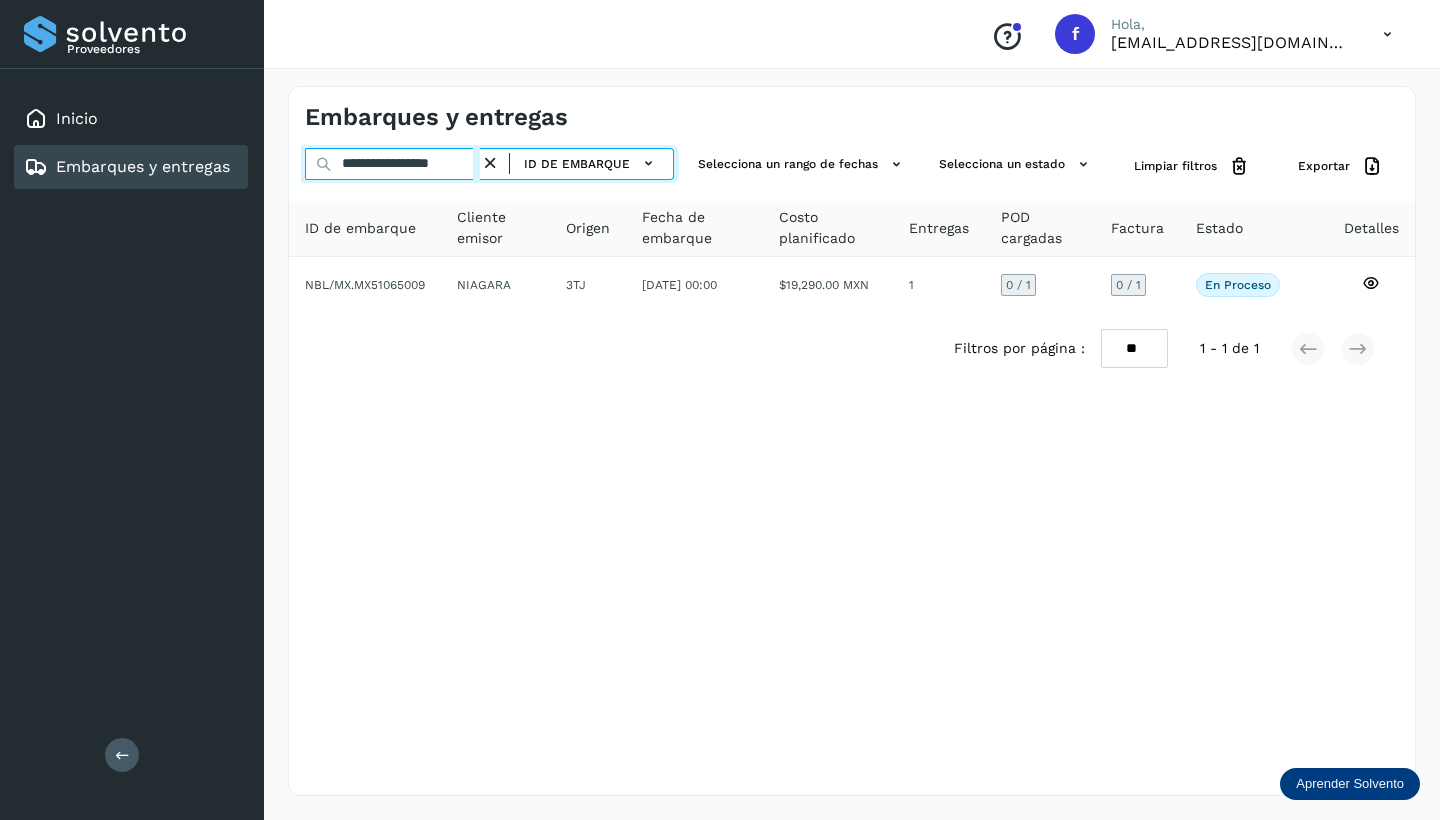 scroll, scrollTop: 0, scrollLeft: 0, axis: both 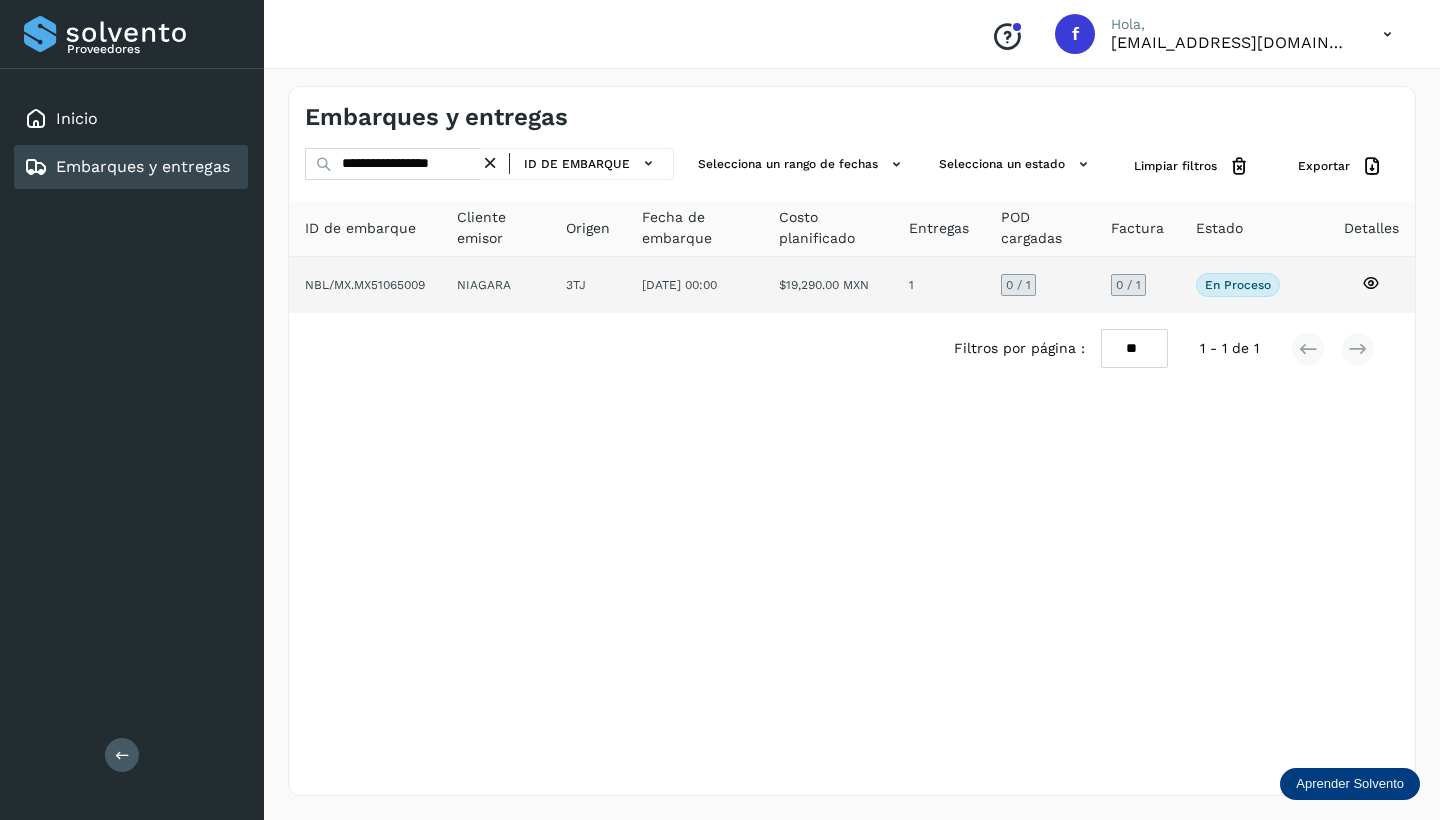 click 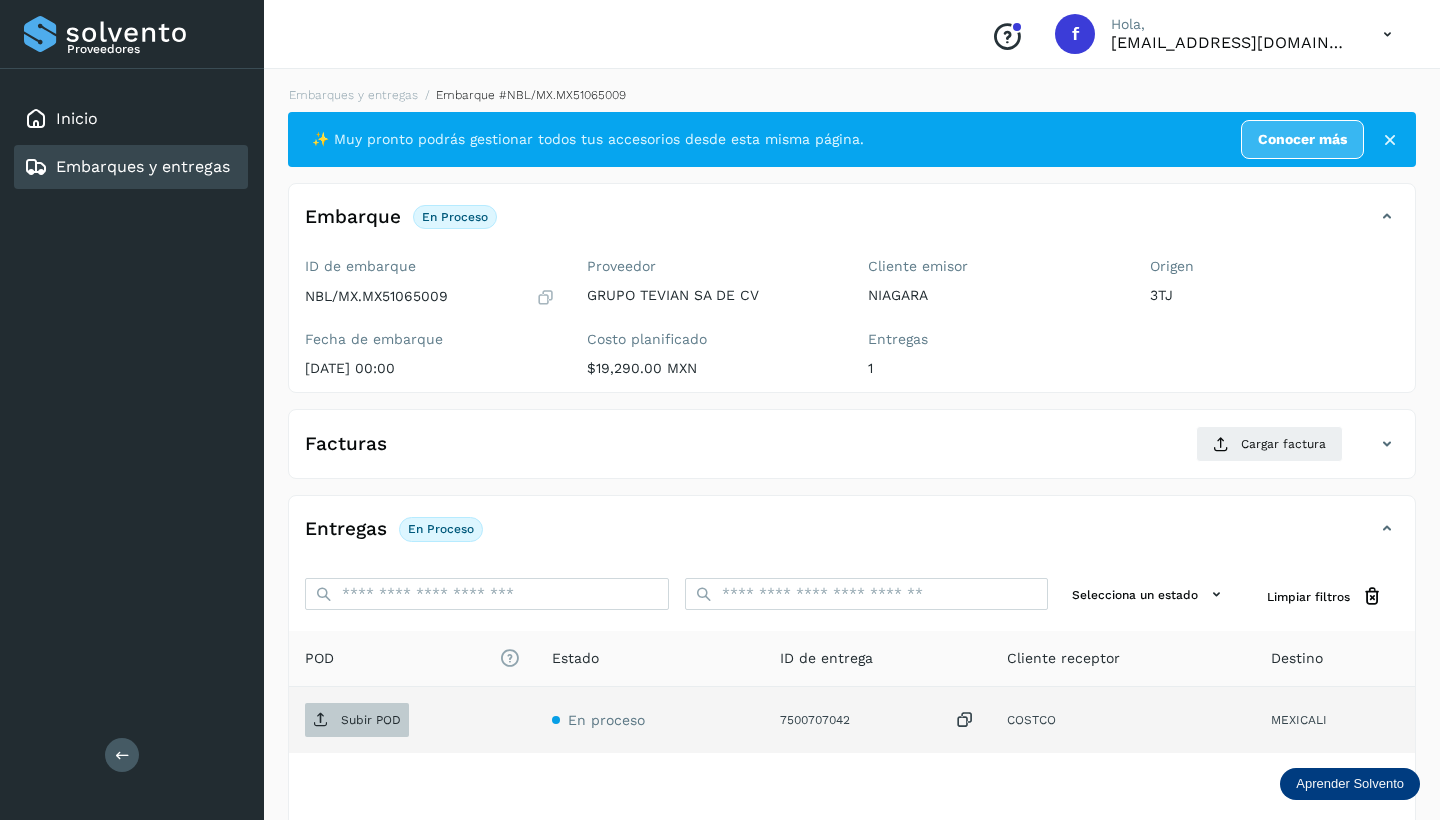 click on "Subir POD" at bounding box center (371, 720) 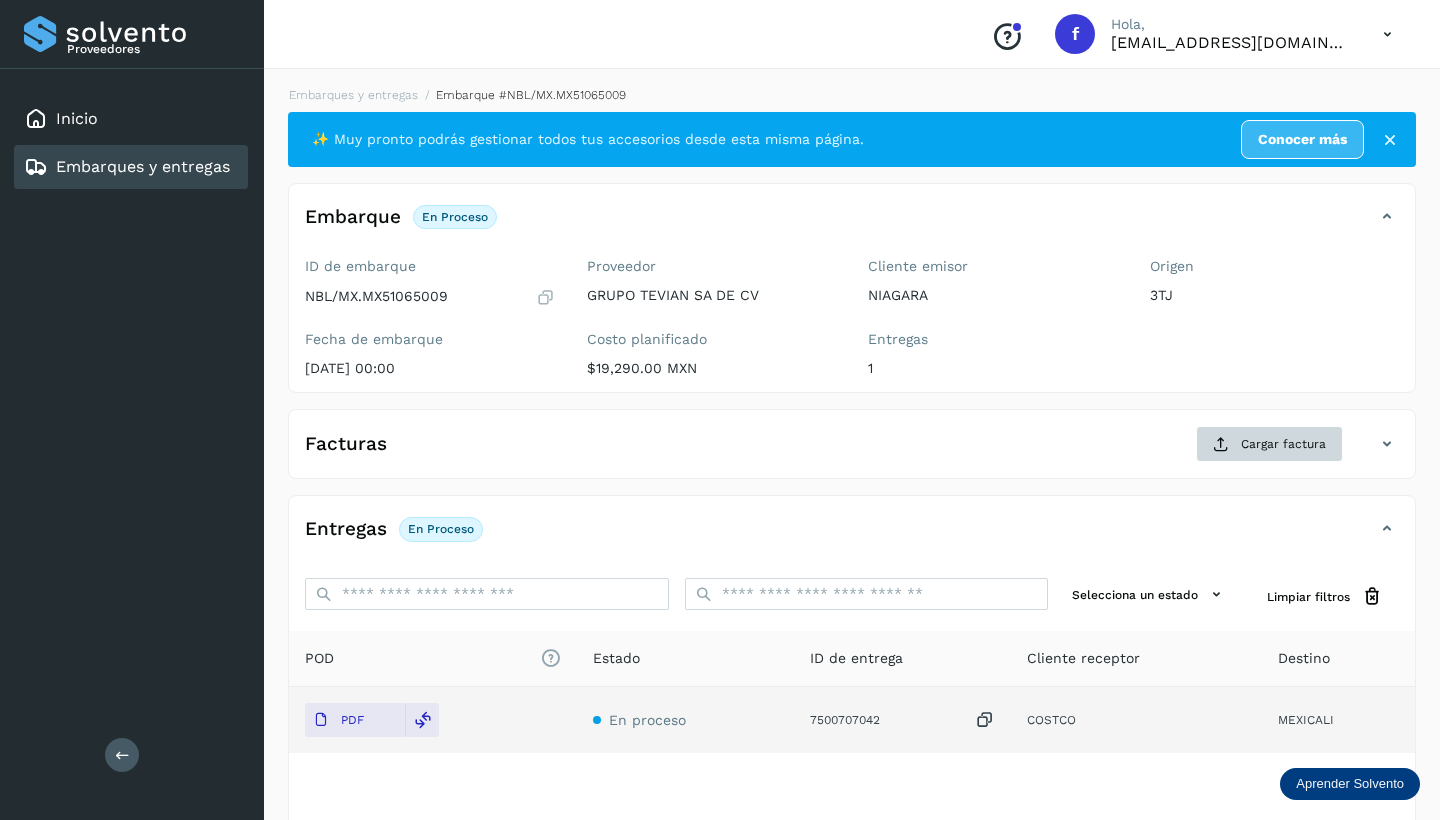 click on "Cargar factura" 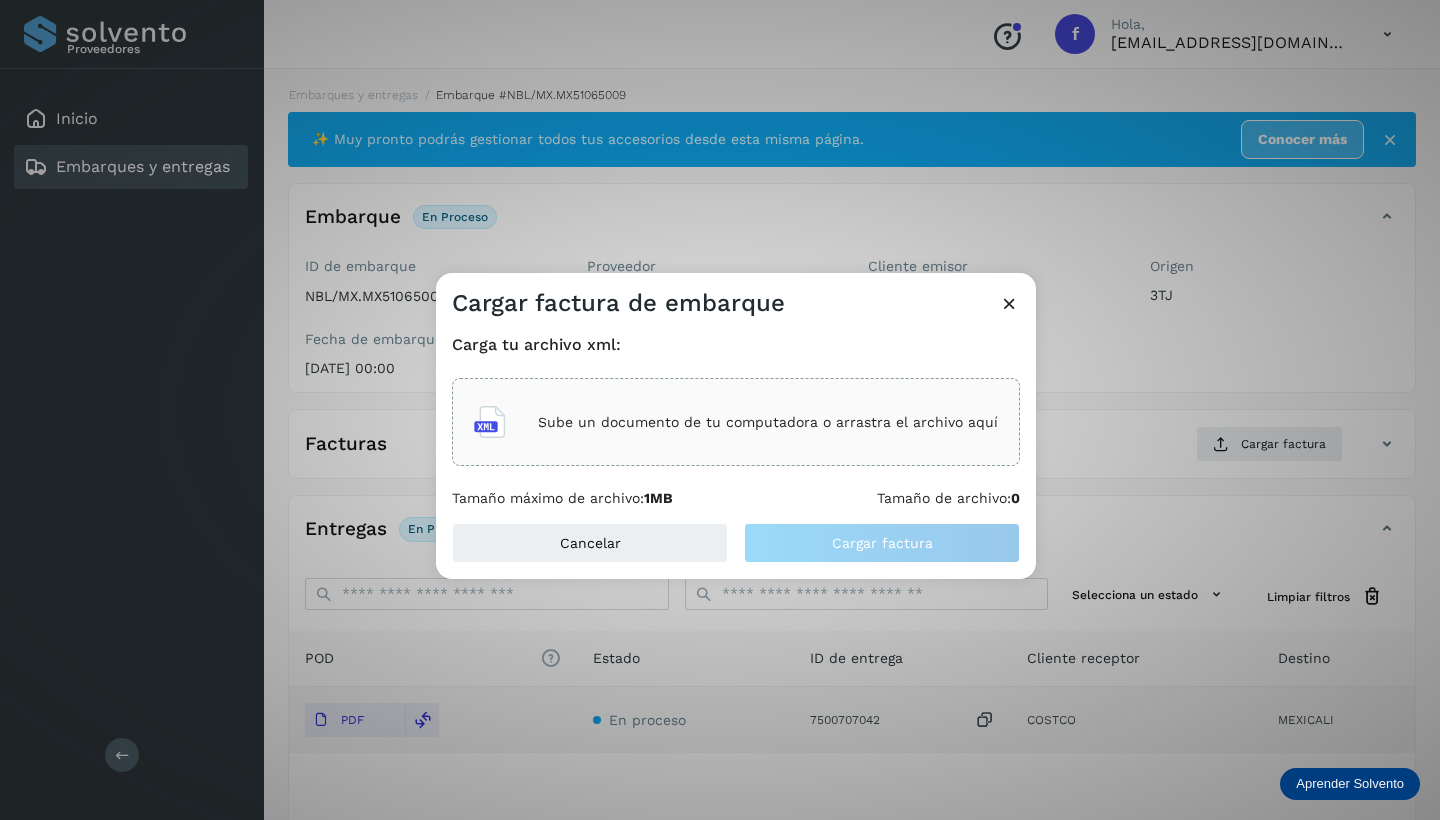 click on "Sube un documento de tu computadora o arrastra el archivo aquí" 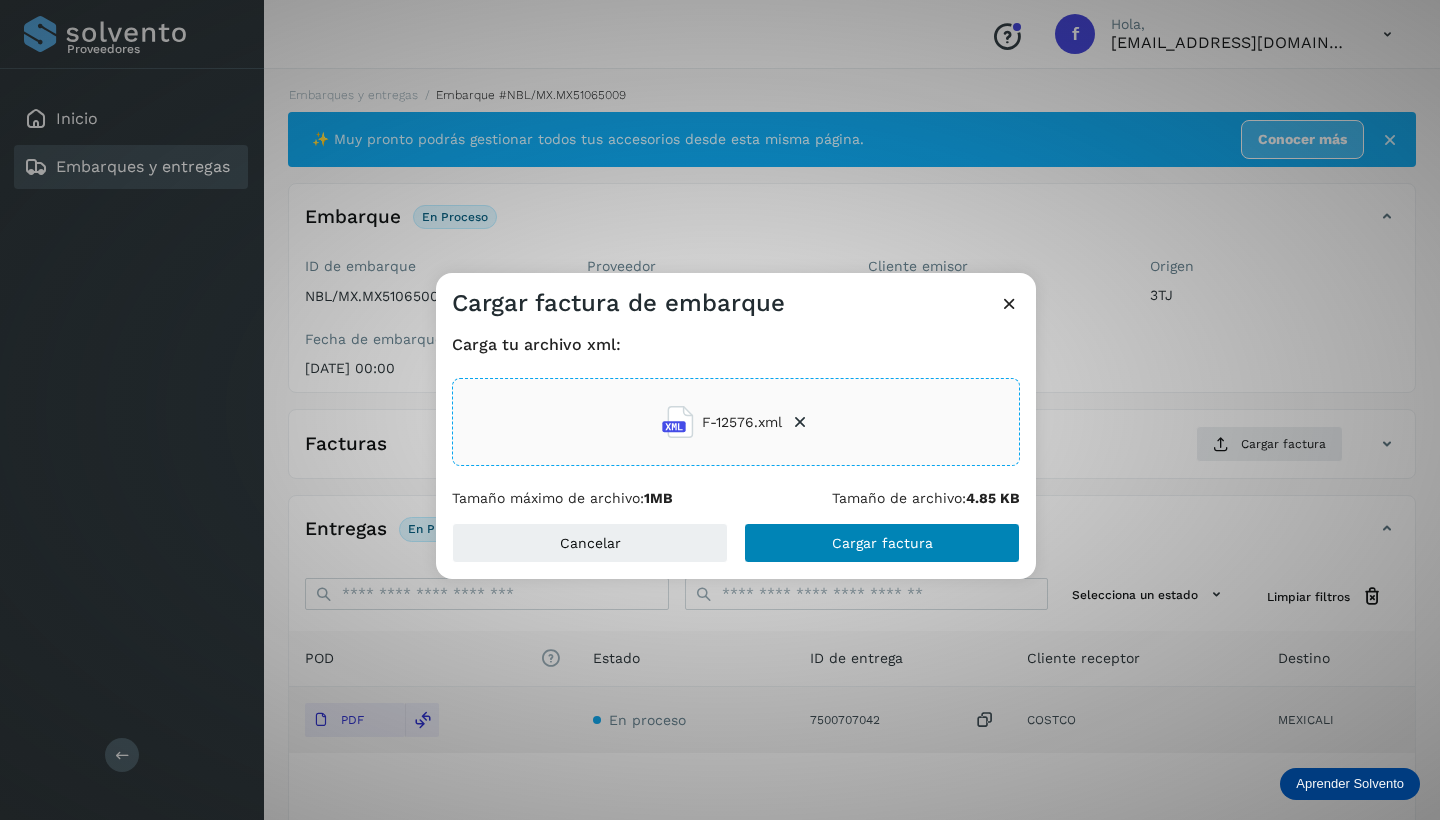 click on "Cargar factura" 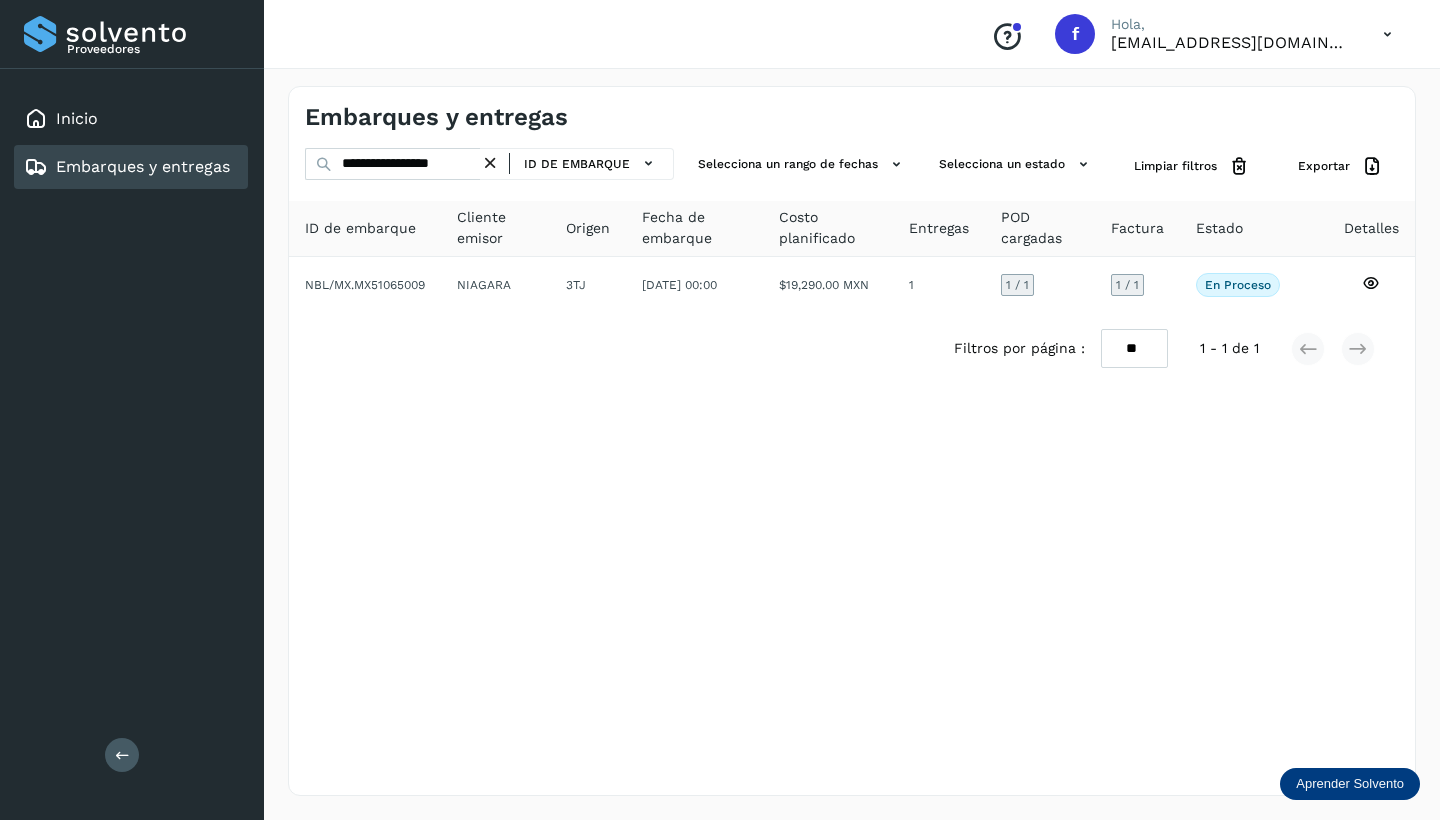 drag, startPoint x: 504, startPoint y: 162, endPoint x: 417, endPoint y: 162, distance: 87 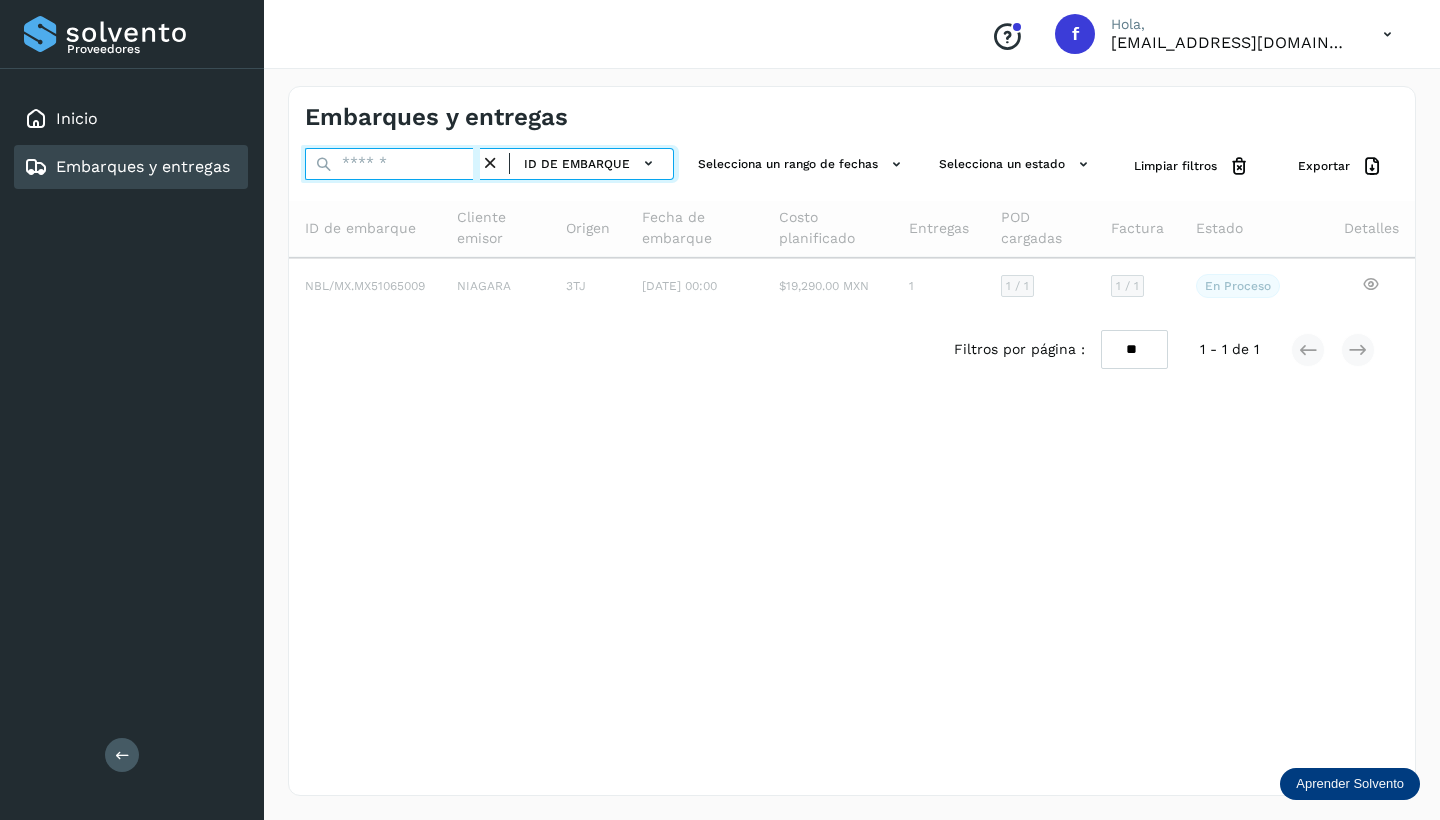 paste on "**********" 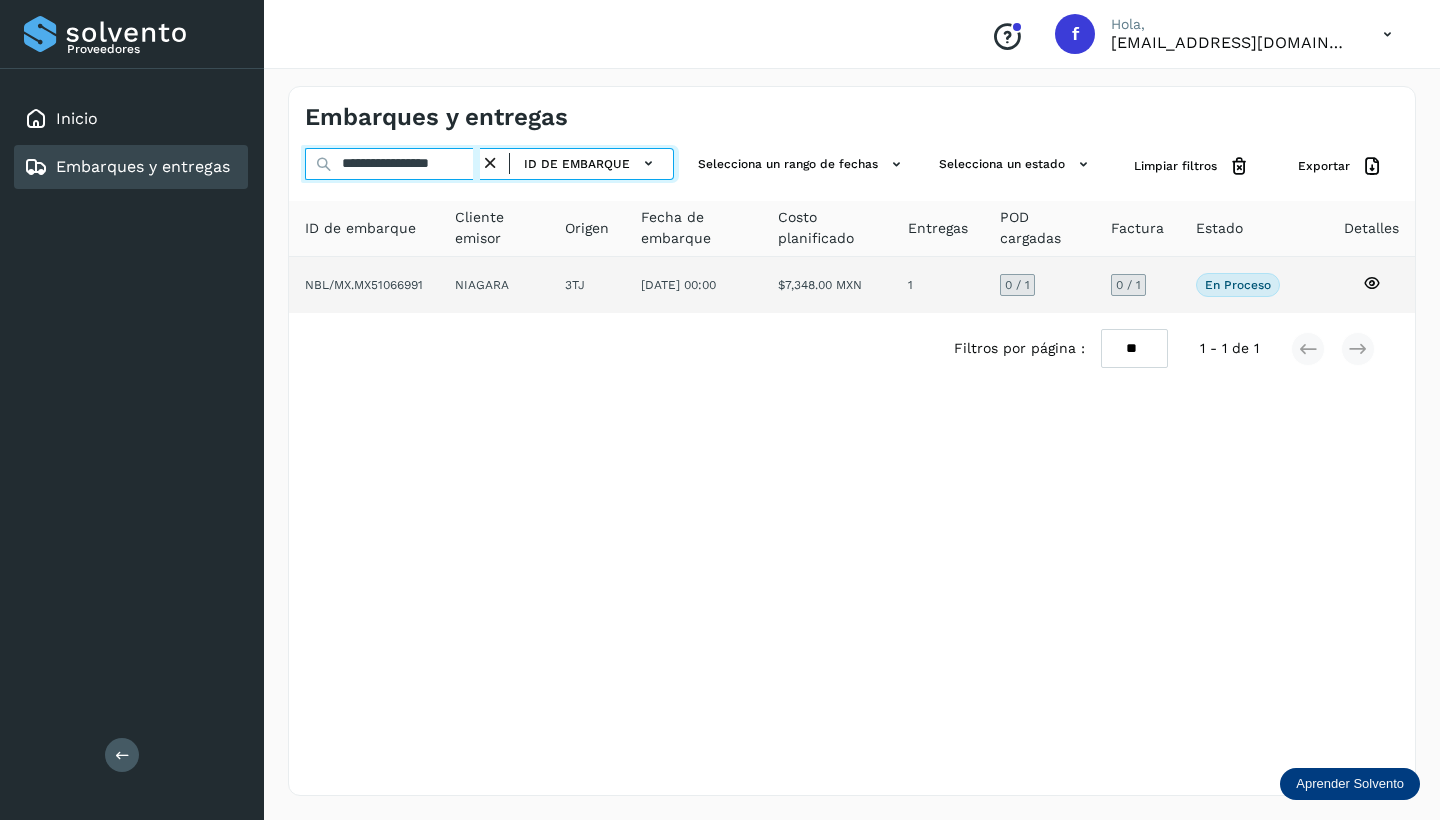 type on "**********" 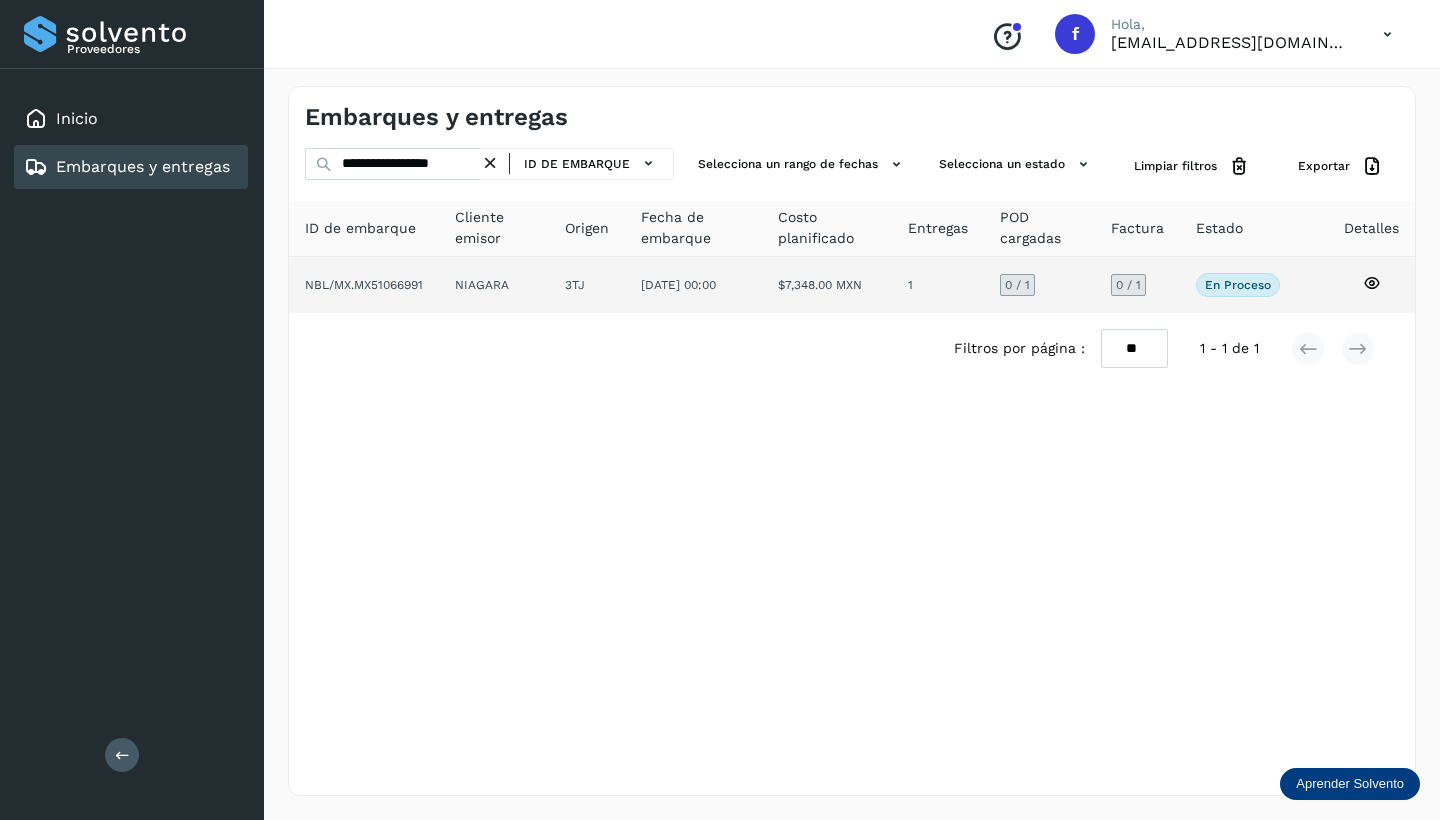 click 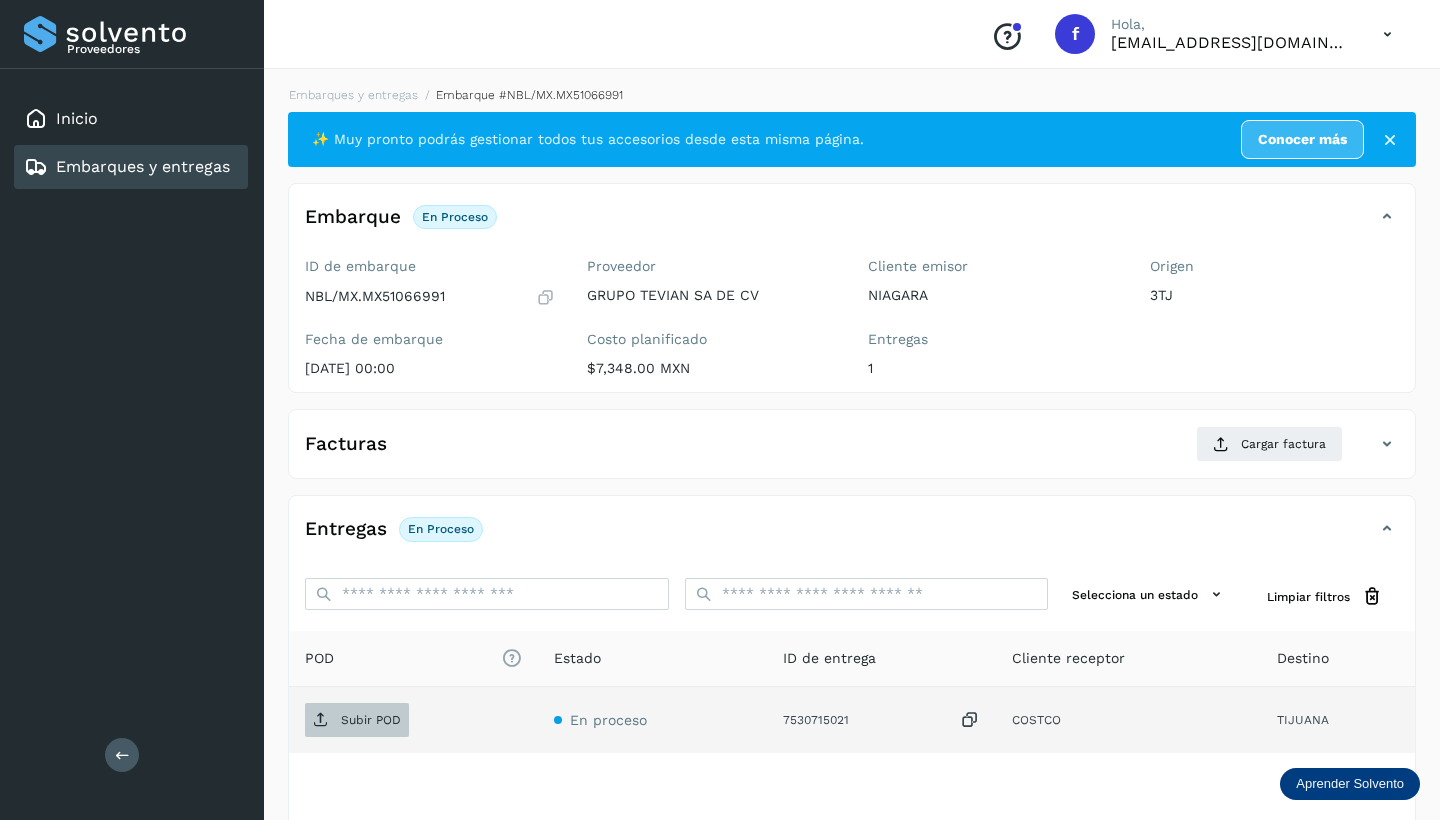 click on "Subir POD" at bounding box center (371, 720) 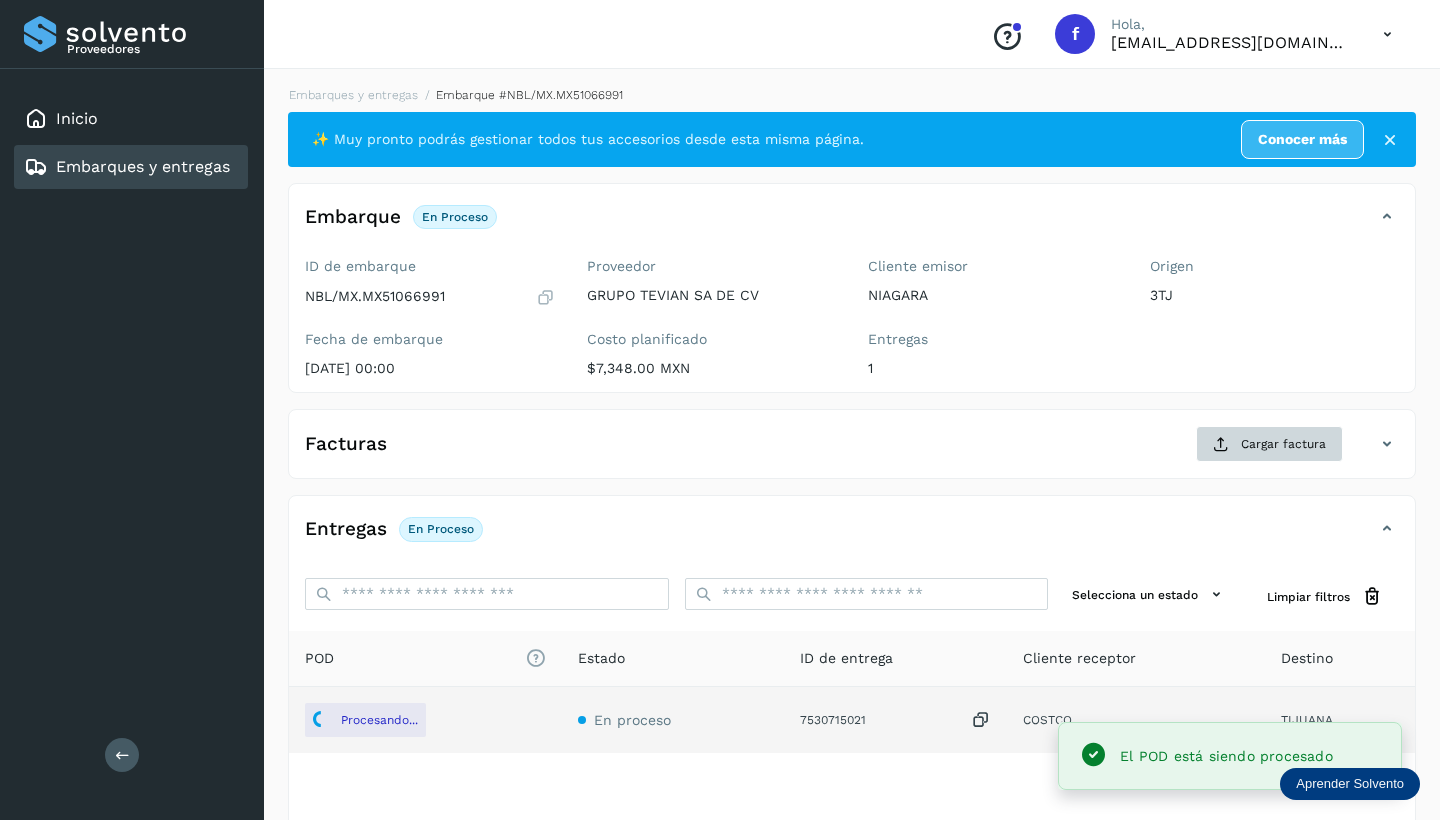 click on "Cargar factura" 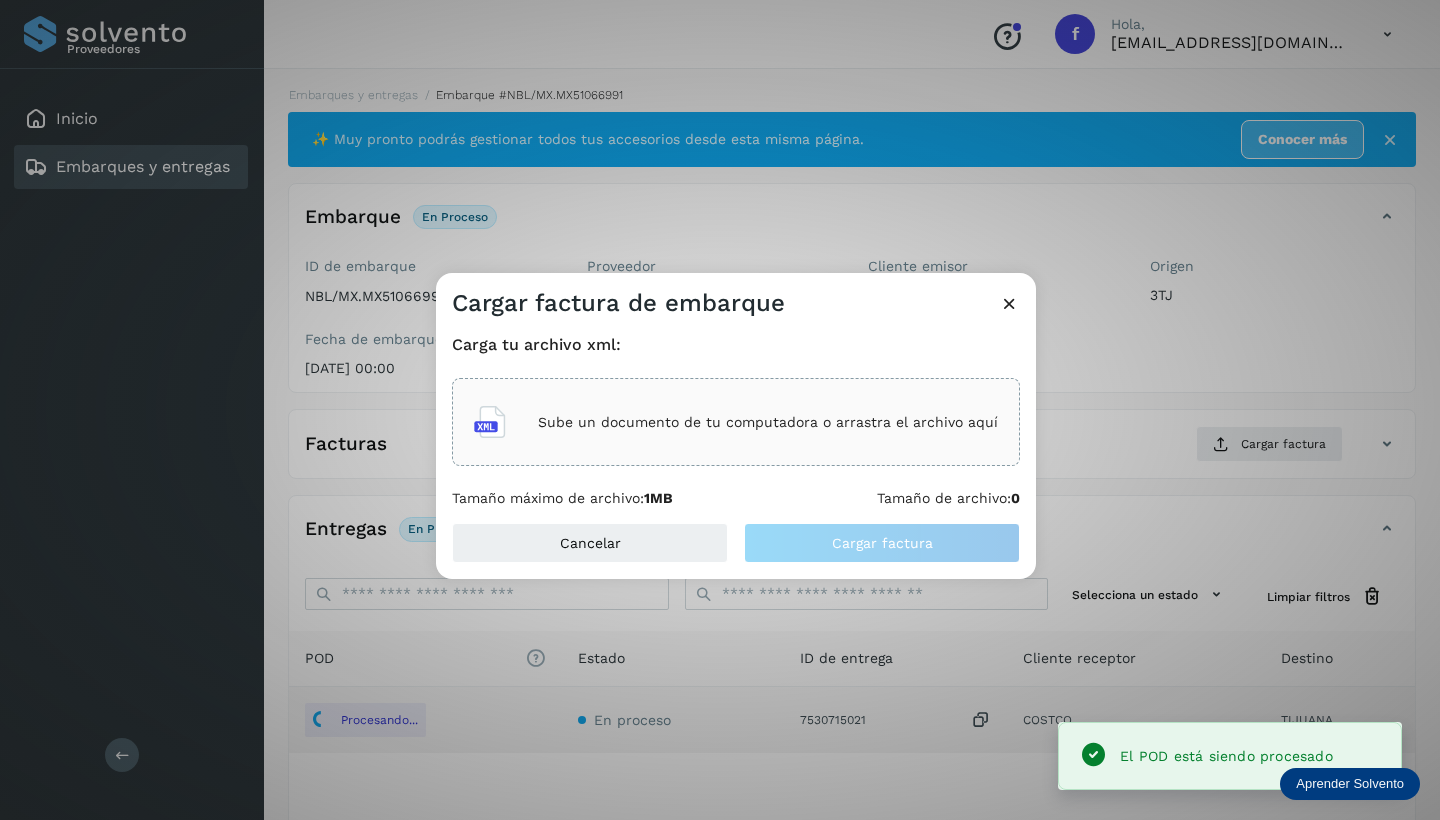 click on "Sube un documento de tu computadora o arrastra el archivo aquí" at bounding box center [768, 422] 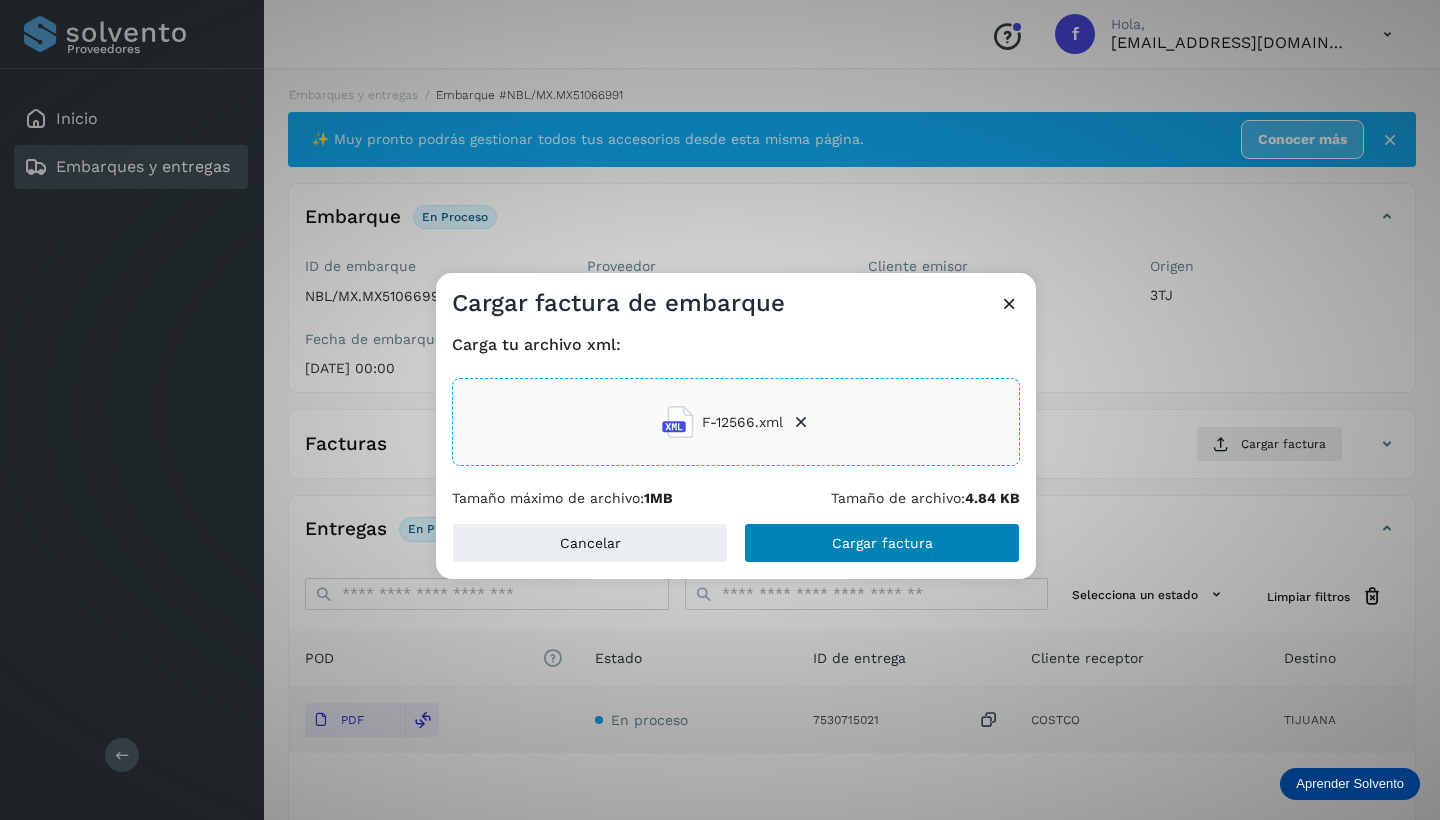click on "Cargar factura" 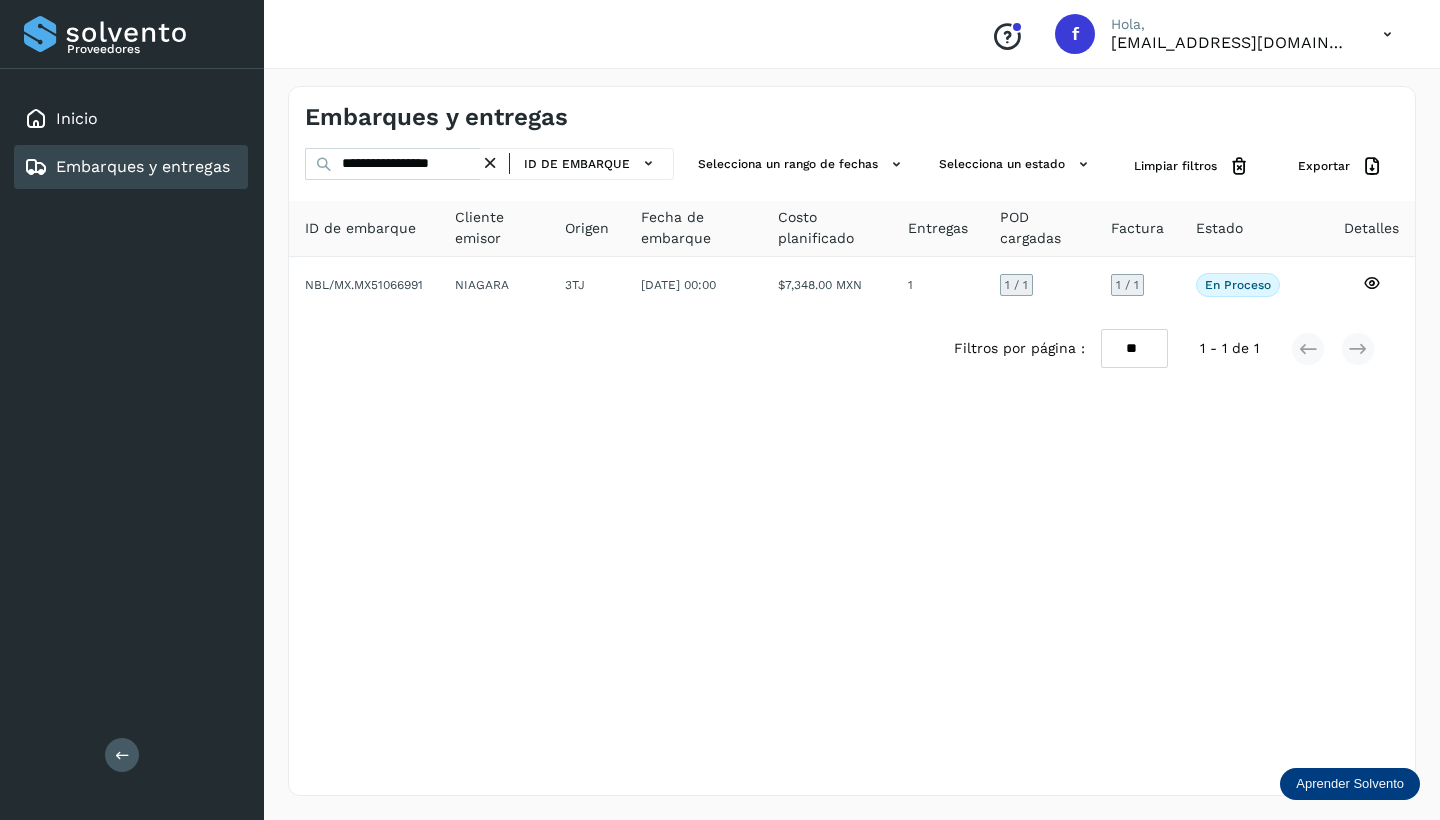 click at bounding box center (490, 163) 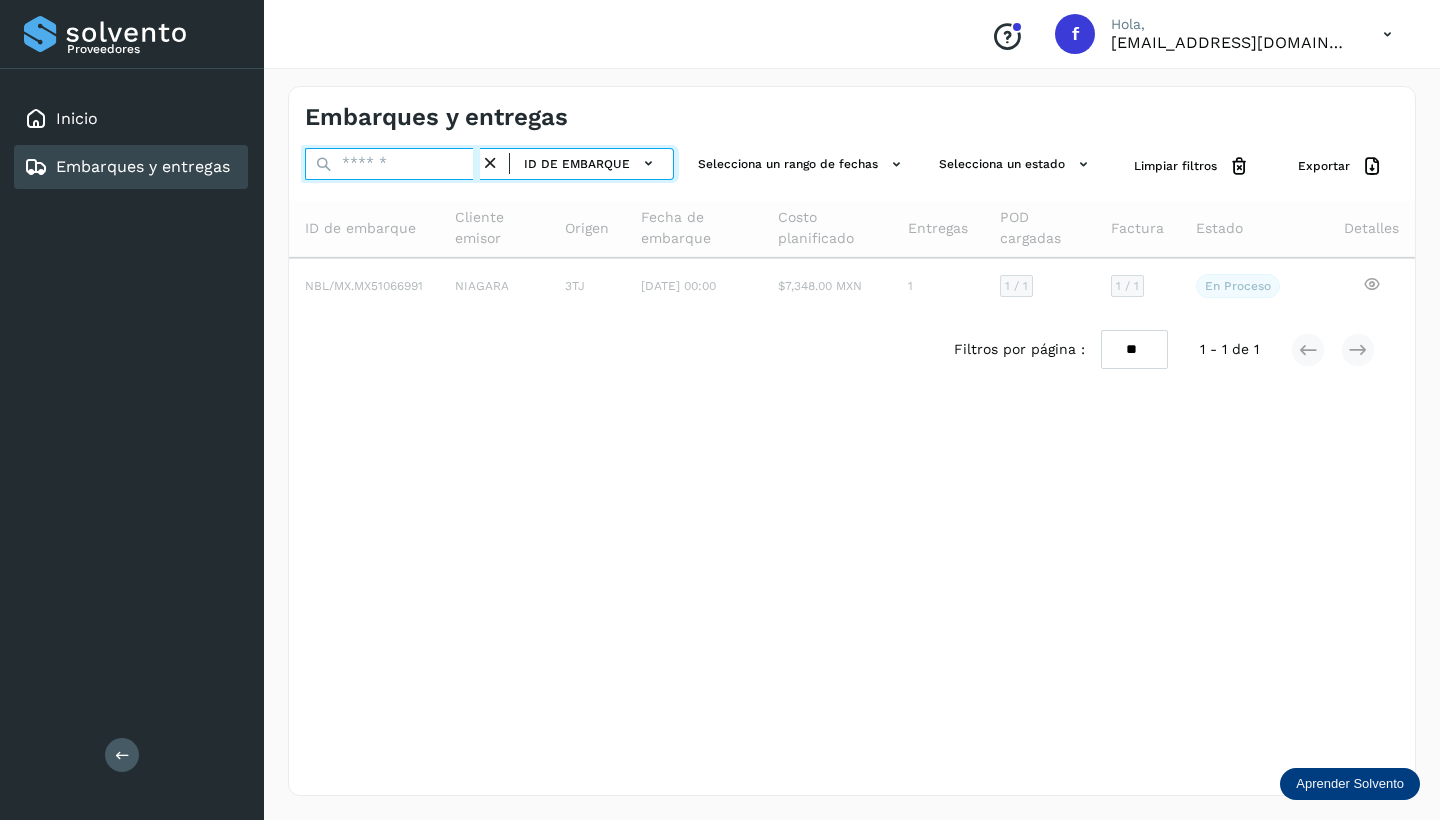 paste on "**********" 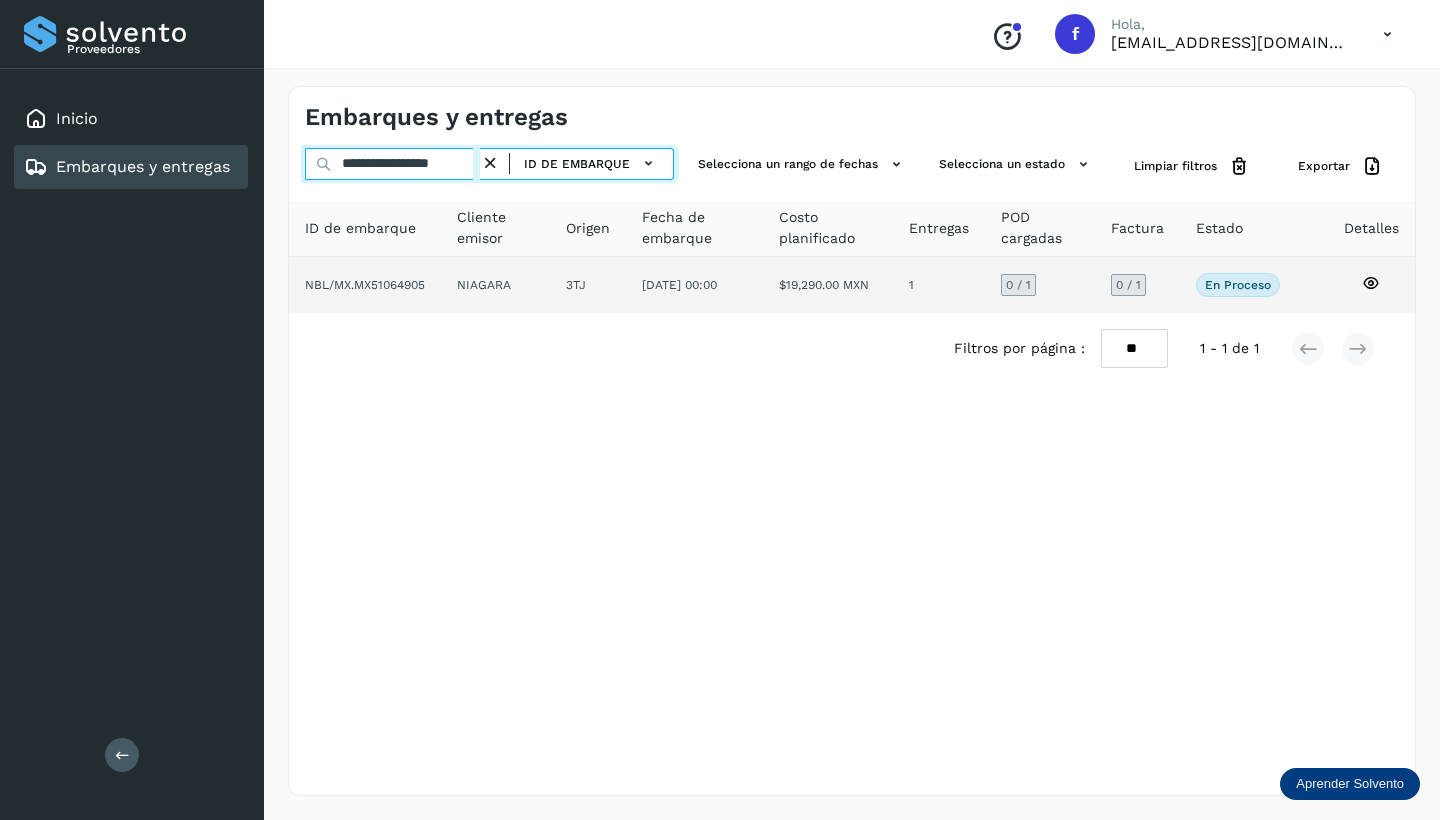 type on "**********" 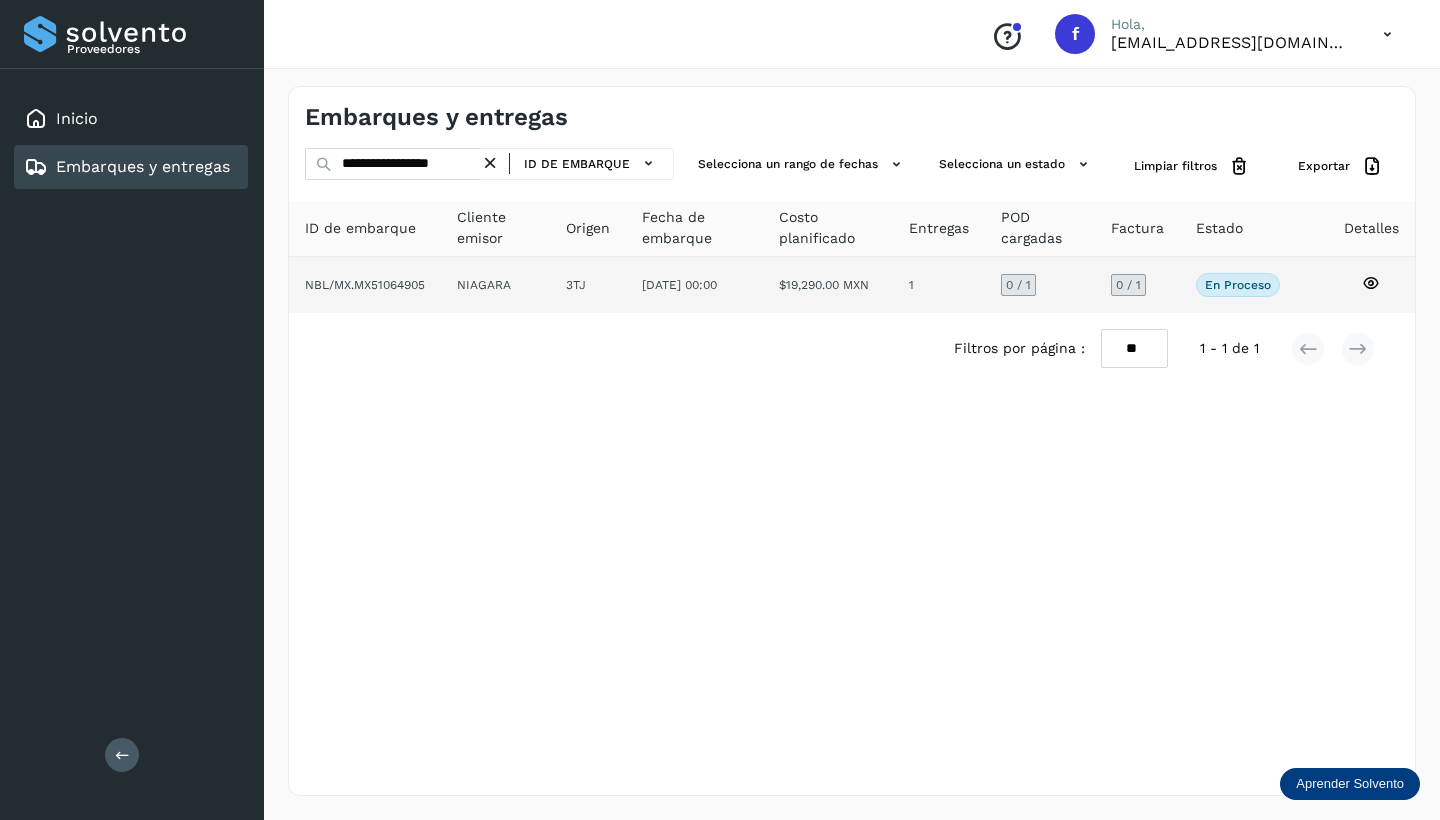click 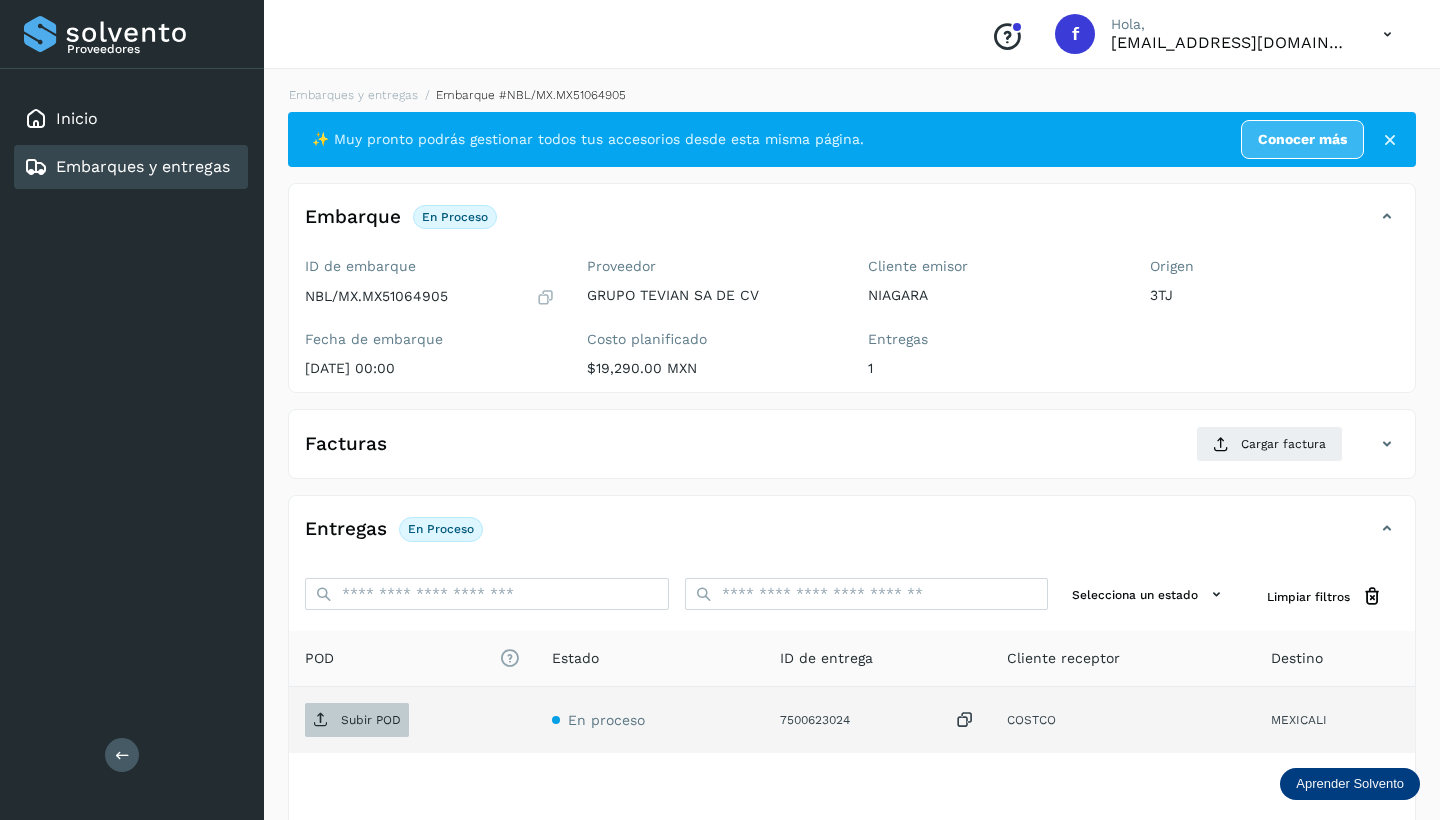 click on "Subir POD" at bounding box center [371, 720] 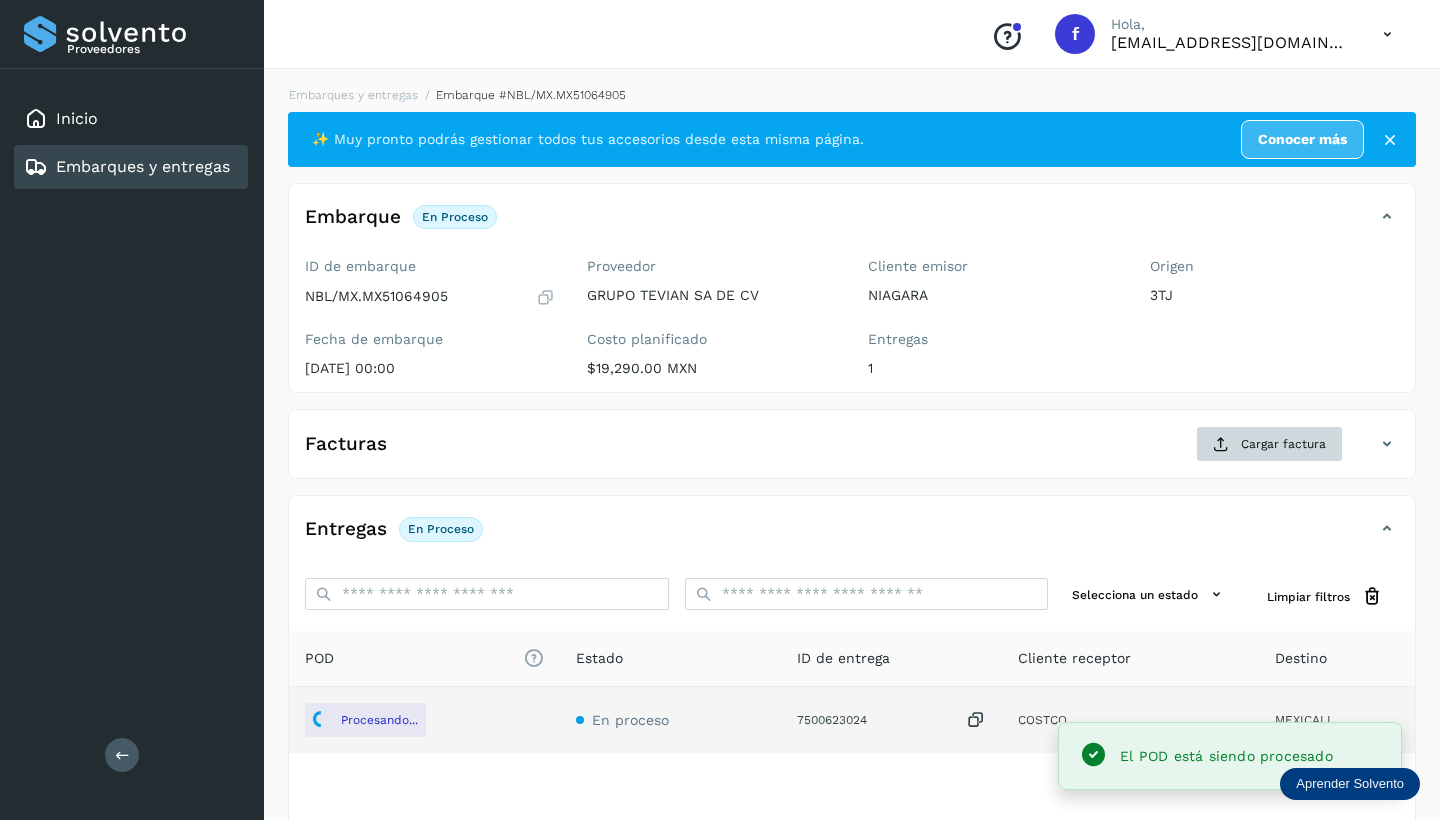 click on "Cargar factura" 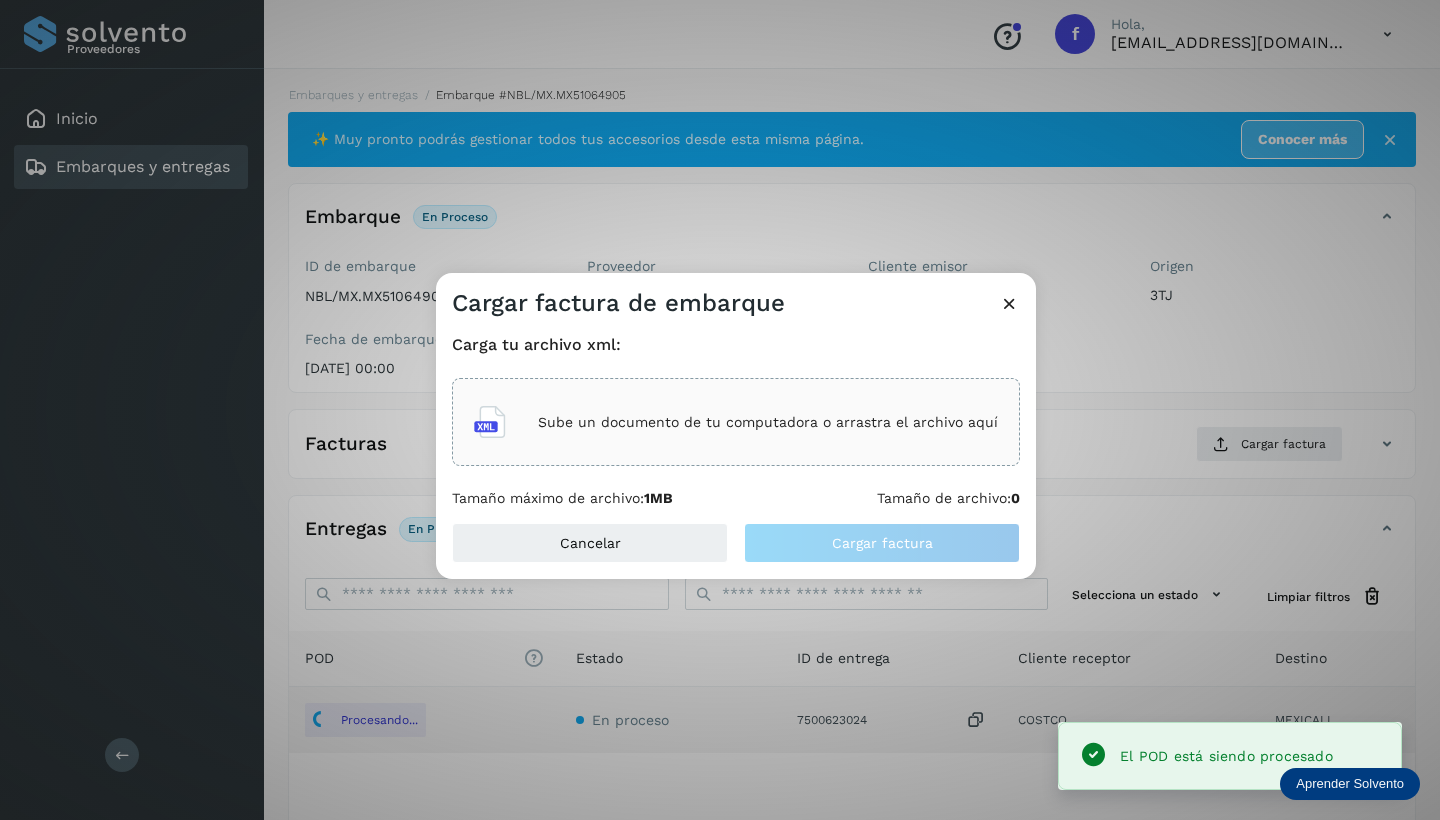 click on "Sube un documento de tu computadora o arrastra el archivo aquí" at bounding box center (768, 422) 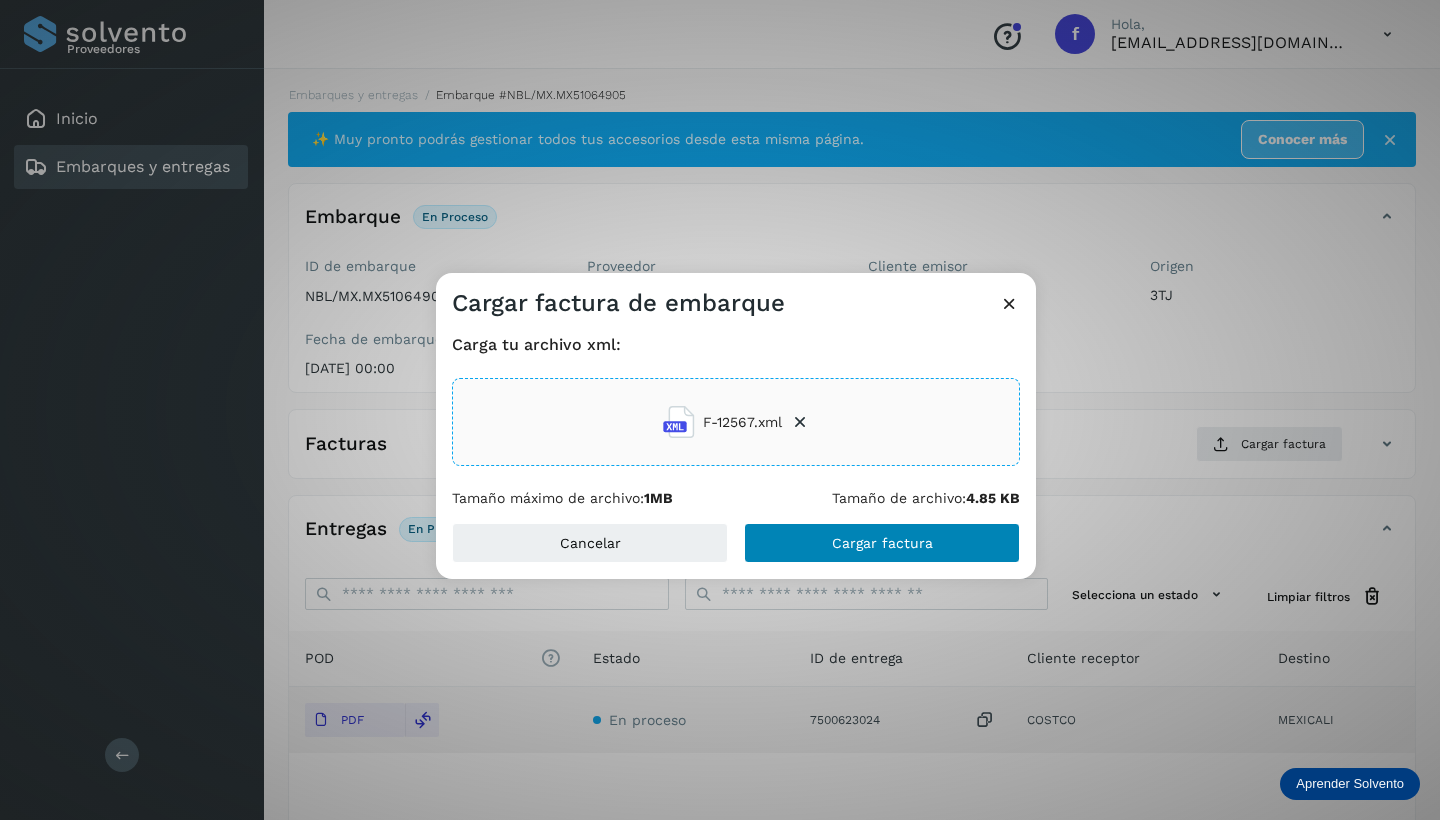 drag, startPoint x: 808, startPoint y: 538, endPoint x: 814, endPoint y: 547, distance: 10.816654 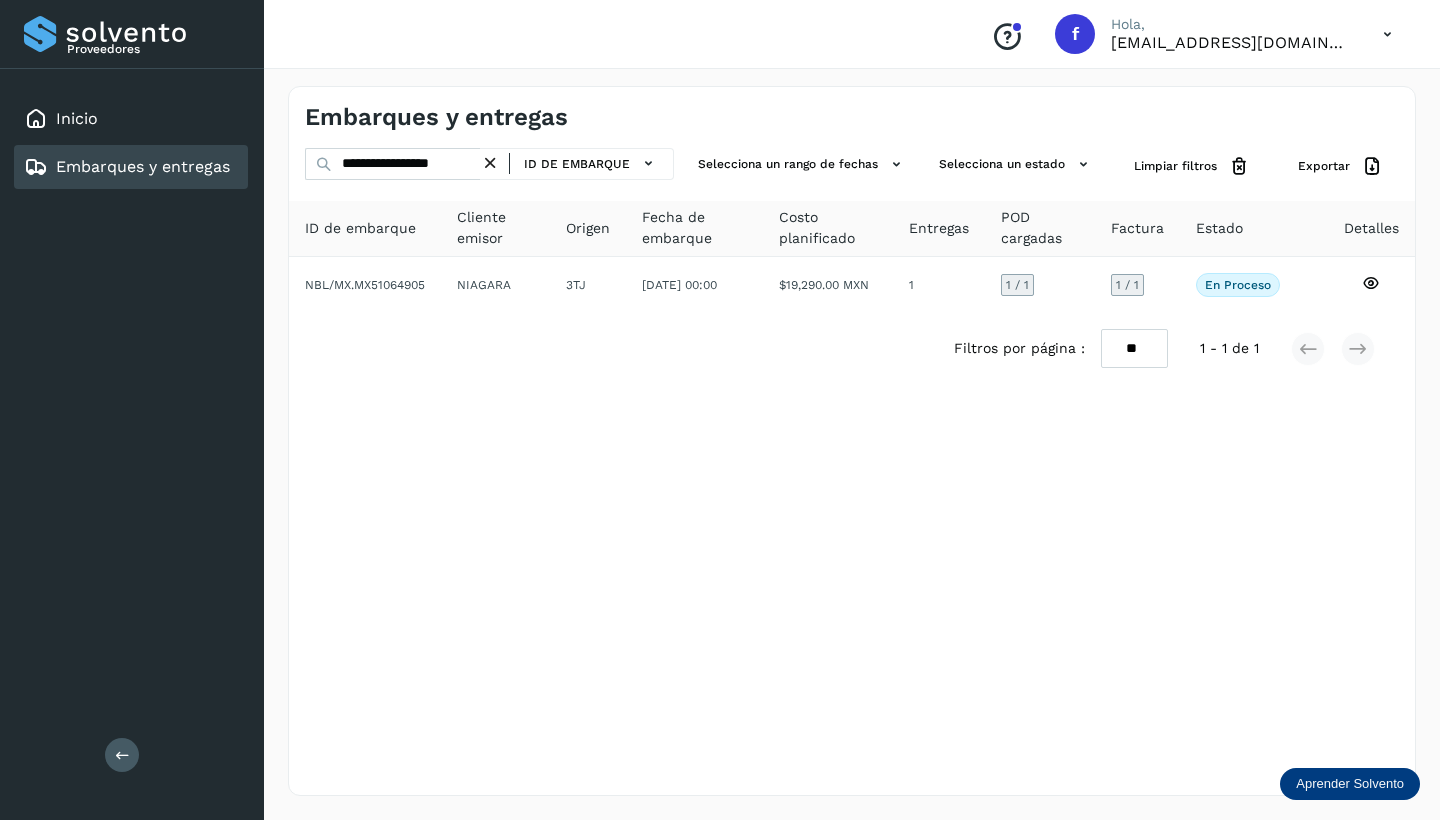 drag, startPoint x: 501, startPoint y: 163, endPoint x: 451, endPoint y: 163, distance: 50 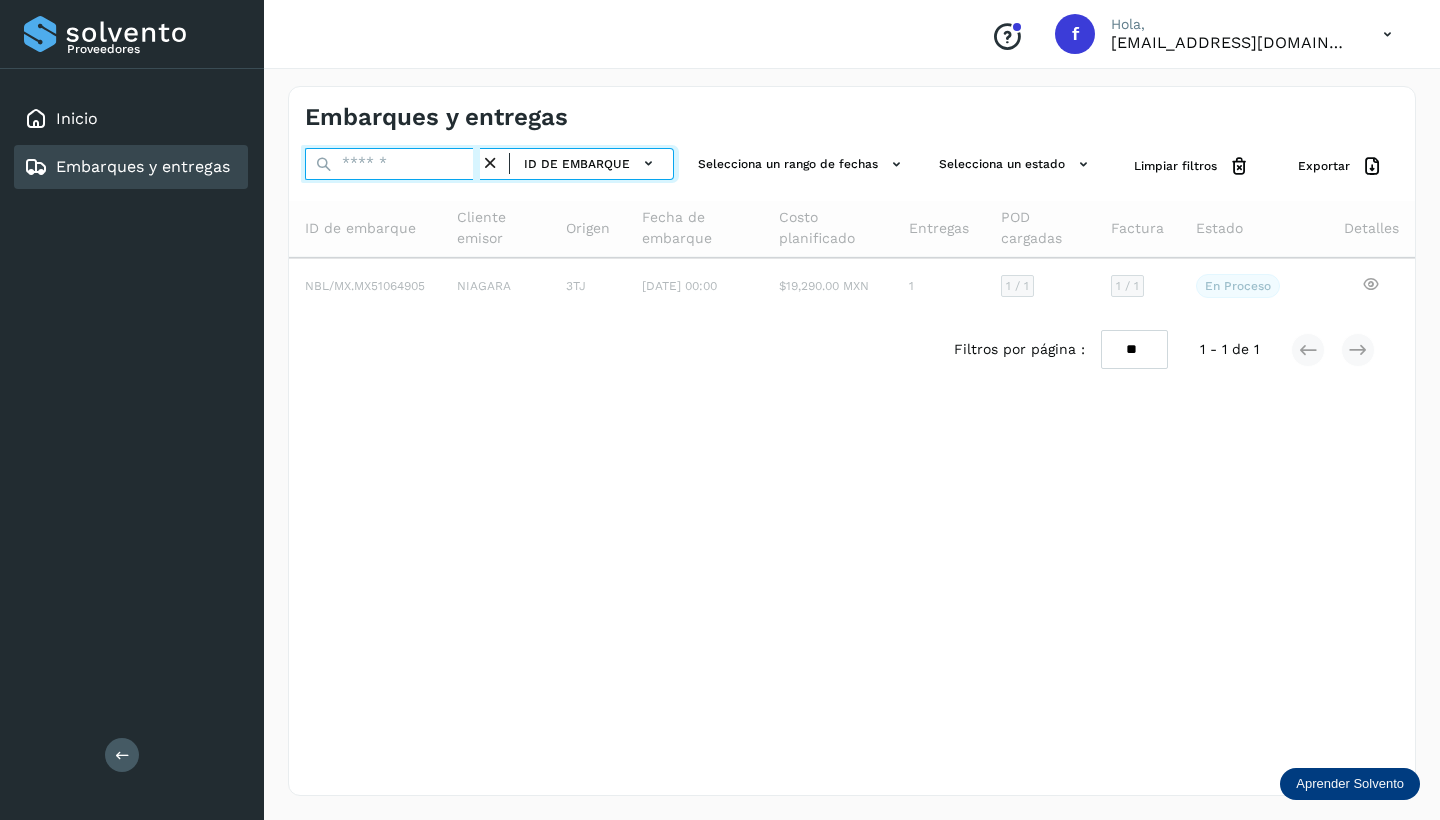 paste on "**********" 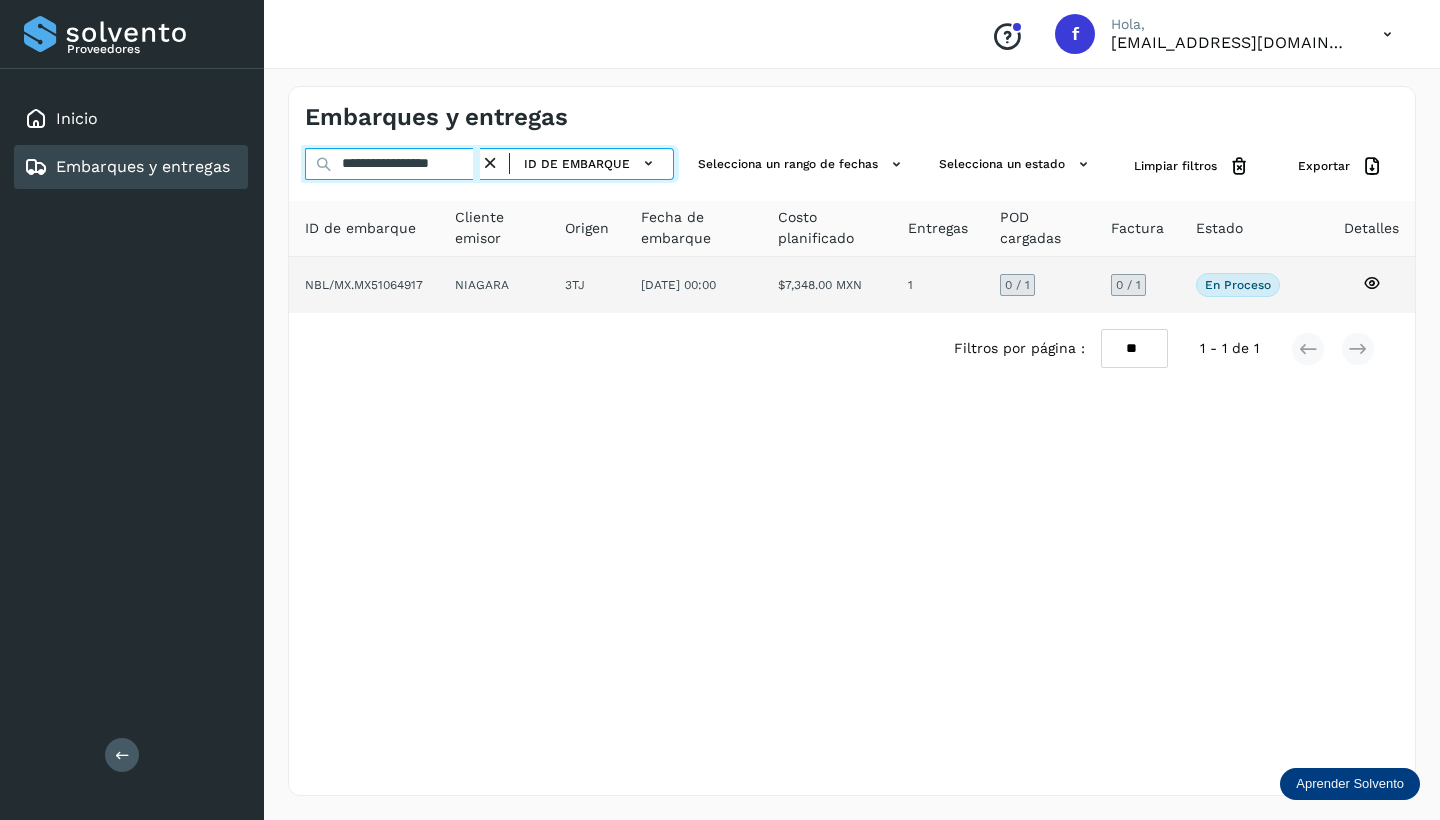 type on "**********" 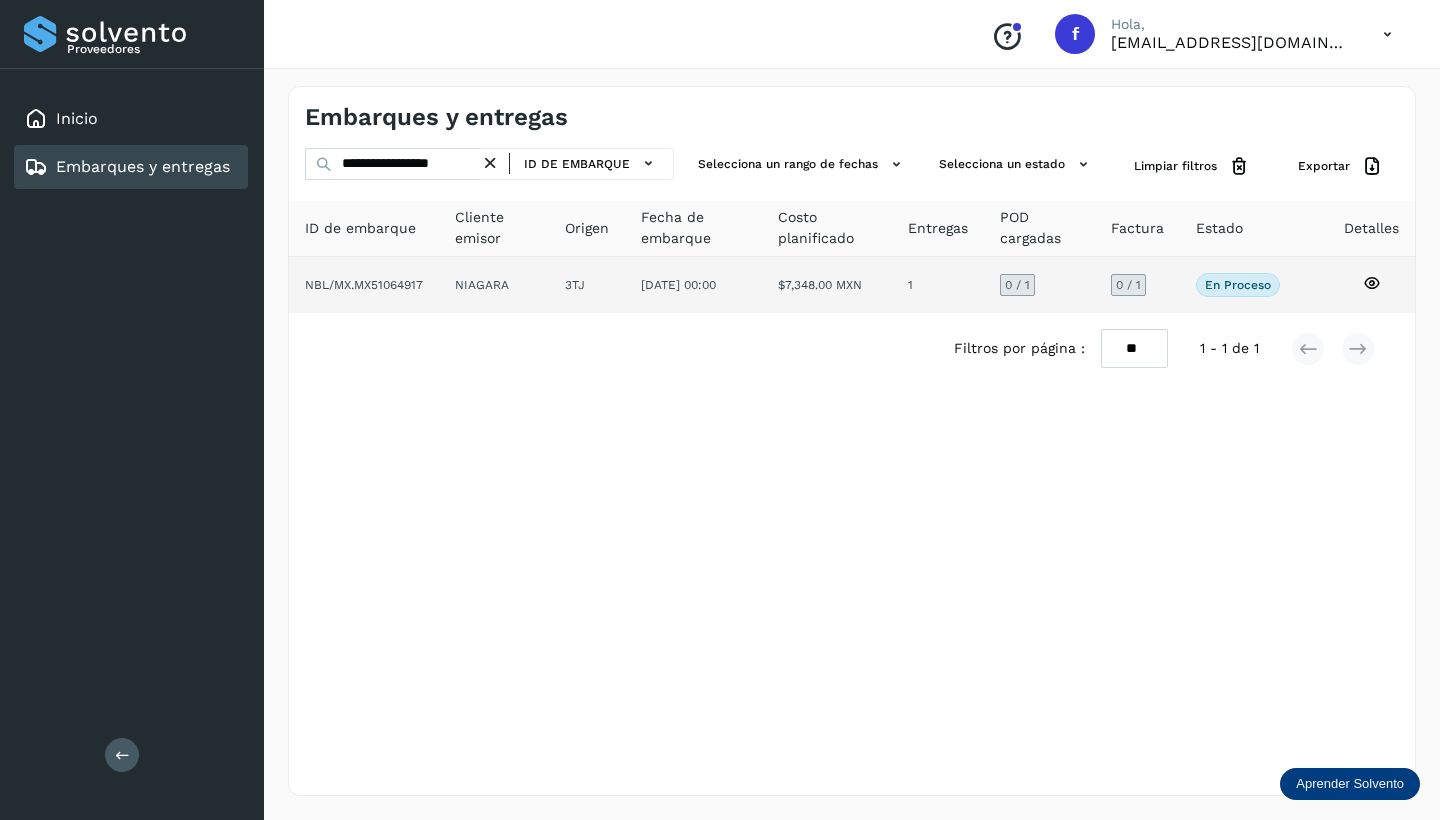 click 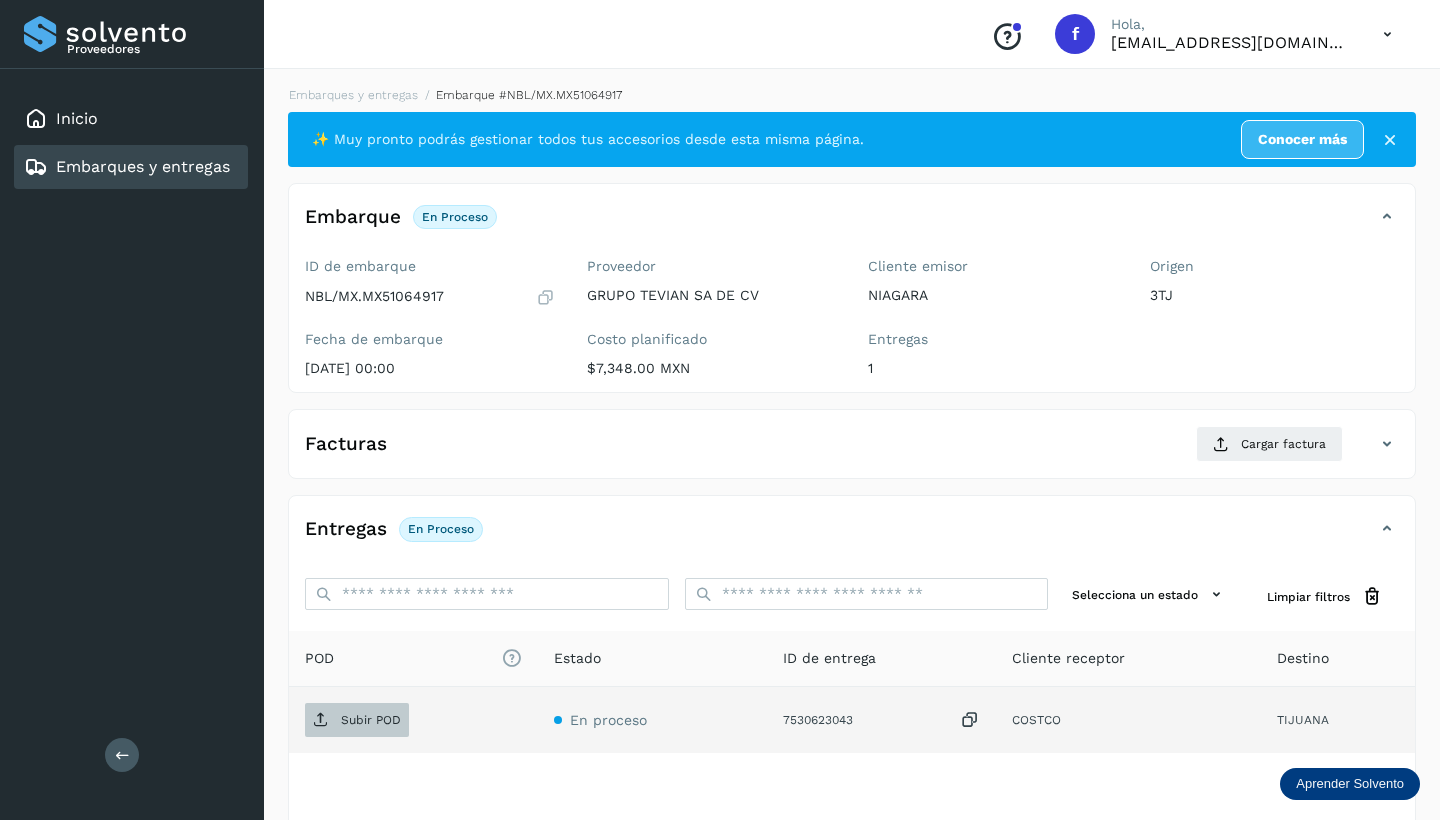 click on "Subir POD" at bounding box center [357, 720] 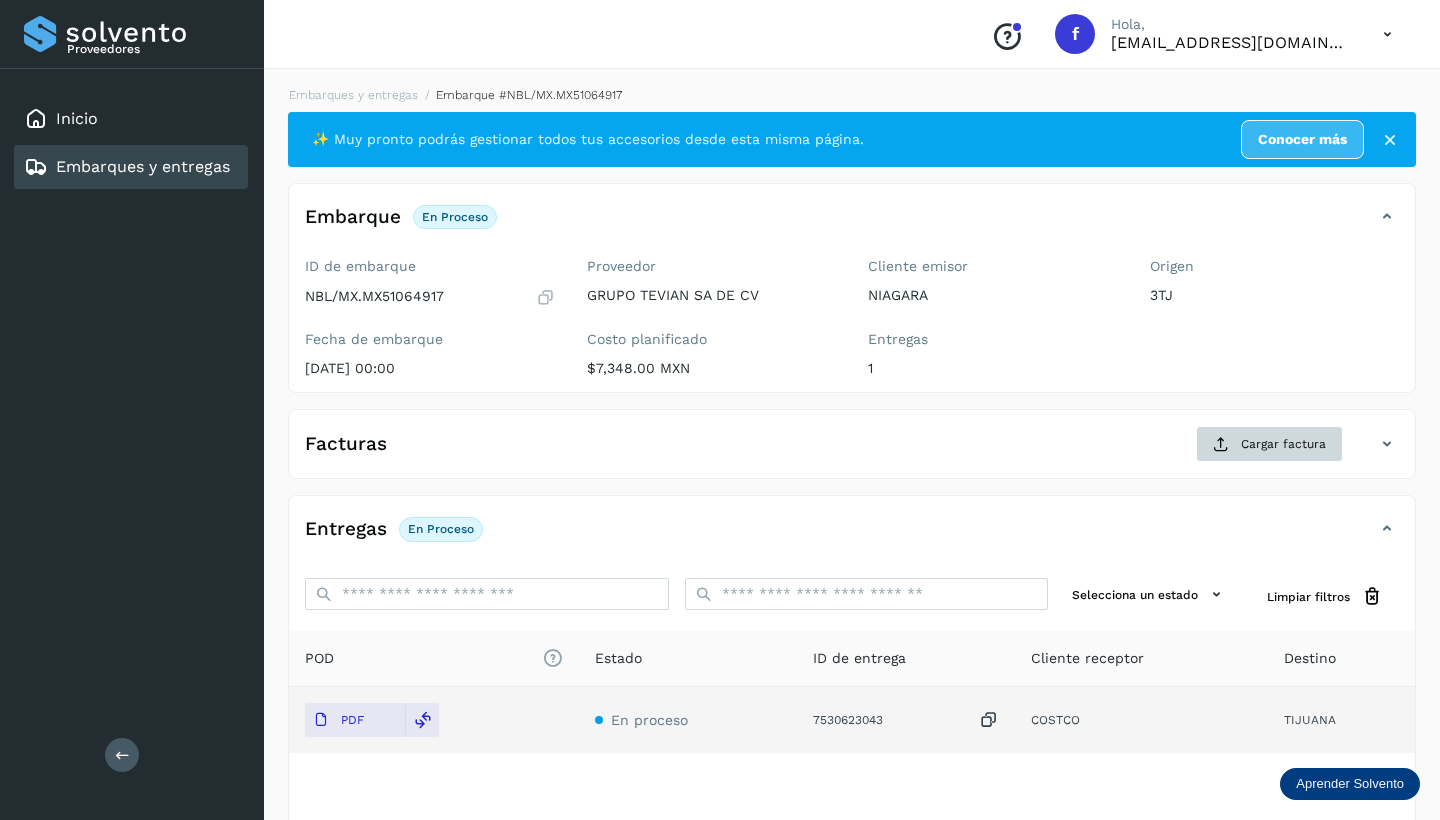 click on "Cargar factura" 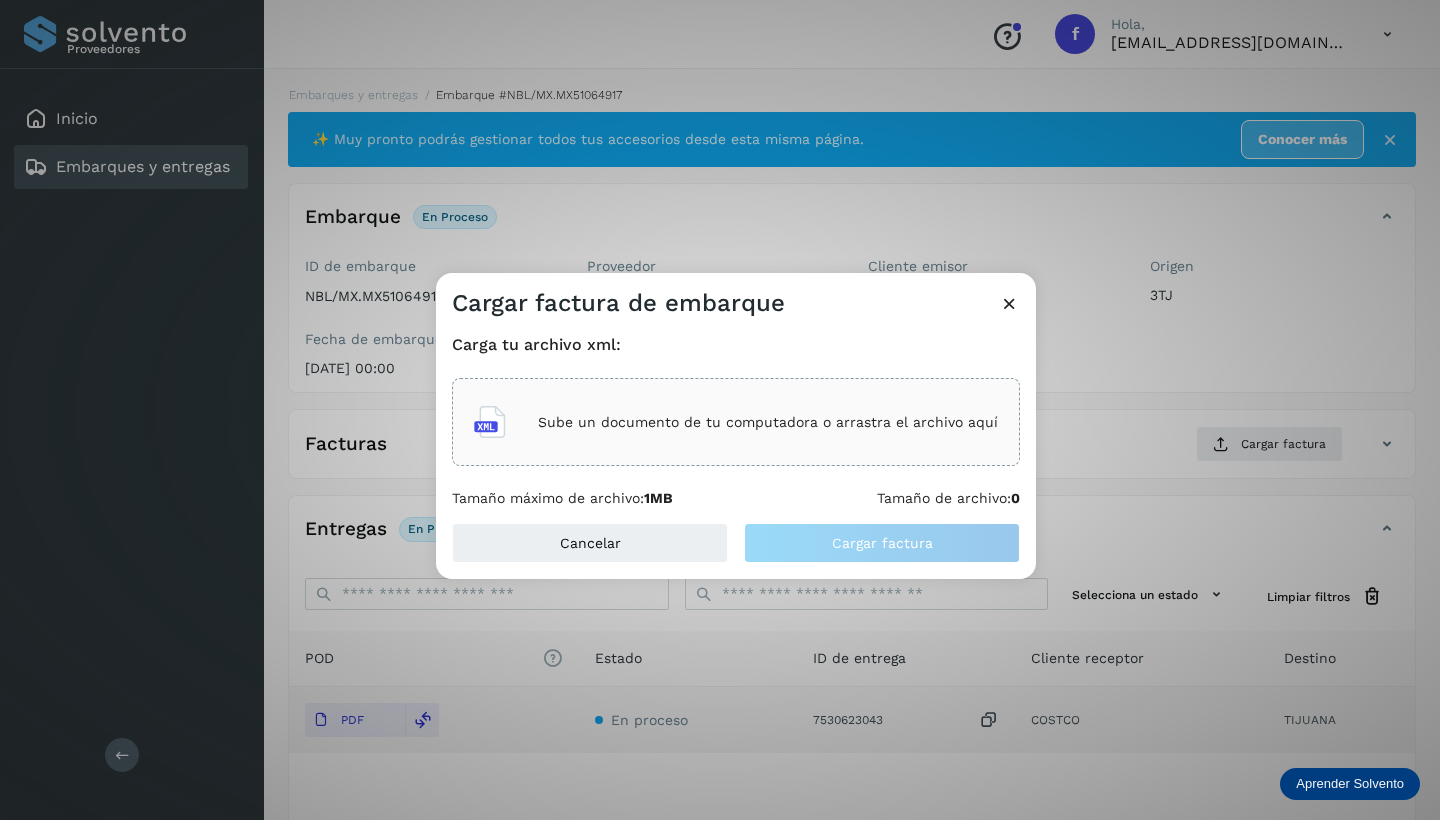 click on "Sube un documento de tu computadora o arrastra el archivo aquí" at bounding box center [768, 422] 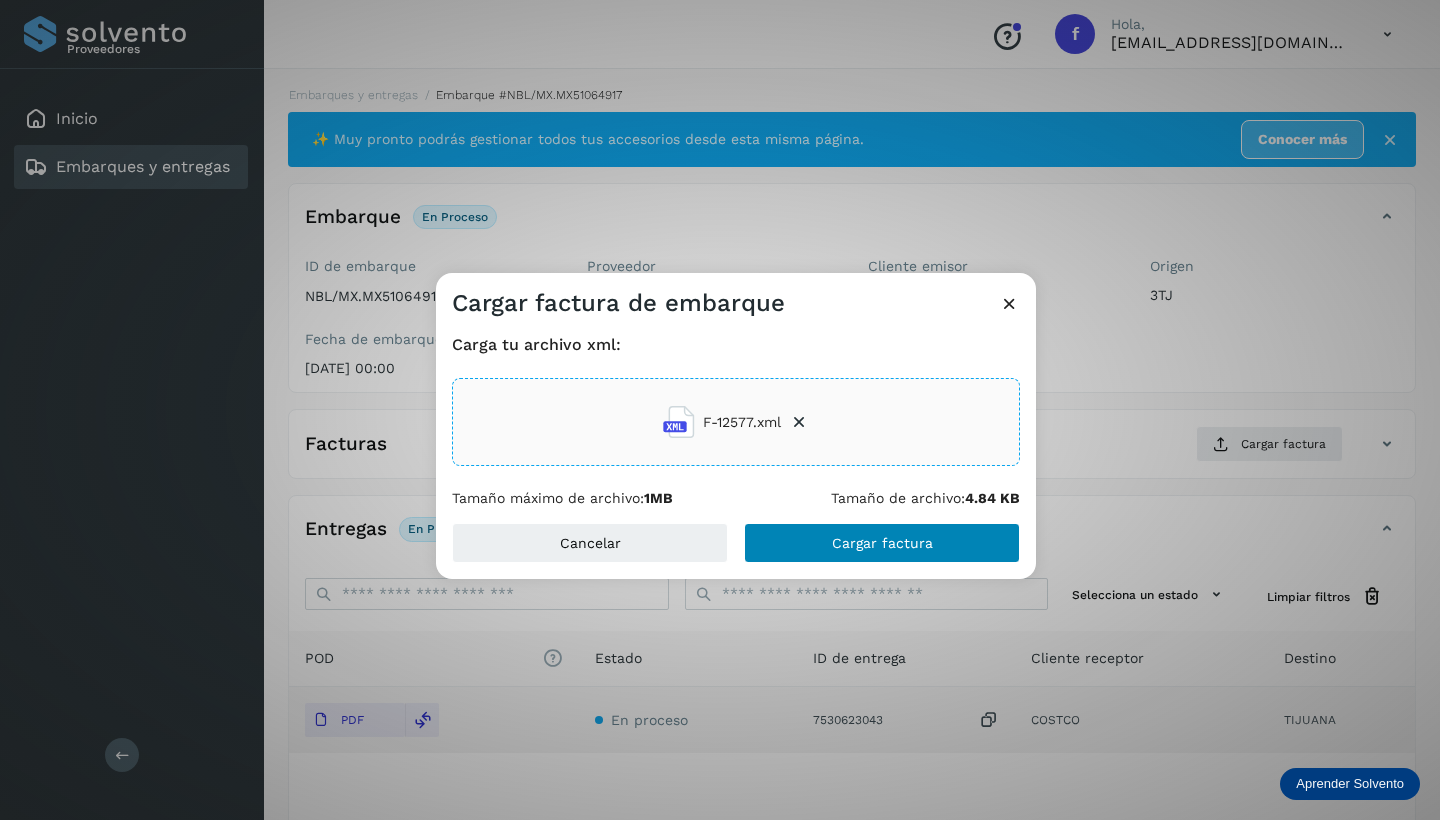drag, startPoint x: 866, startPoint y: 545, endPoint x: 857, endPoint y: 534, distance: 14.21267 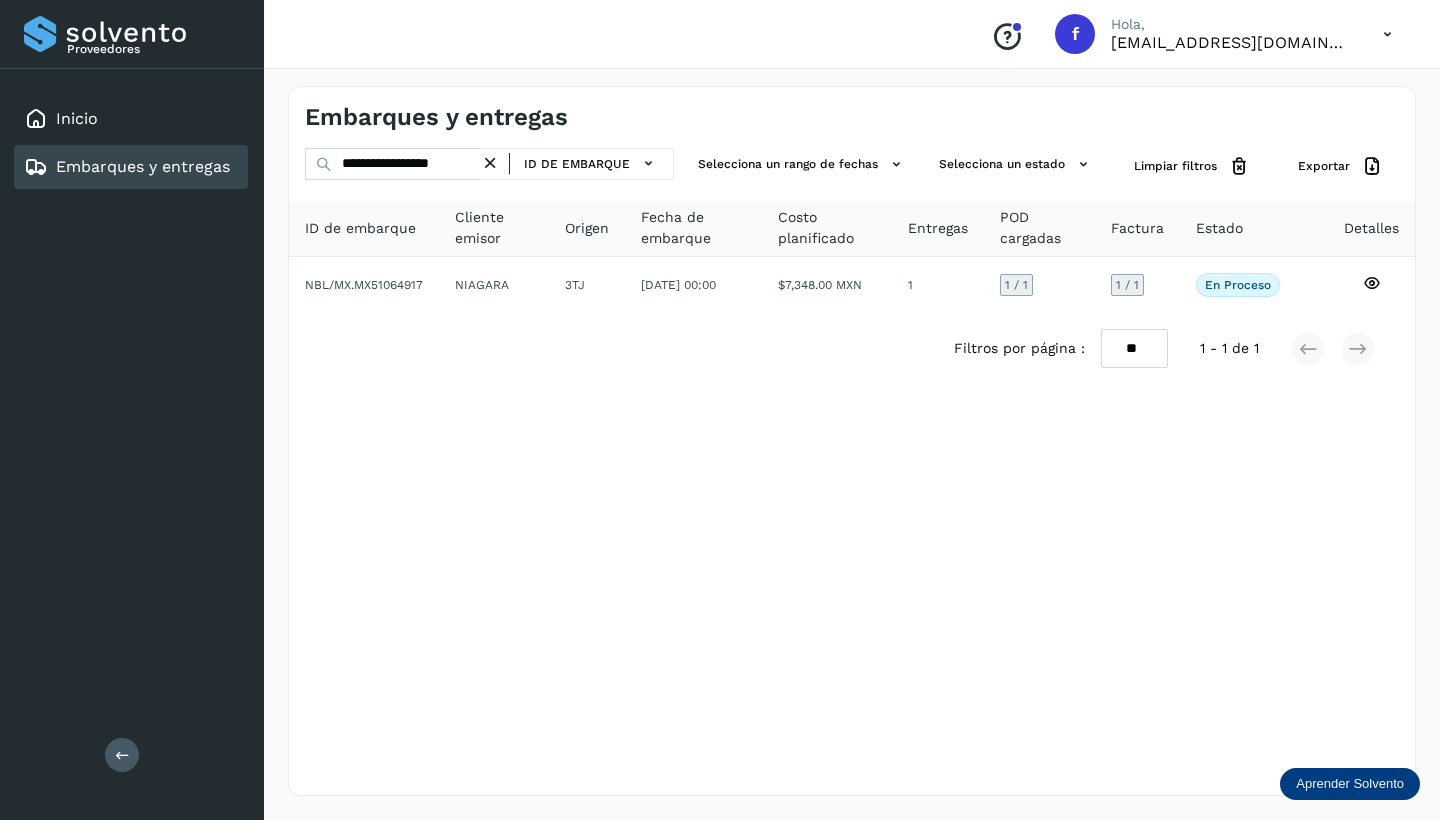 drag, startPoint x: 496, startPoint y: 161, endPoint x: 463, endPoint y: 164, distance: 33.13608 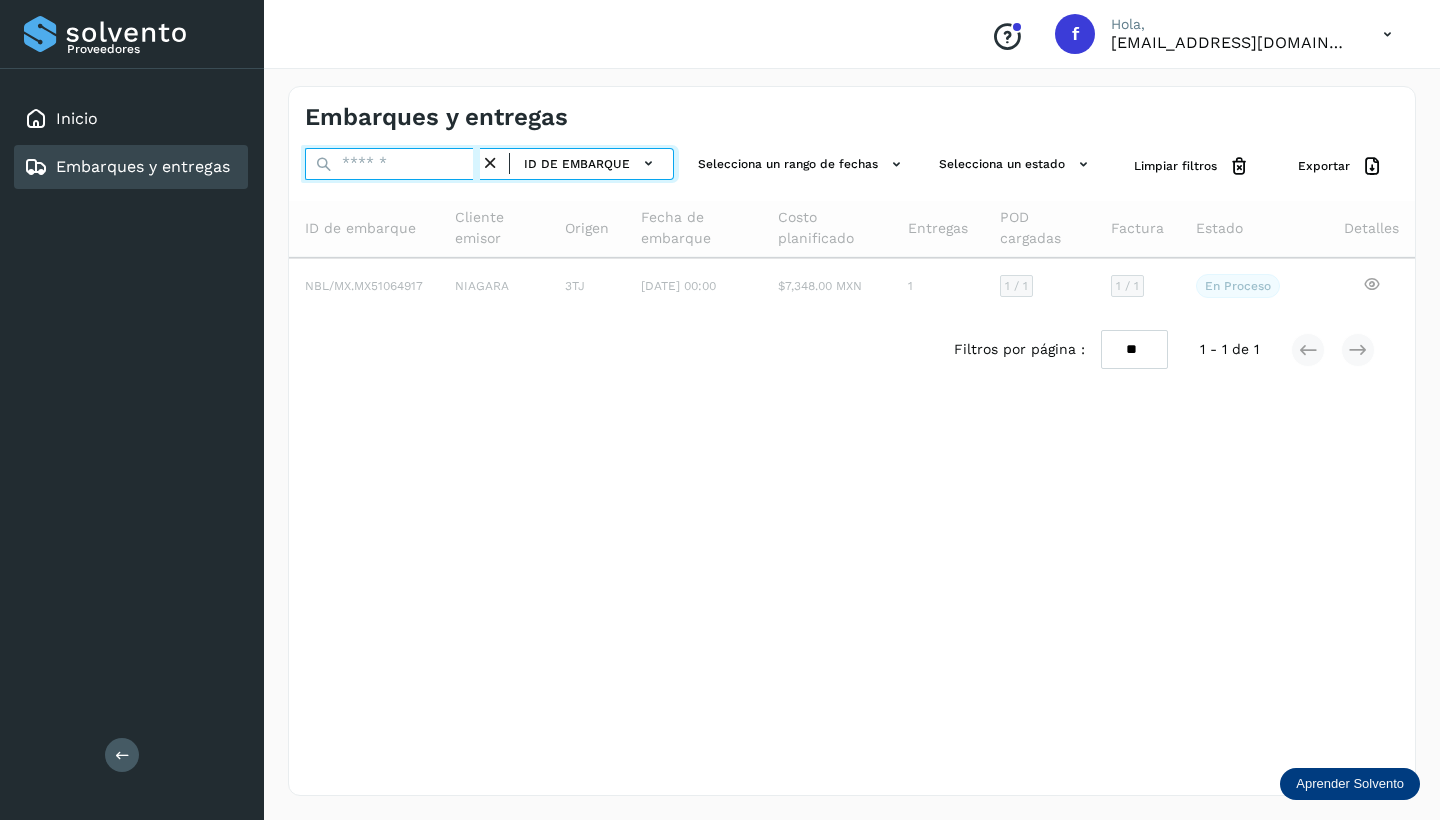 paste on "**********" 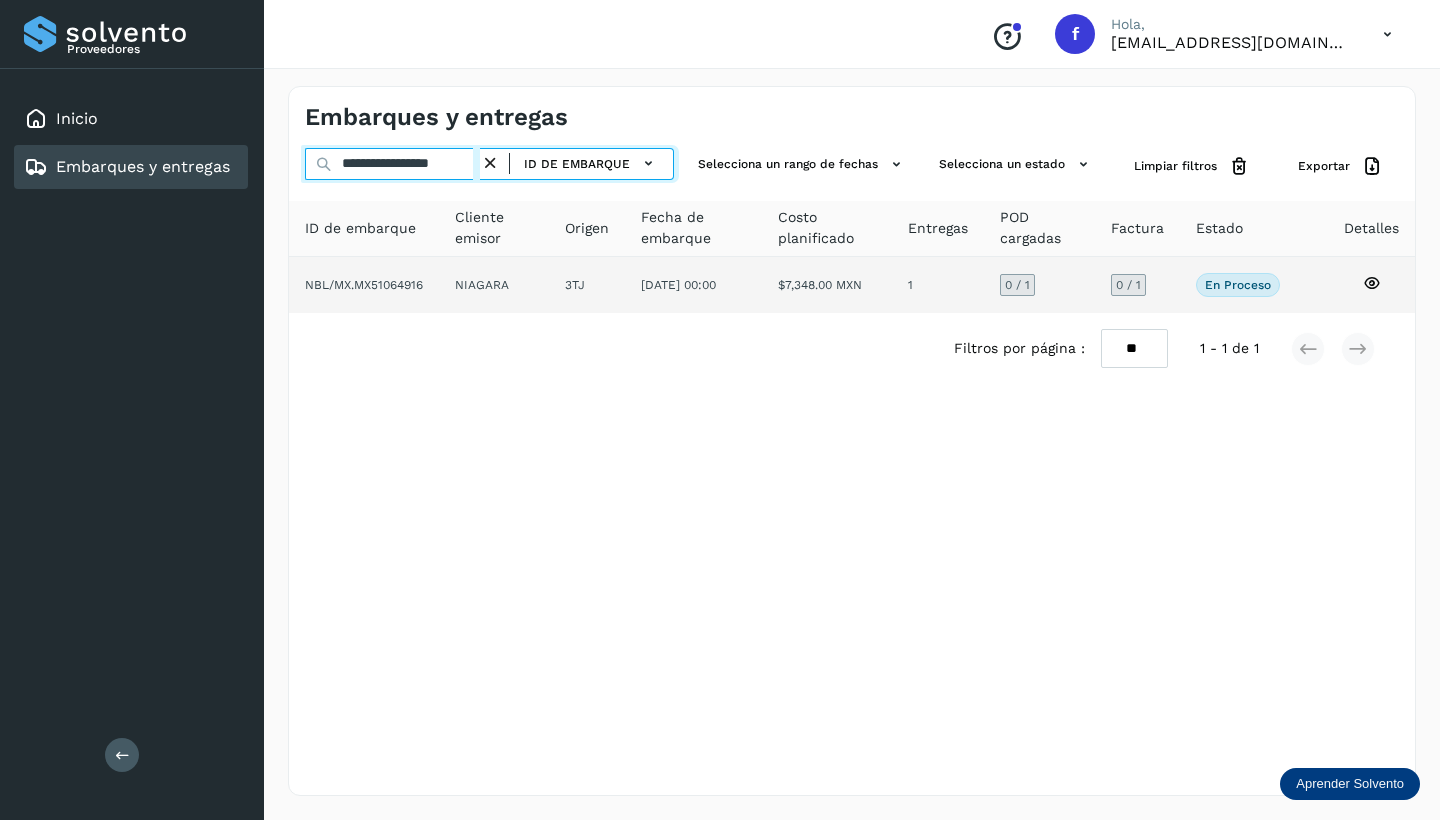 type on "**********" 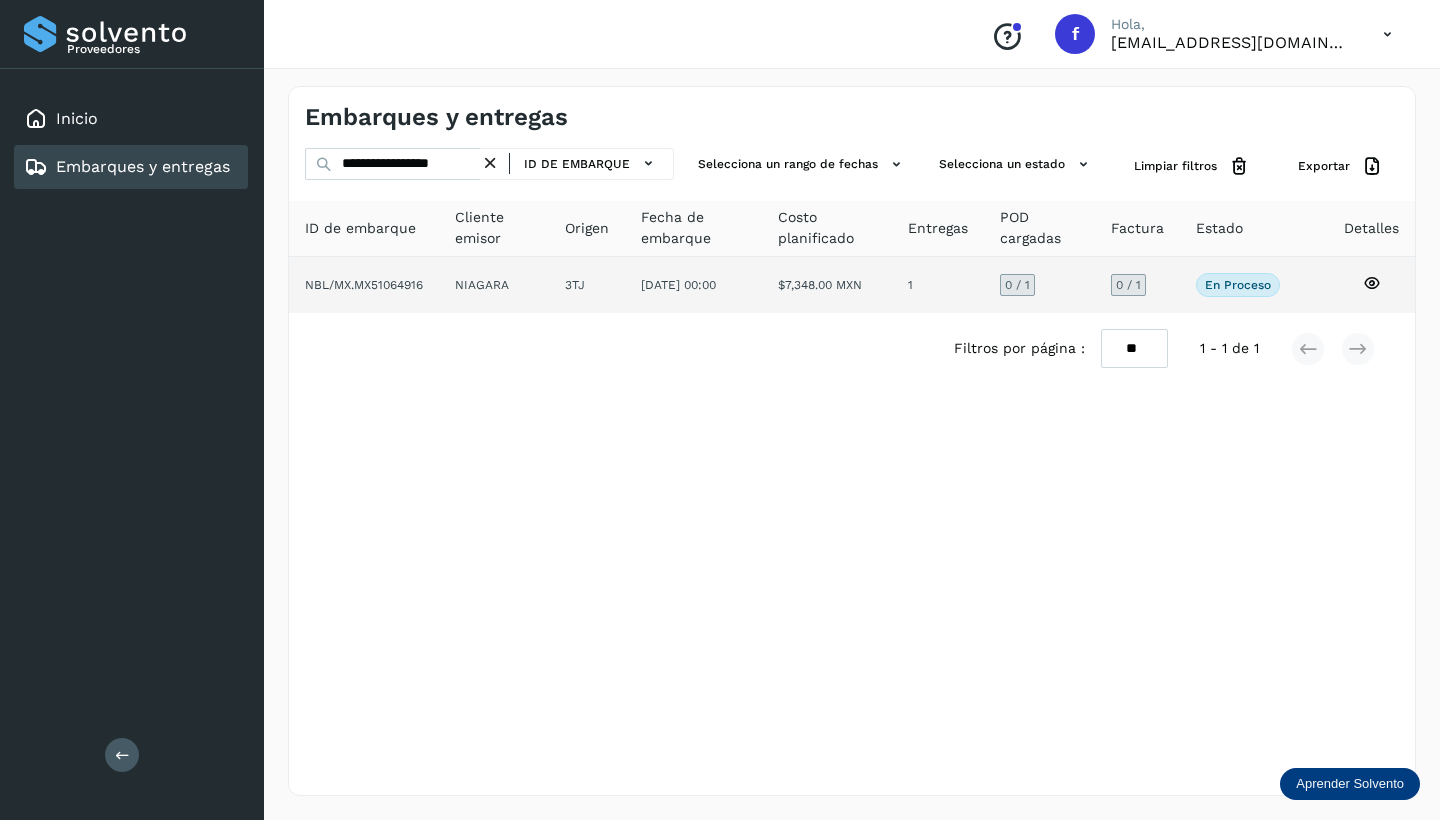click 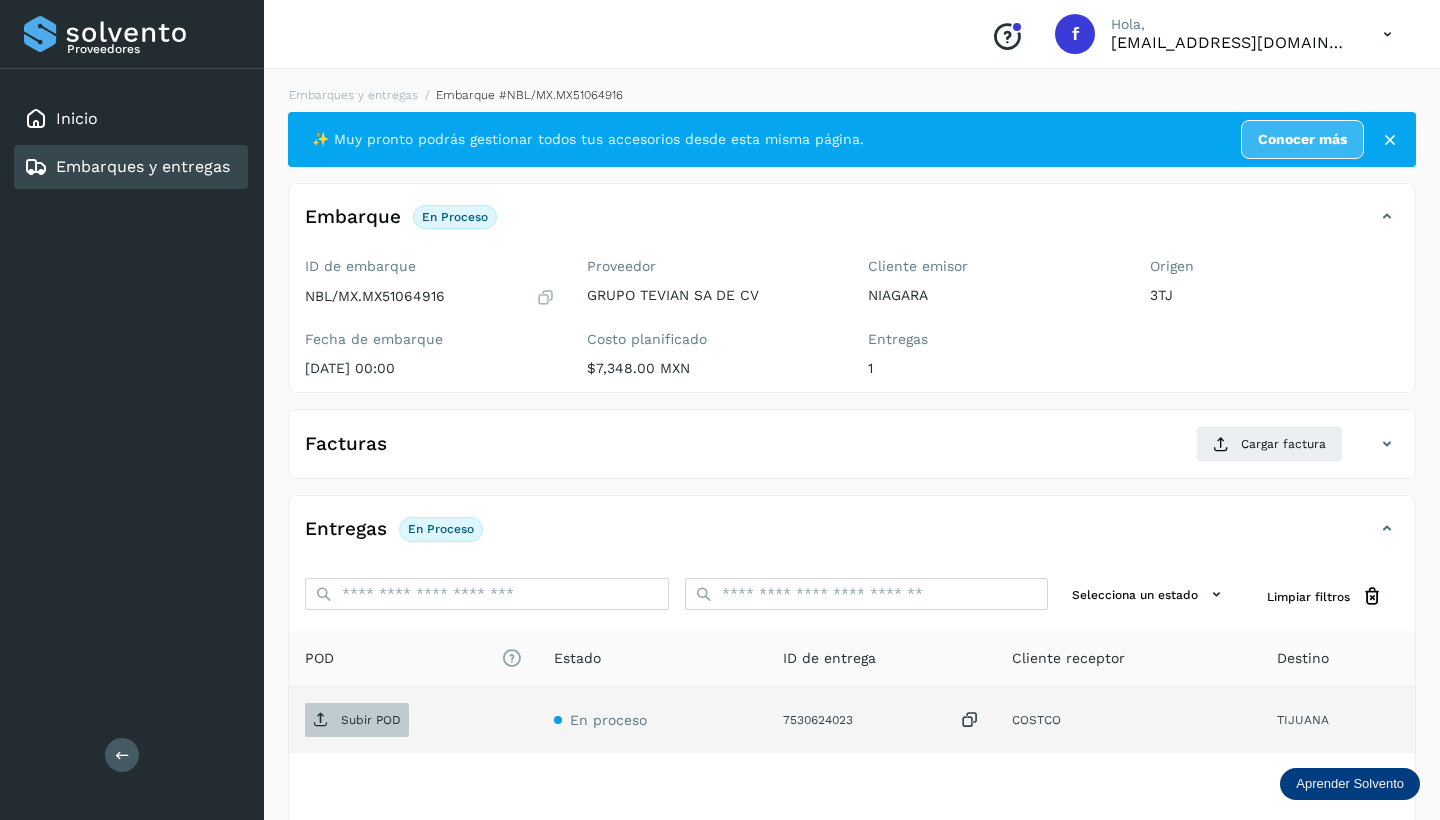 click on "Subir POD" at bounding box center [357, 720] 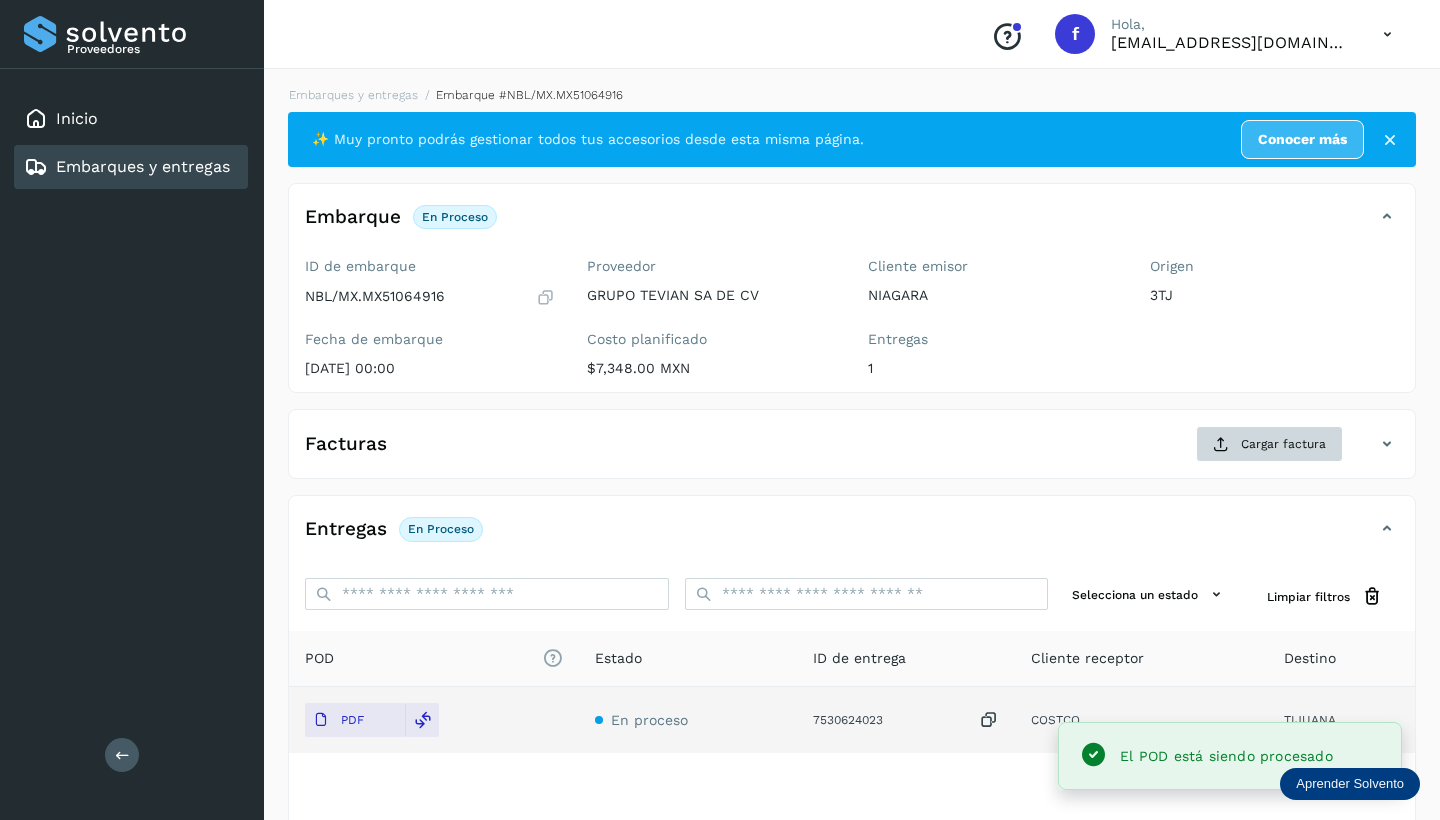 click on "Cargar factura" 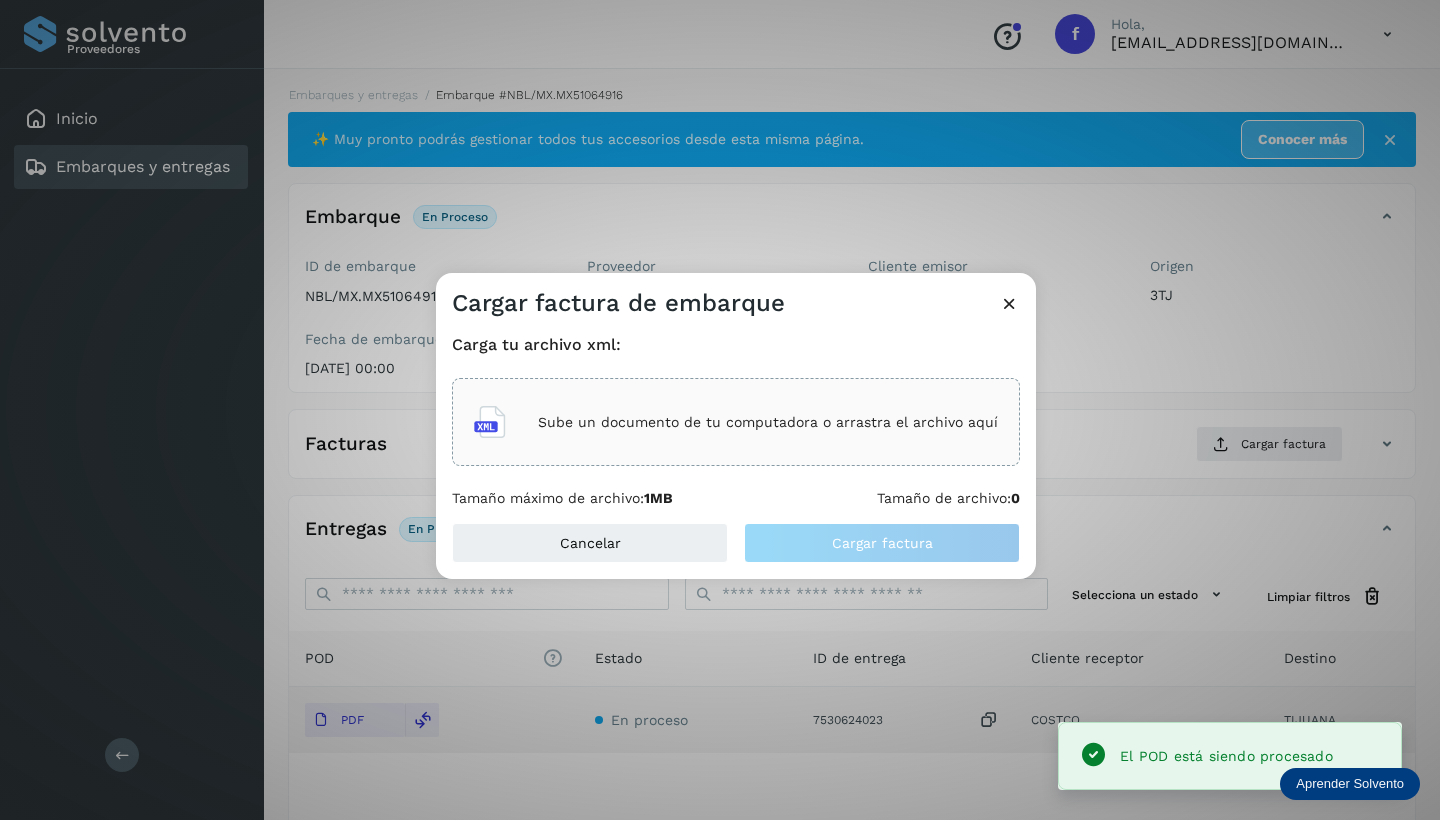 click on "Proveedores Inicio Embarques y entregas Salir
Conoce nuestros beneficios
f Hola, [EMAIL_ADDRESS][DOMAIN_NAME] Embarques y entregas Embarque #NBL/MX.MX51064916  ✨ Muy pronto podrás gestionar todos tus accesorios desde esta misma página. Conocer más Embarque En proceso
Verifica el estado de la factura o entregas asociadas a este embarque
ID de embarque NBL/MX.MX51064916 Fecha de embarque [DATE] 00:00 Proveedor GRUPO TEVIAN SA DE CV Costo planificado  $7,348.00 MXN  Cliente emisor NIAGARA Entregas 1 Origen 3TJ Facturas Cargar factura Aún no has subido ninguna factura Cargar factura de embarque Carga tu archivo xml: Sube un documento de tu computadora o arrastra el archivo aquí Tamaño máximo de archivo:  1MB Tamaño de archivo:  0 Cancelar Cargar factura Entregas En proceso Selecciona un estado Limpiar filtros POD
El tamaño máximo de archivo es de 20 Mb." 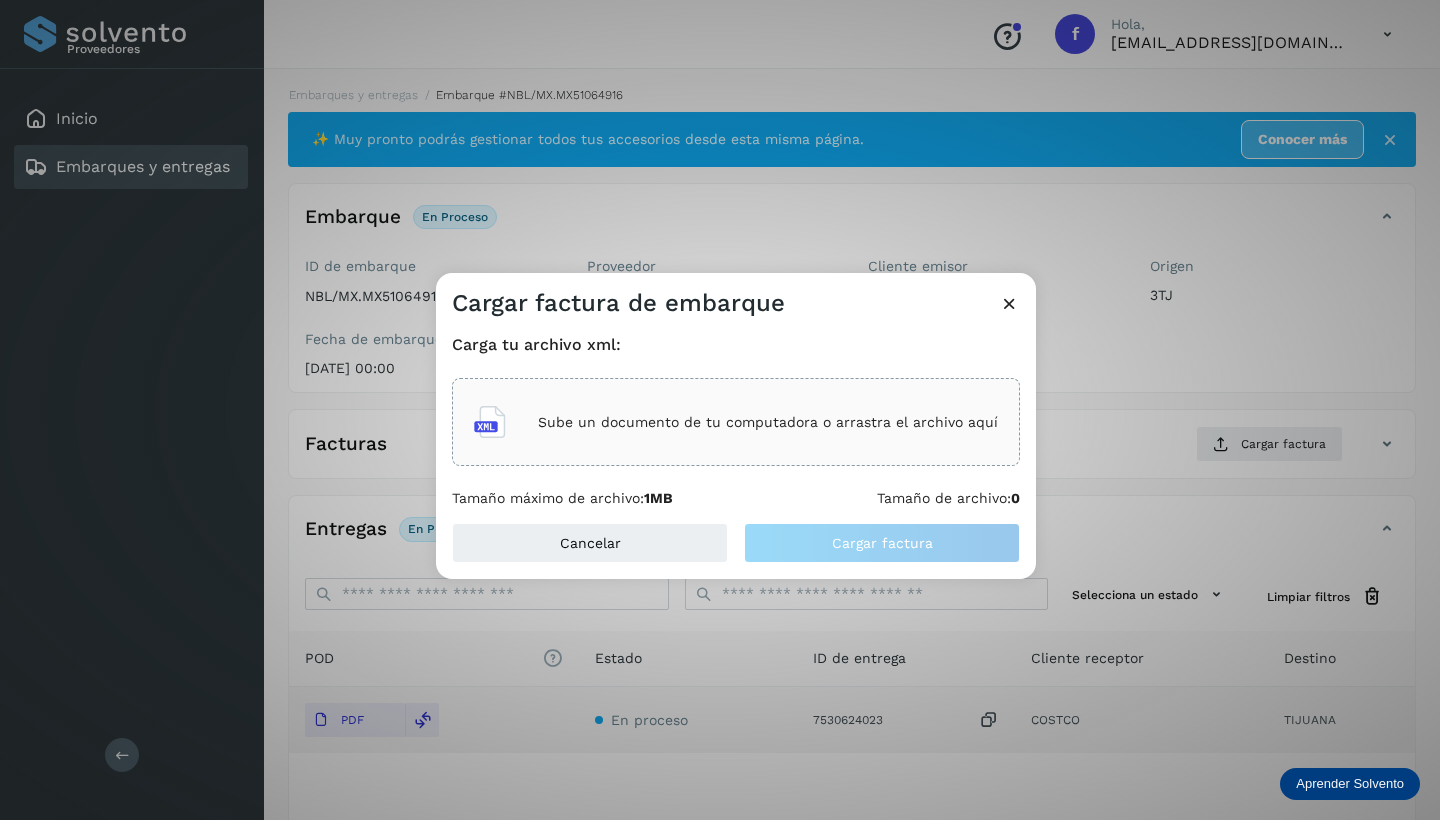 click on "Sube un documento de tu computadora o arrastra el archivo aquí" at bounding box center [768, 422] 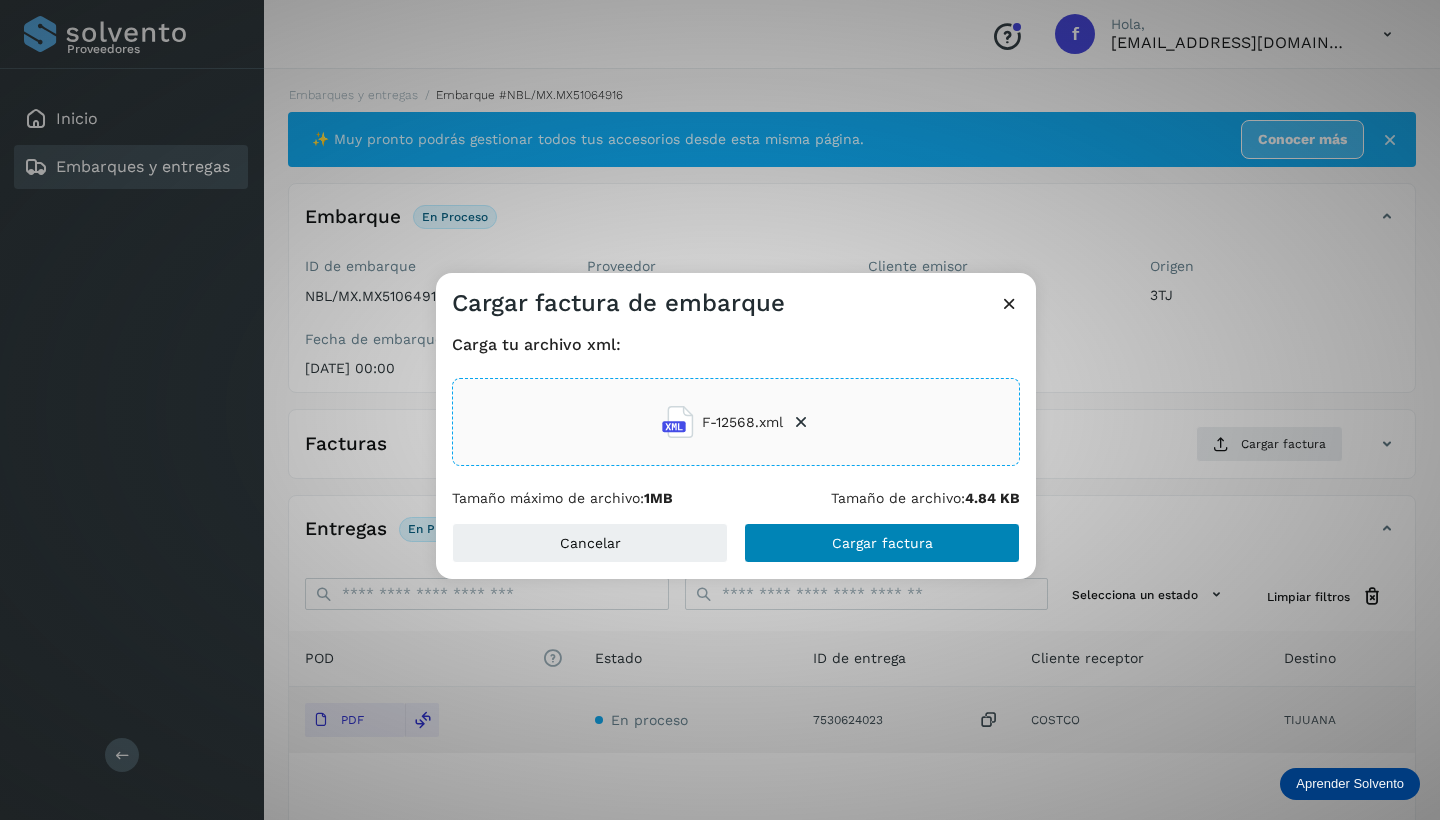 click on "Cargar factura" 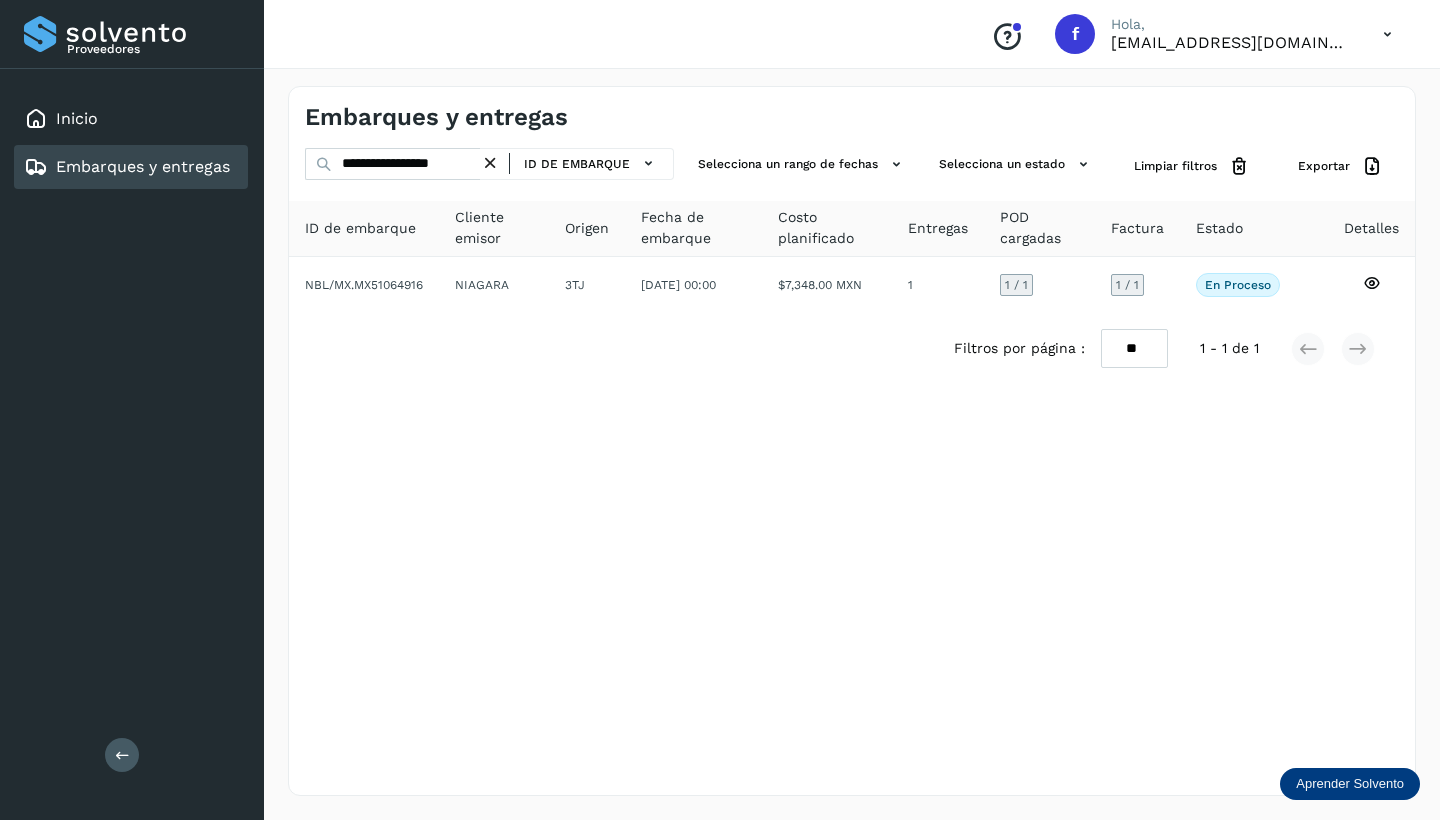 click at bounding box center (490, 163) 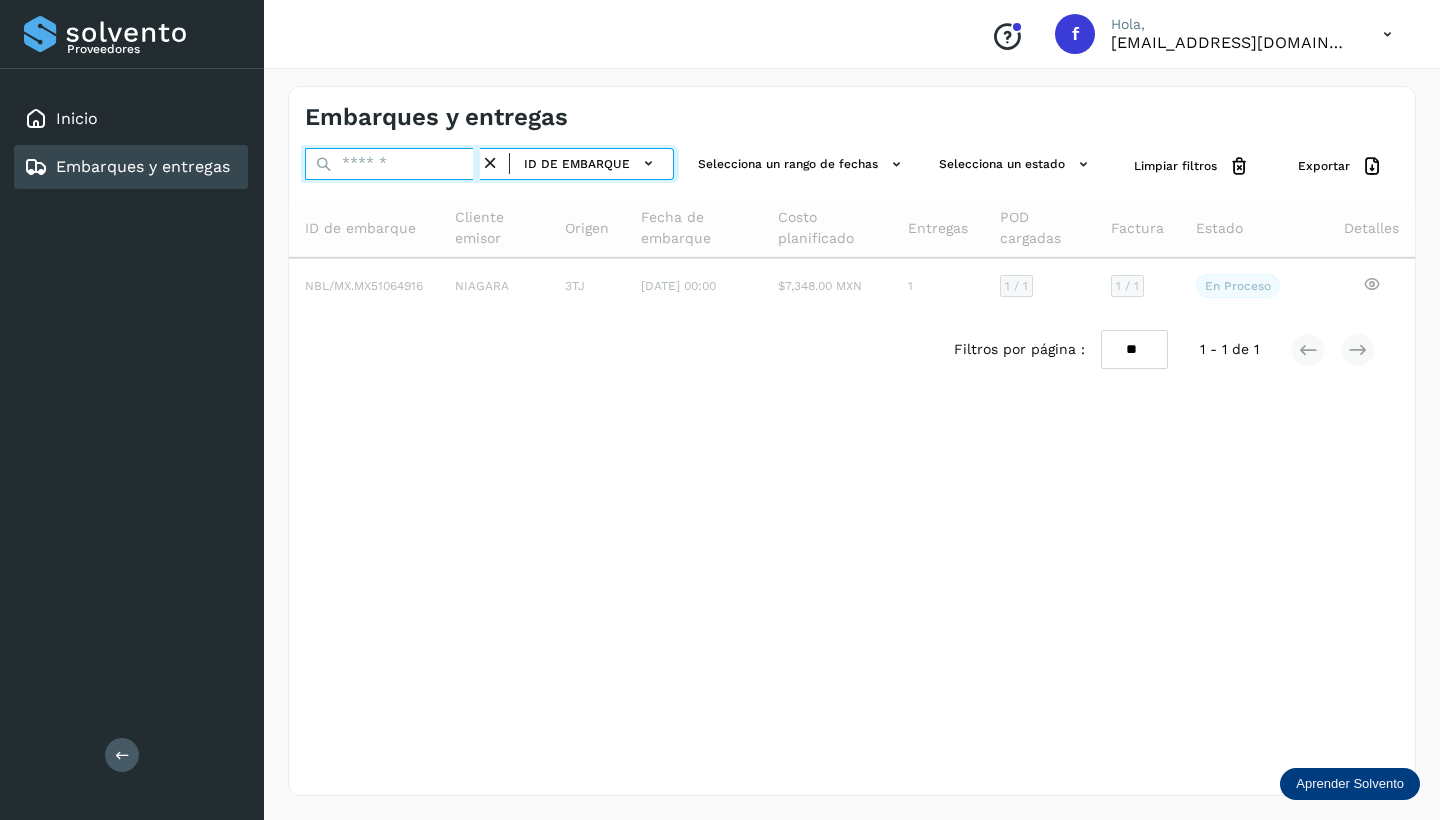 paste on "**********" 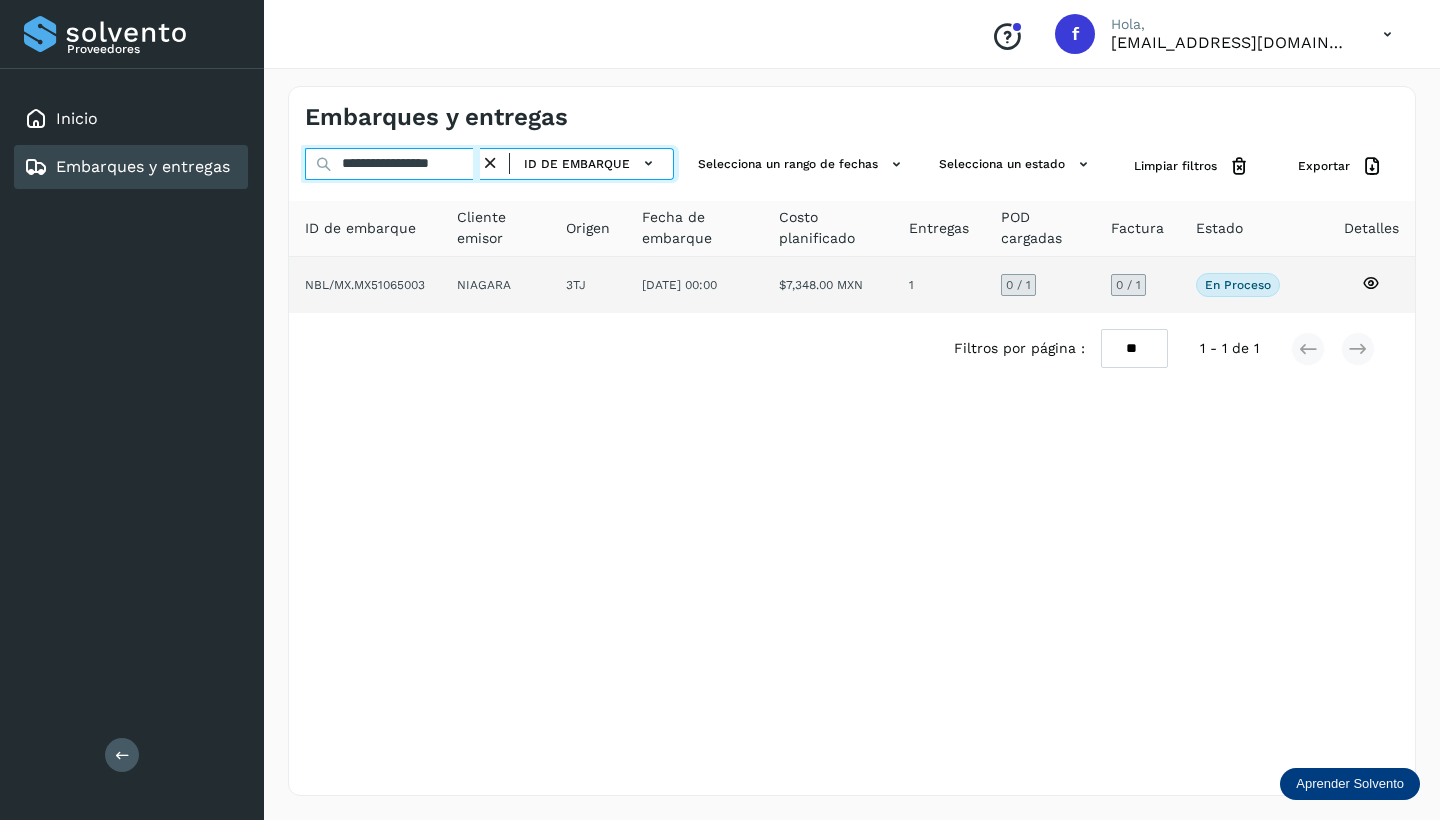 type on "**********" 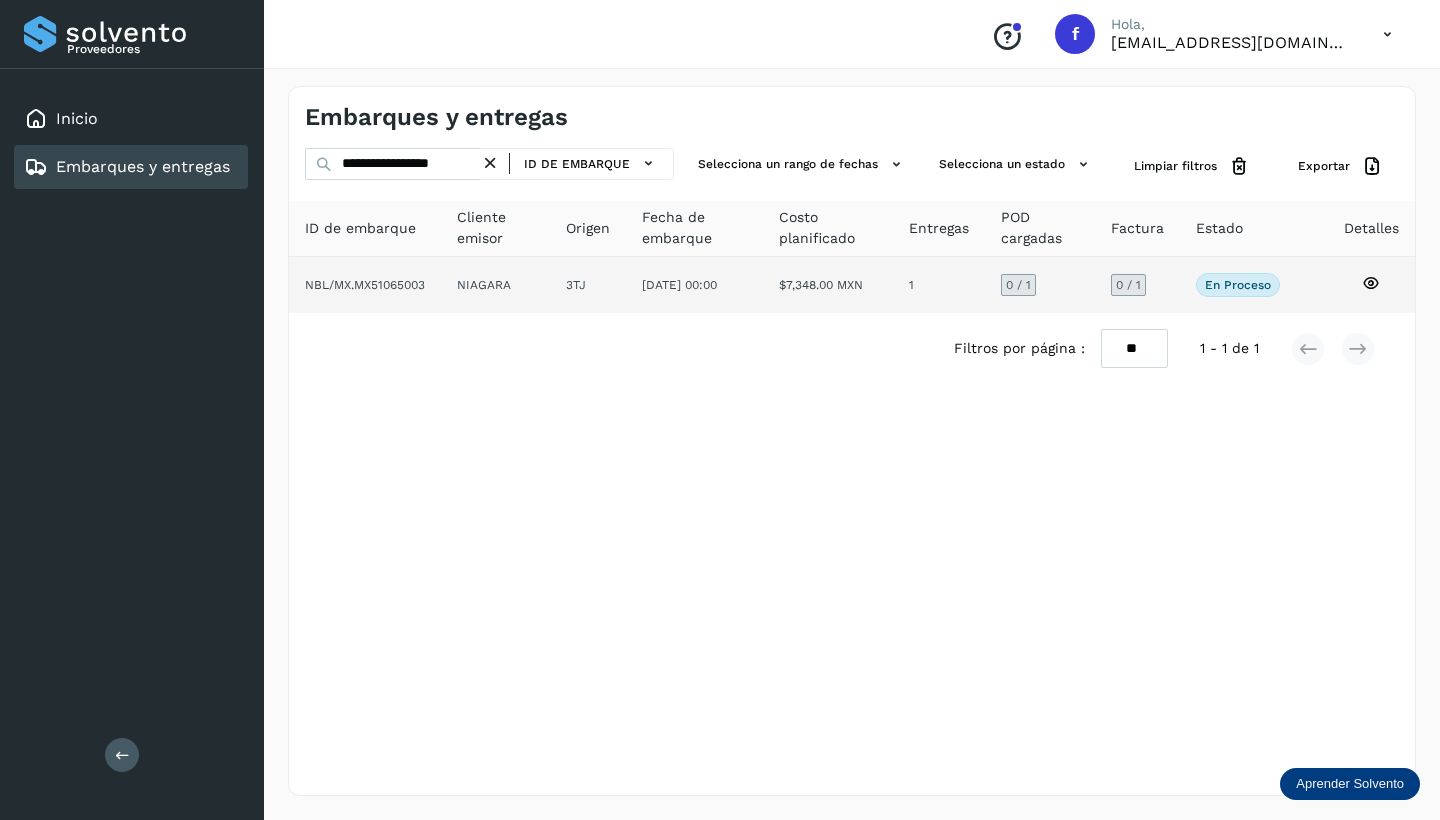 click 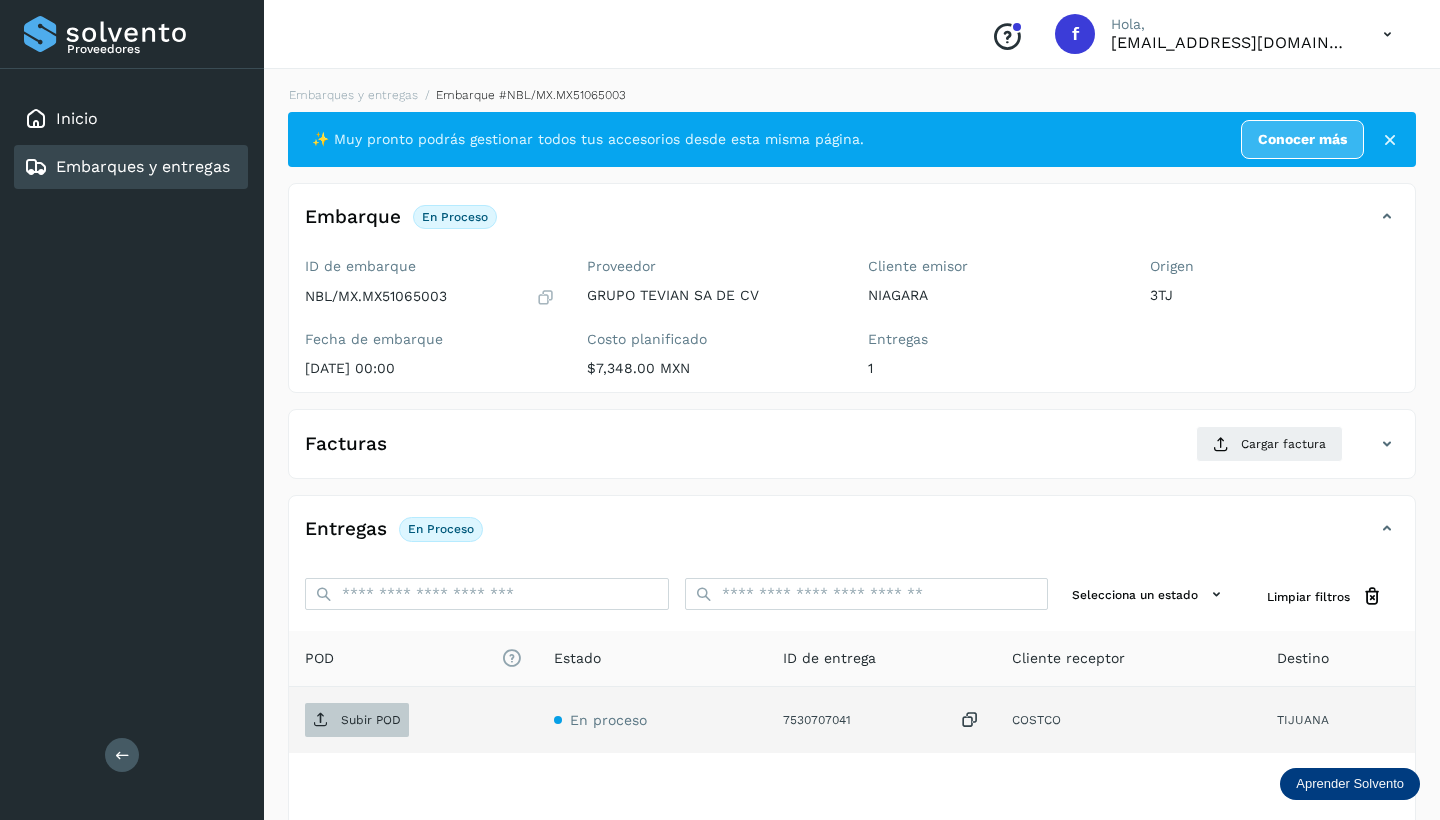 click on "Subir POD" at bounding box center [357, 720] 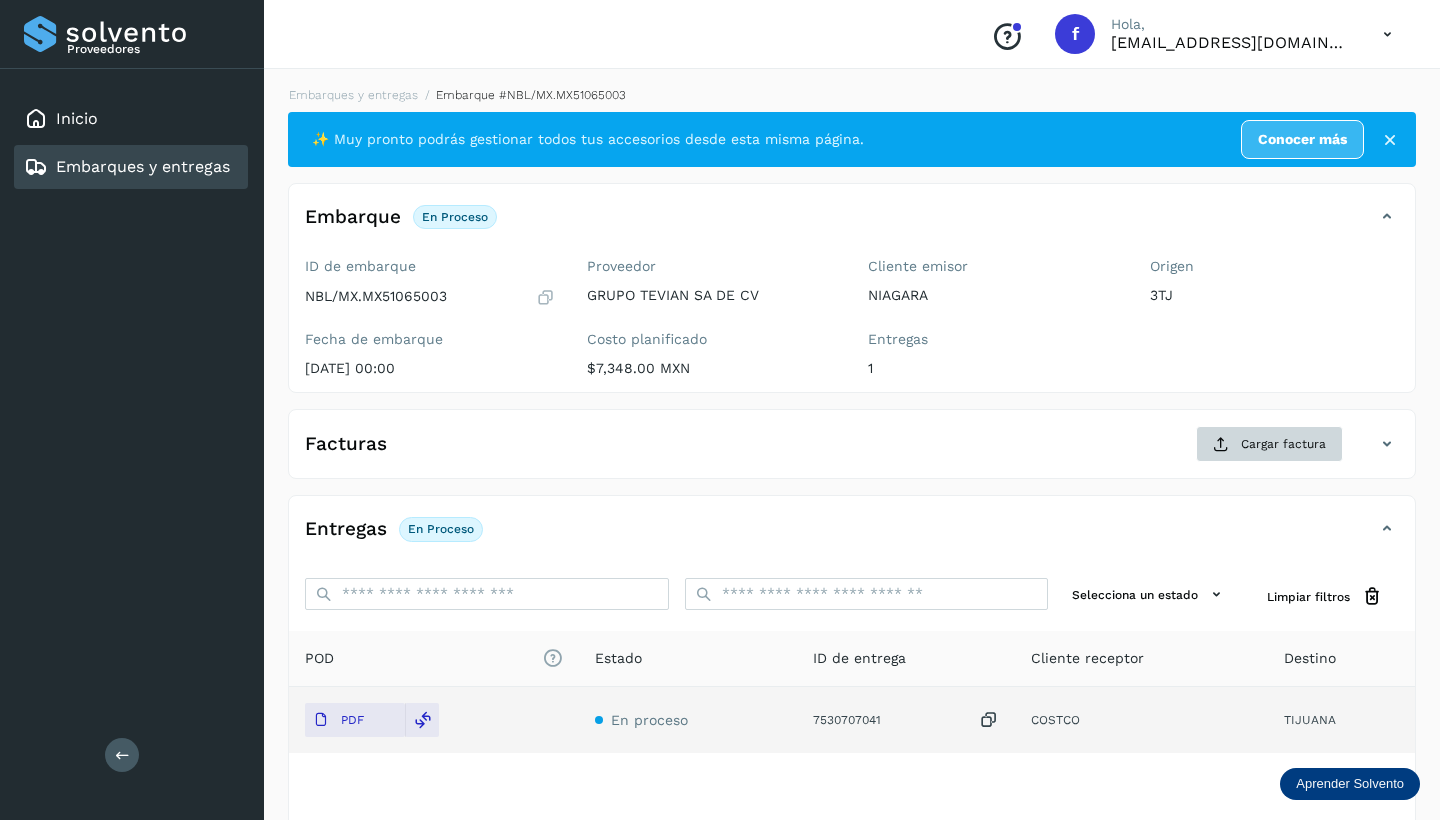 click on "Cargar factura" 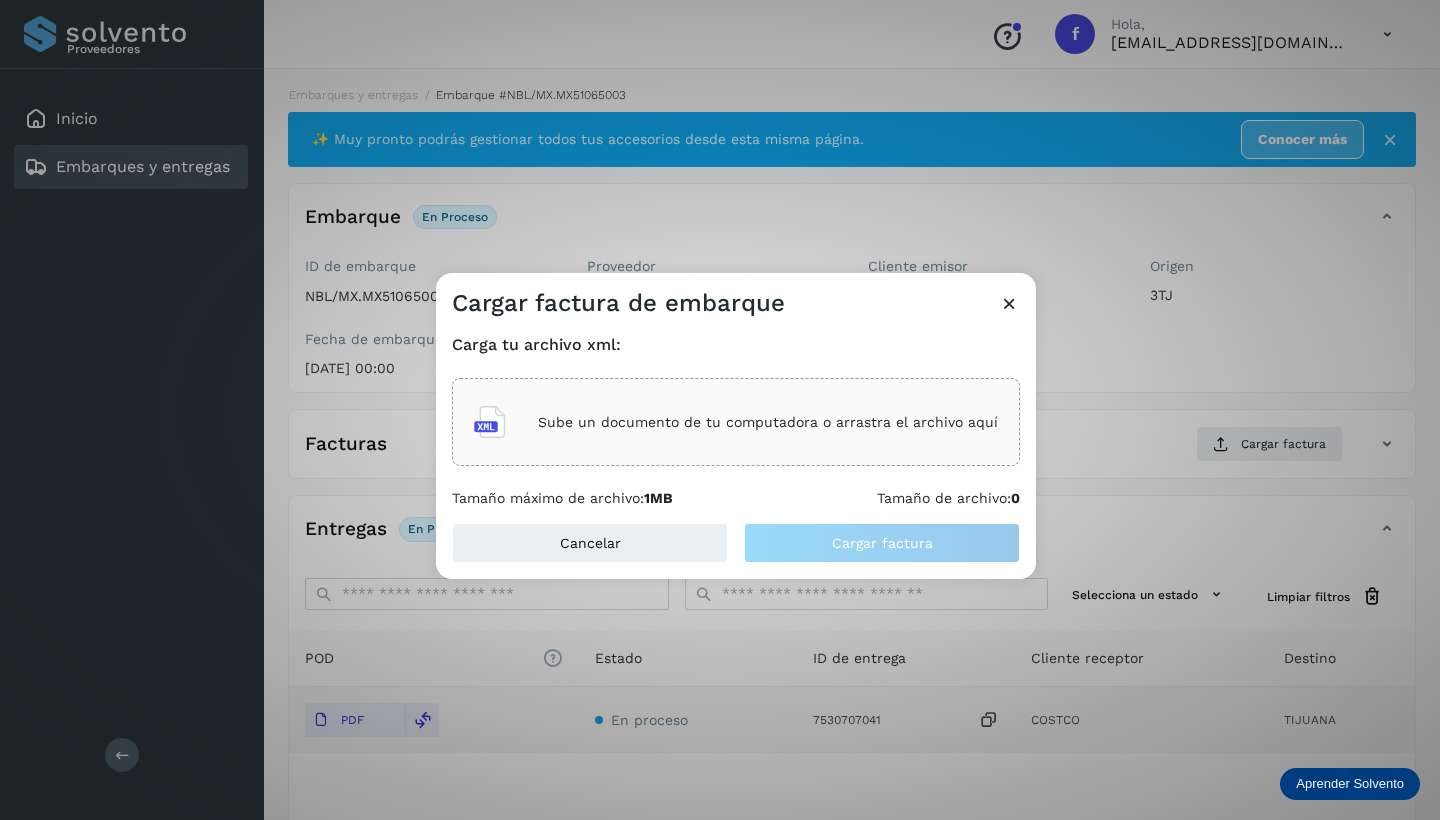 click on "Sube un documento de tu computadora o arrastra el archivo aquí" at bounding box center [768, 422] 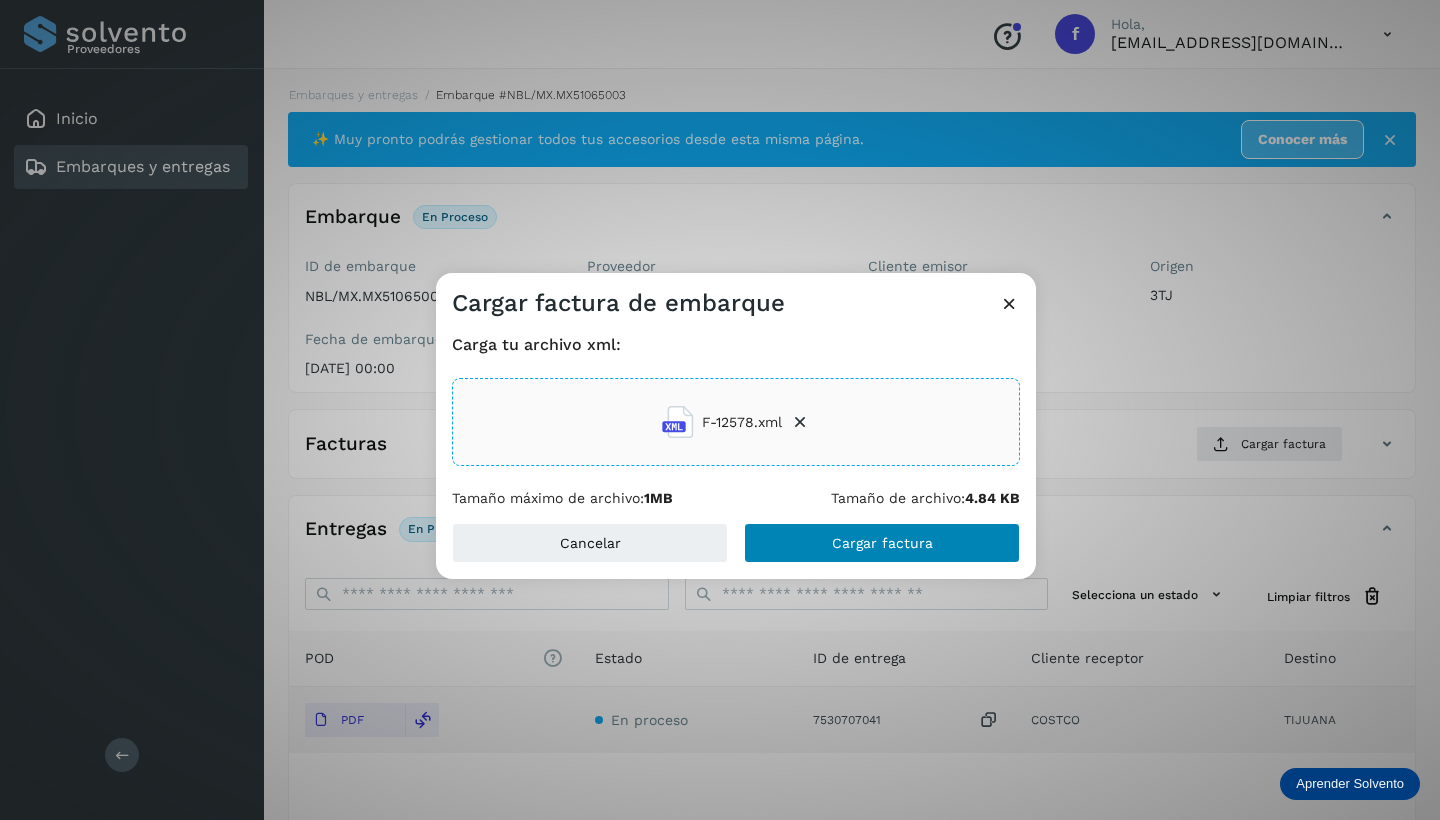 click on "Cargar factura" 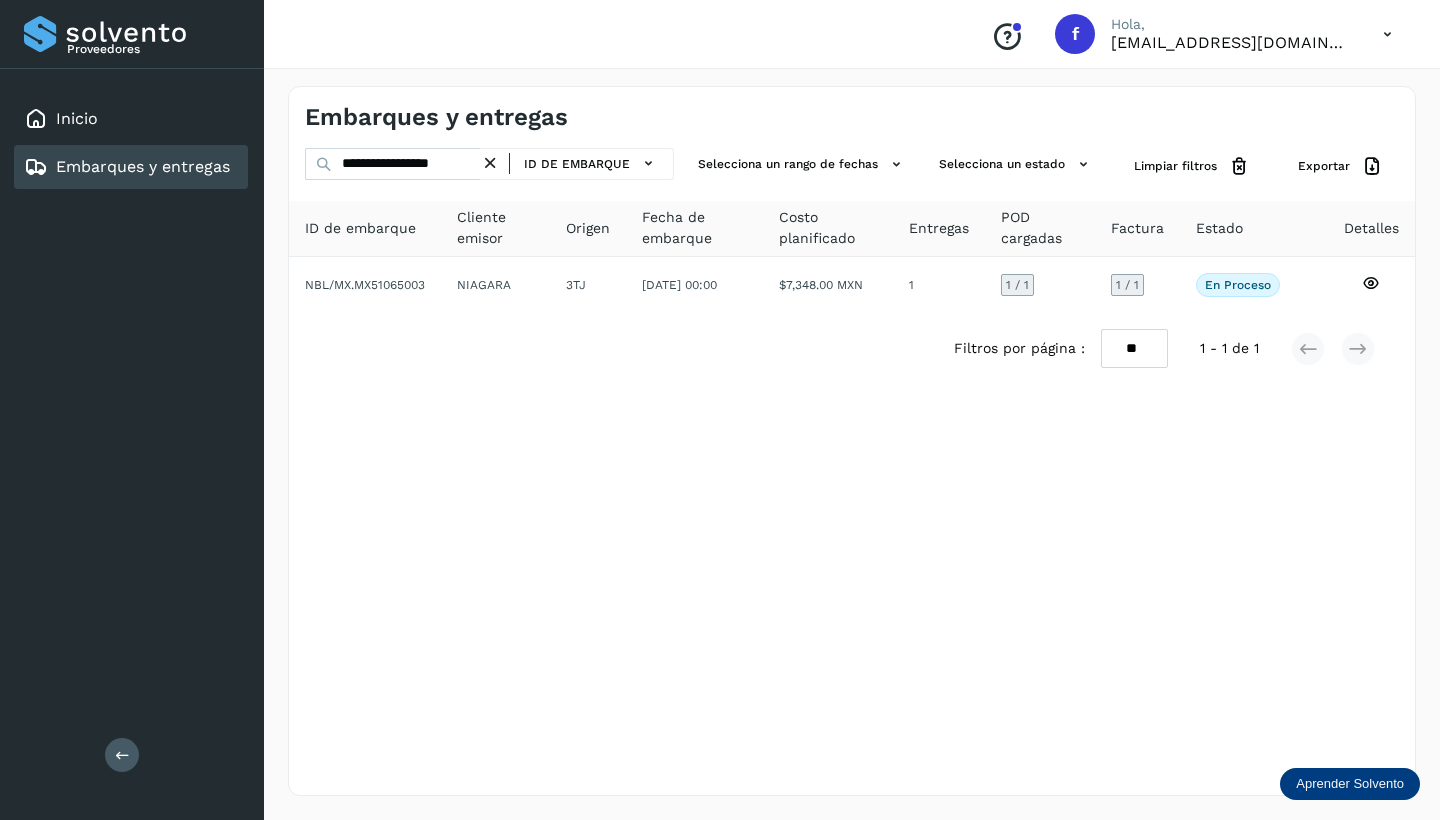 click at bounding box center [490, 163] 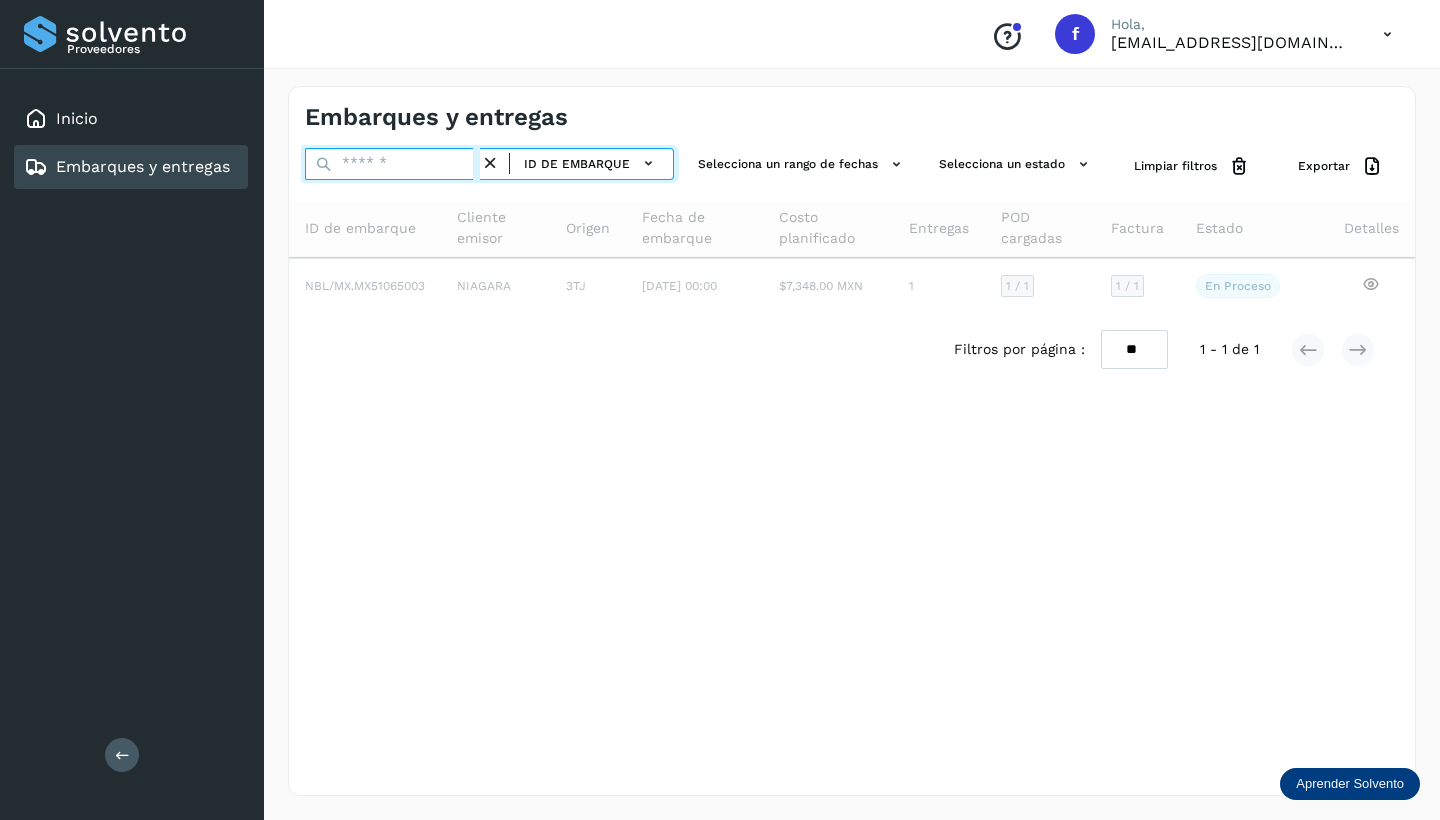 paste on "**********" 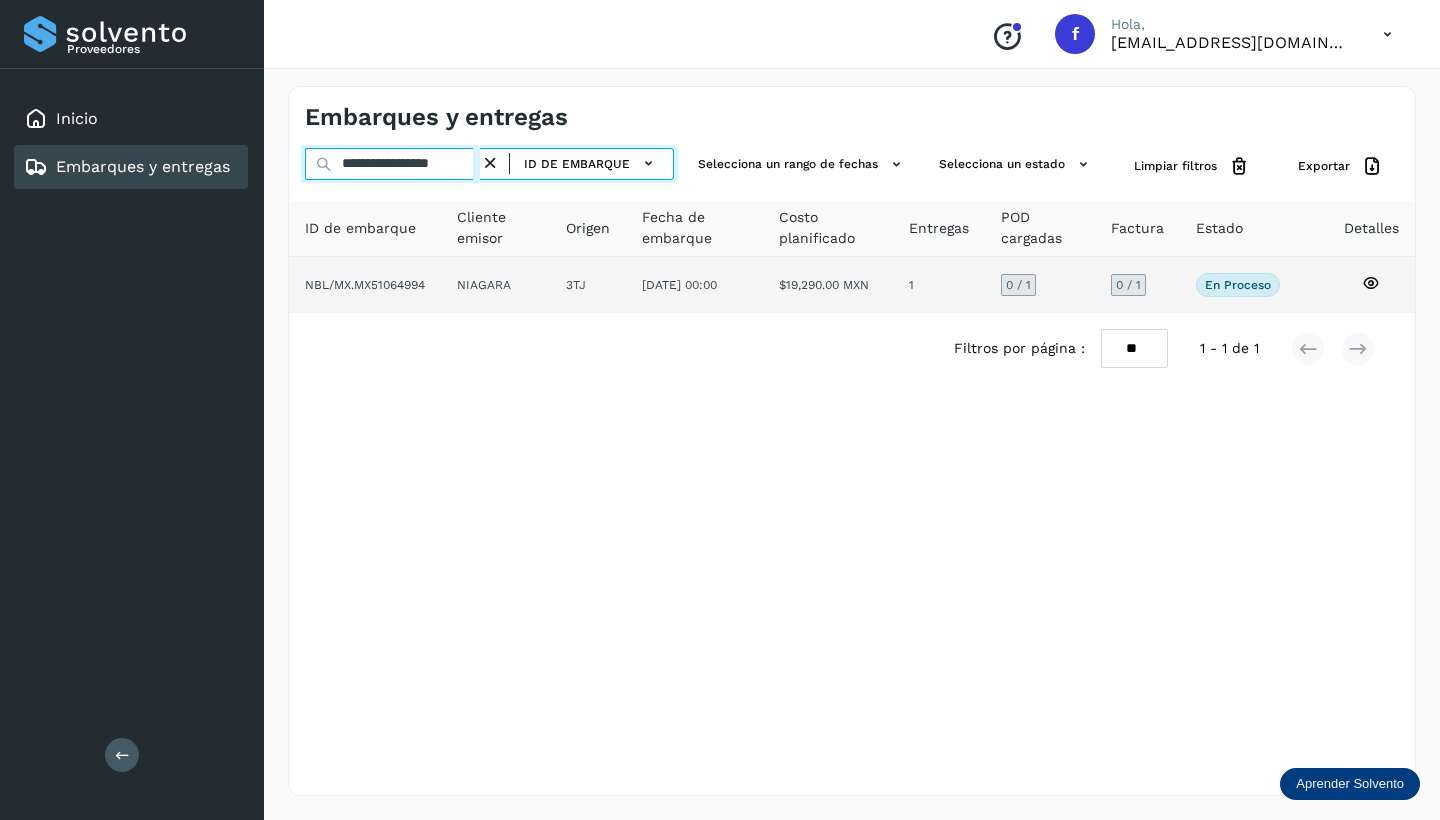 type on "**********" 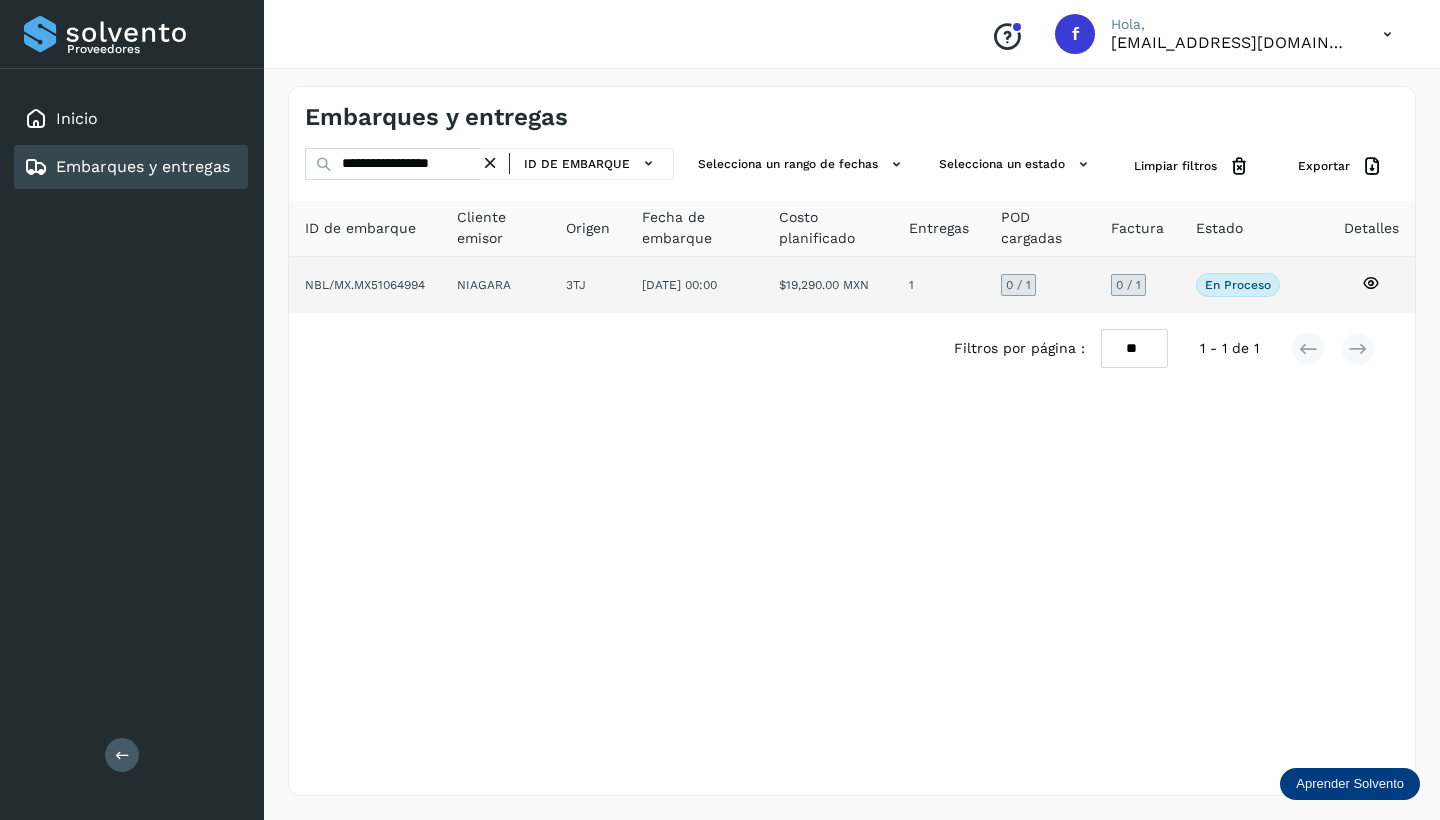click 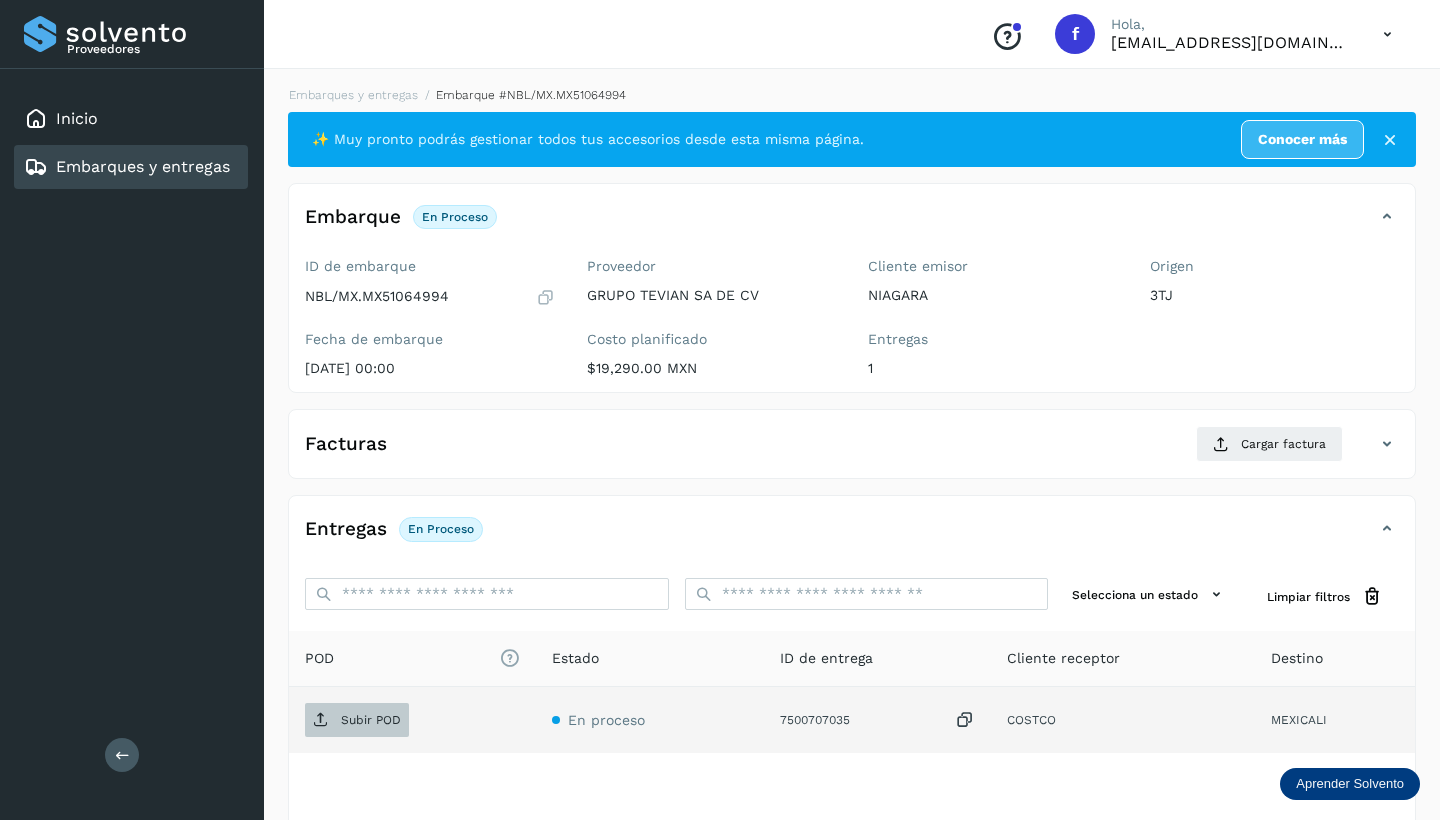 click on "Subir POD" at bounding box center [371, 720] 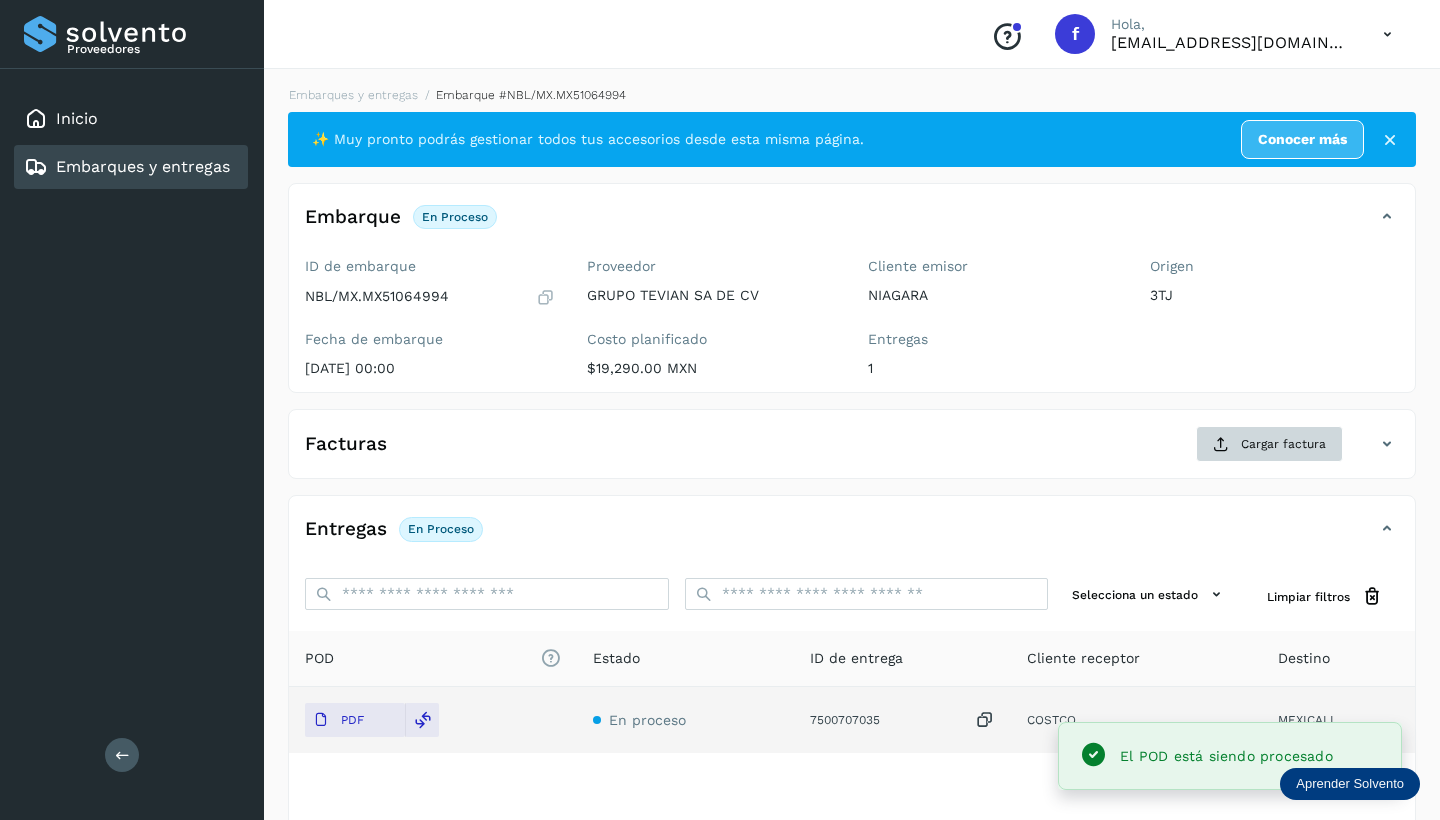 click on "Cargar factura" 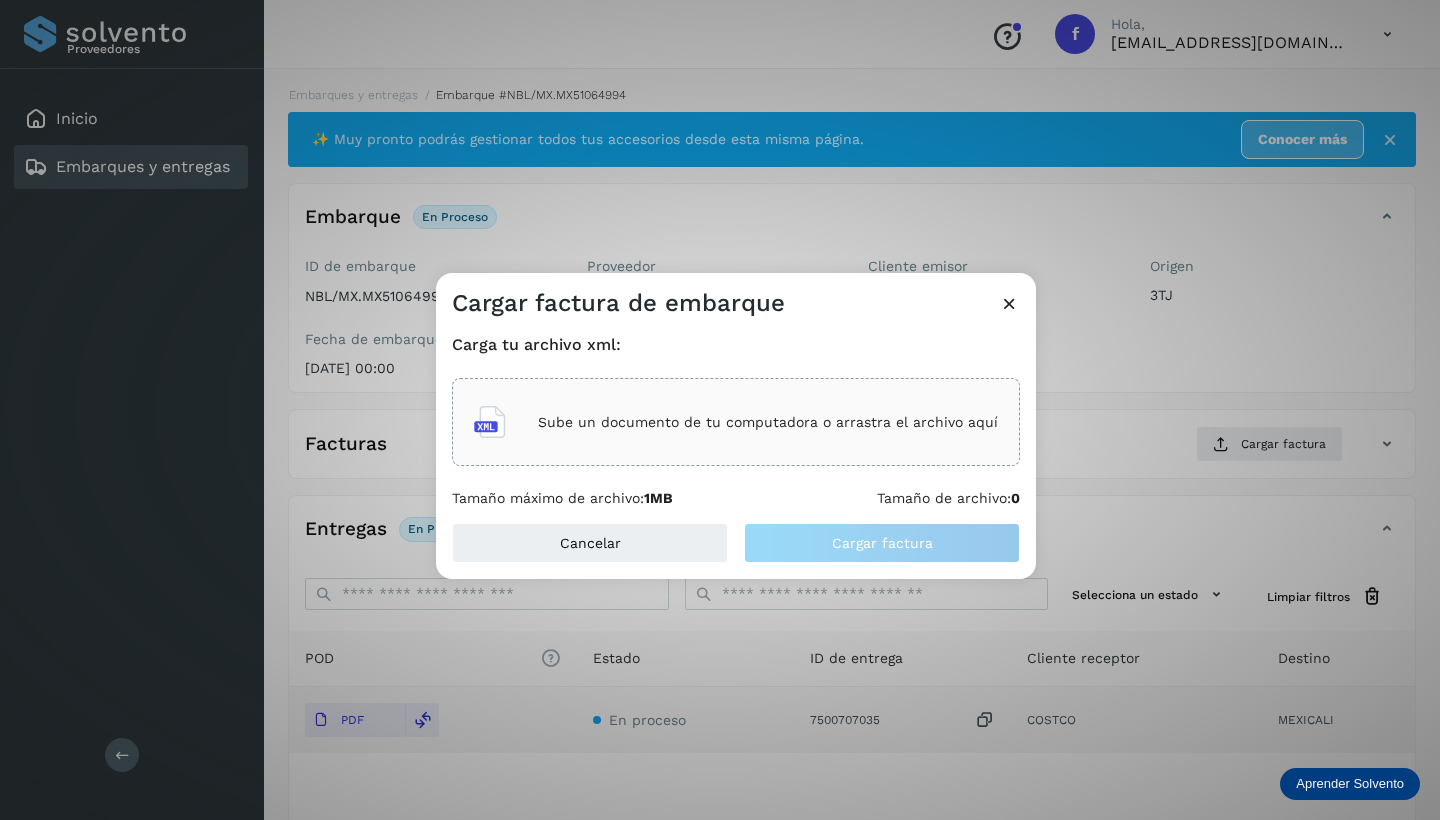 click on "Sube un documento de tu computadora o arrastra el archivo aquí" 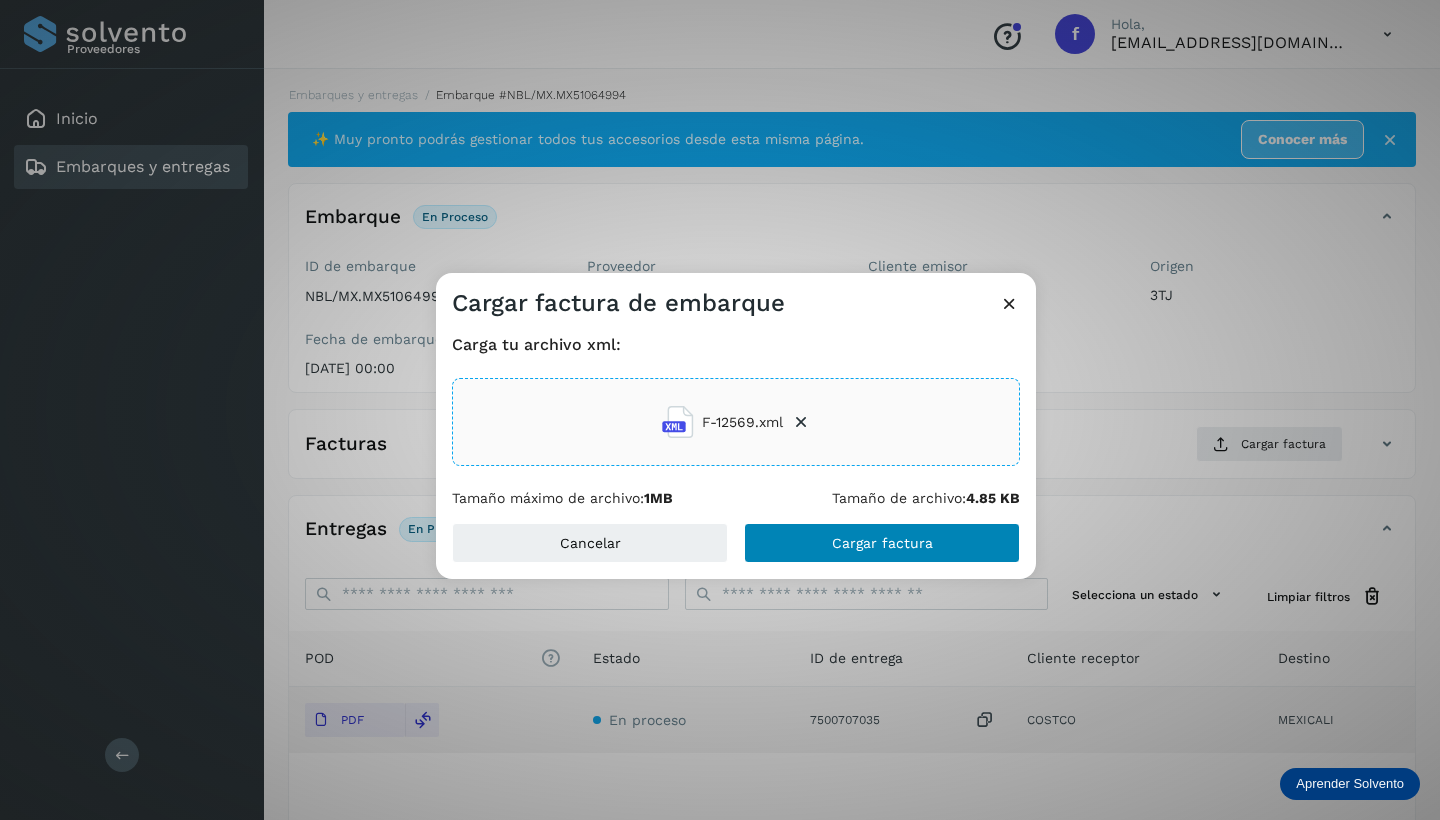 click on "Cargar factura" 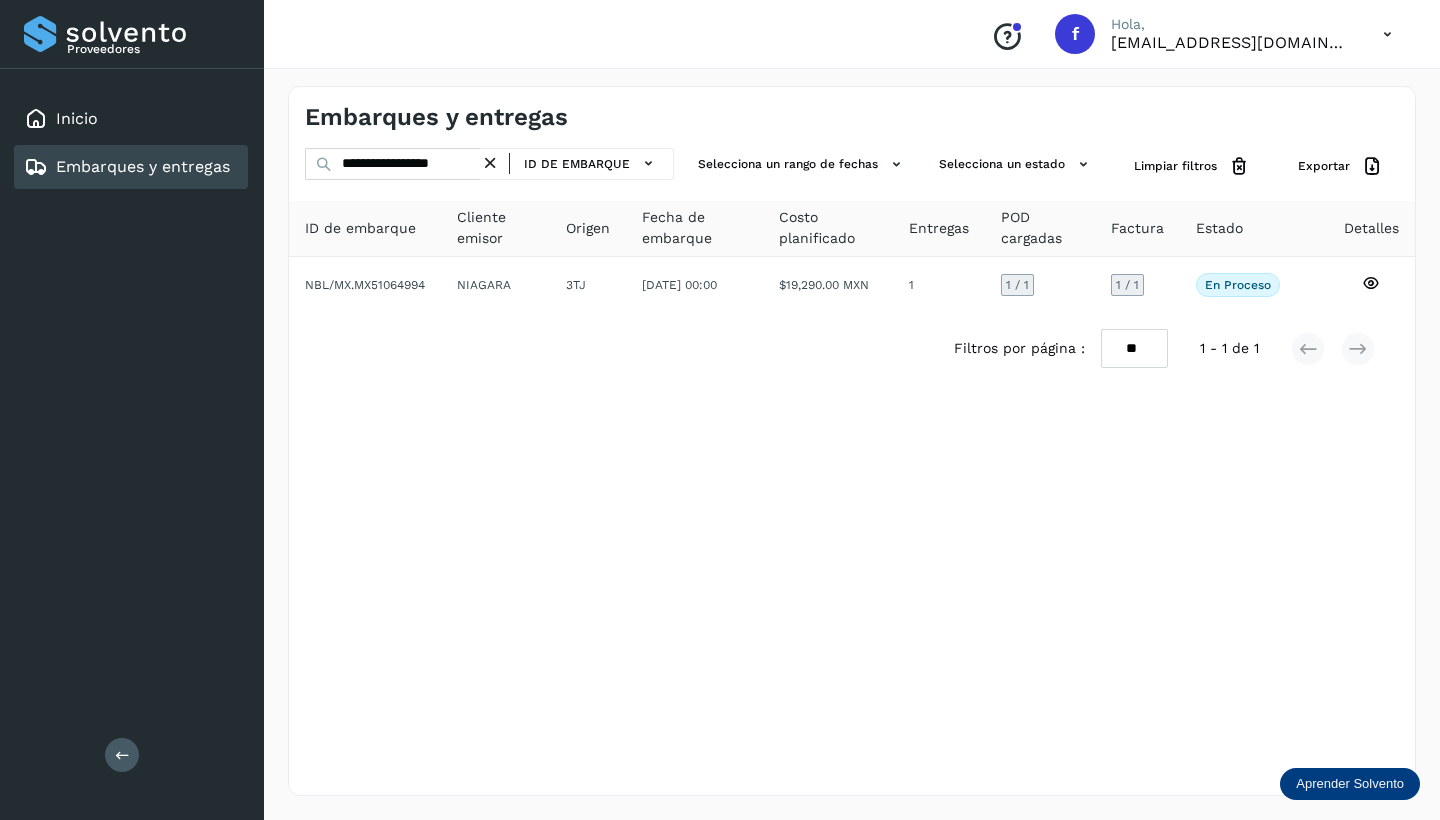 click at bounding box center [490, 163] 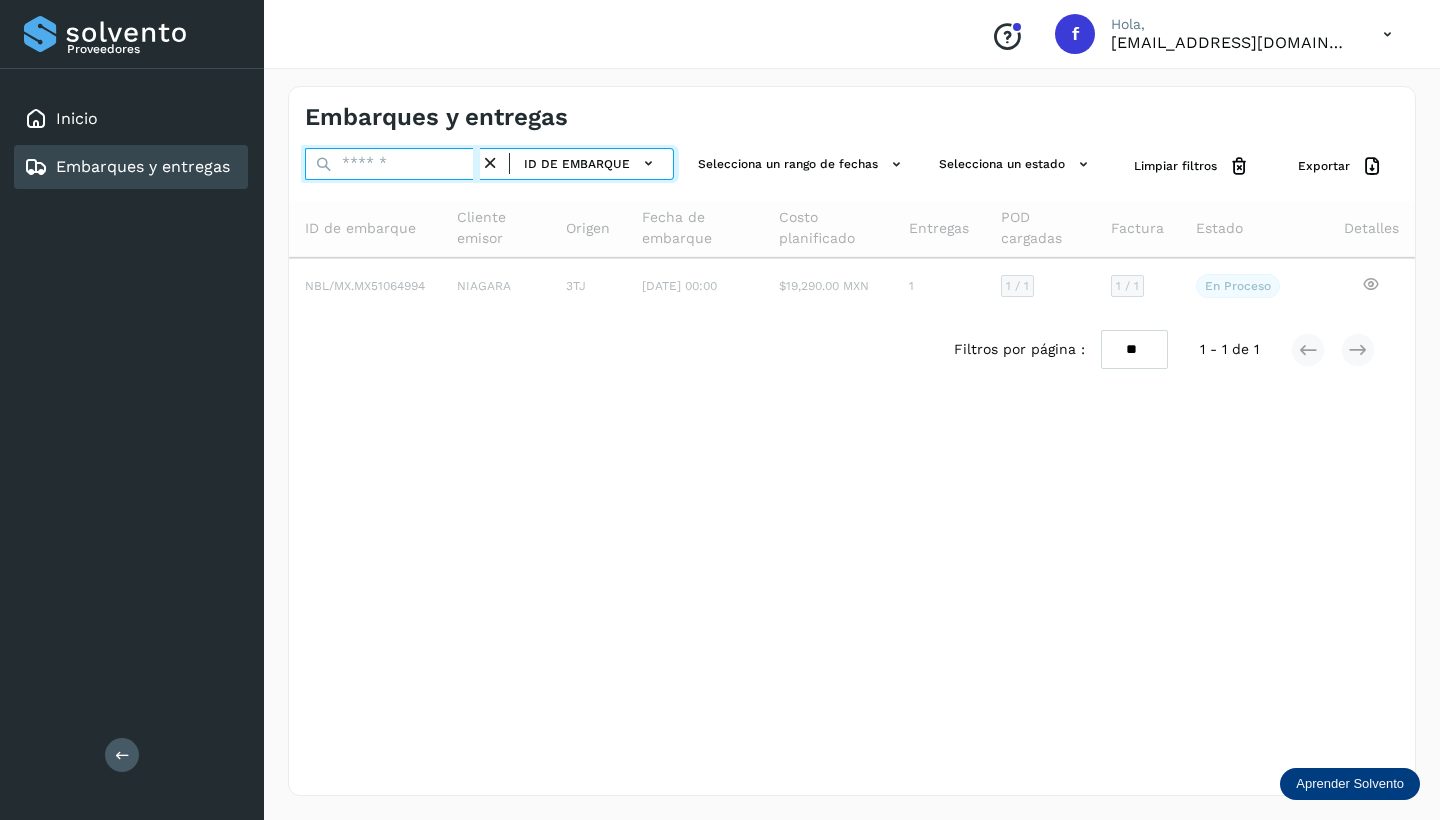 paste on "**********" 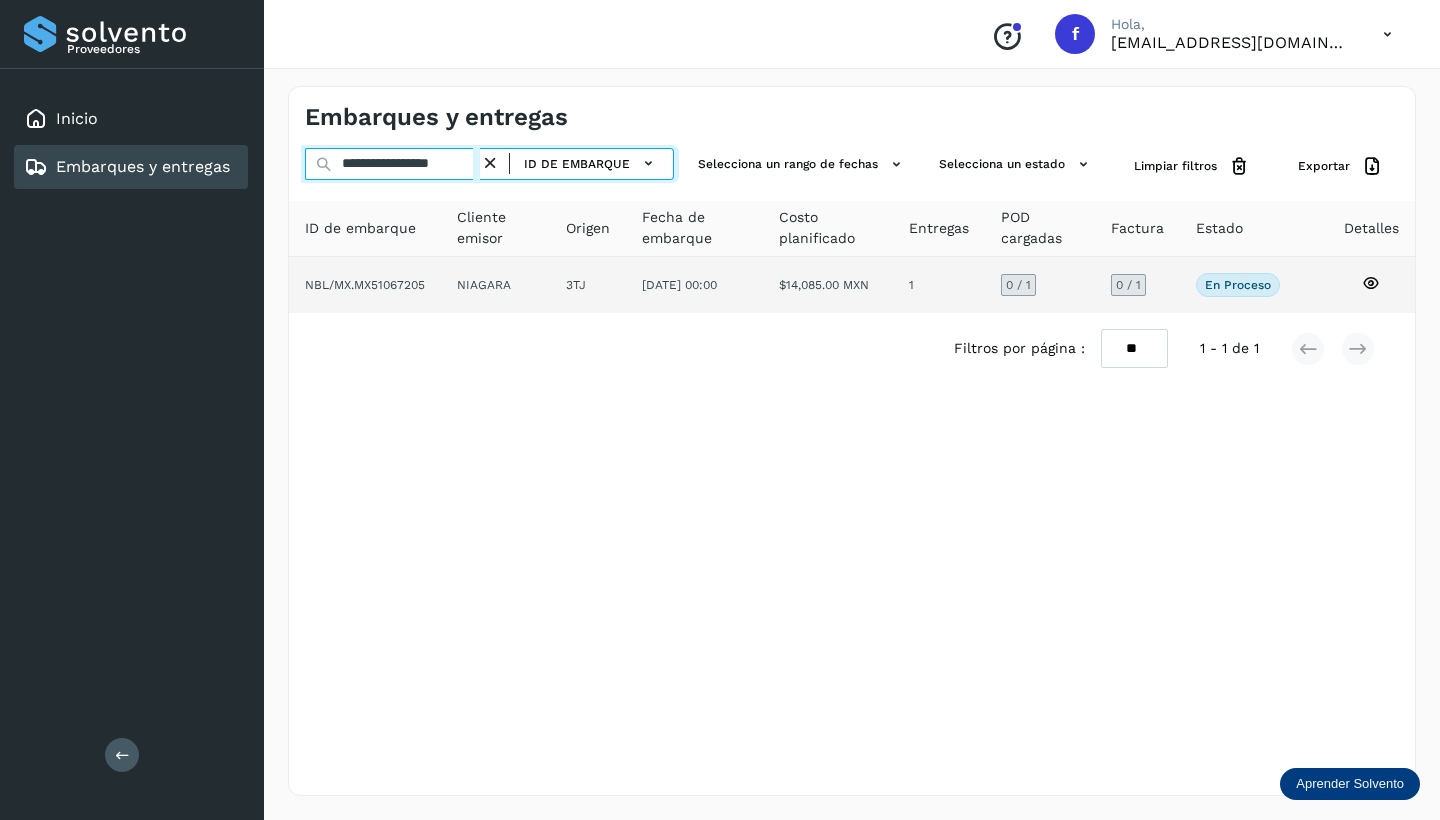 type on "**********" 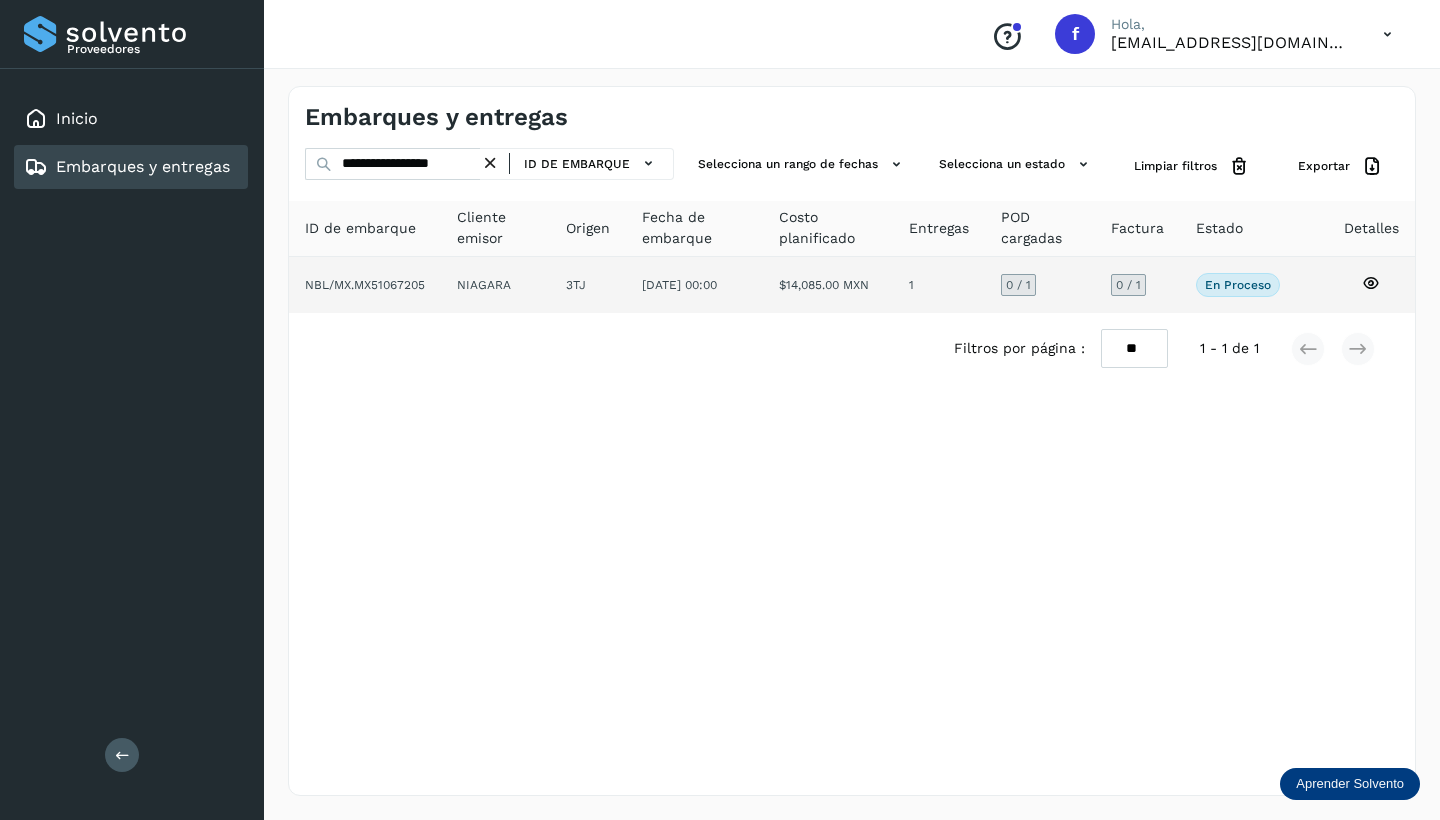 click 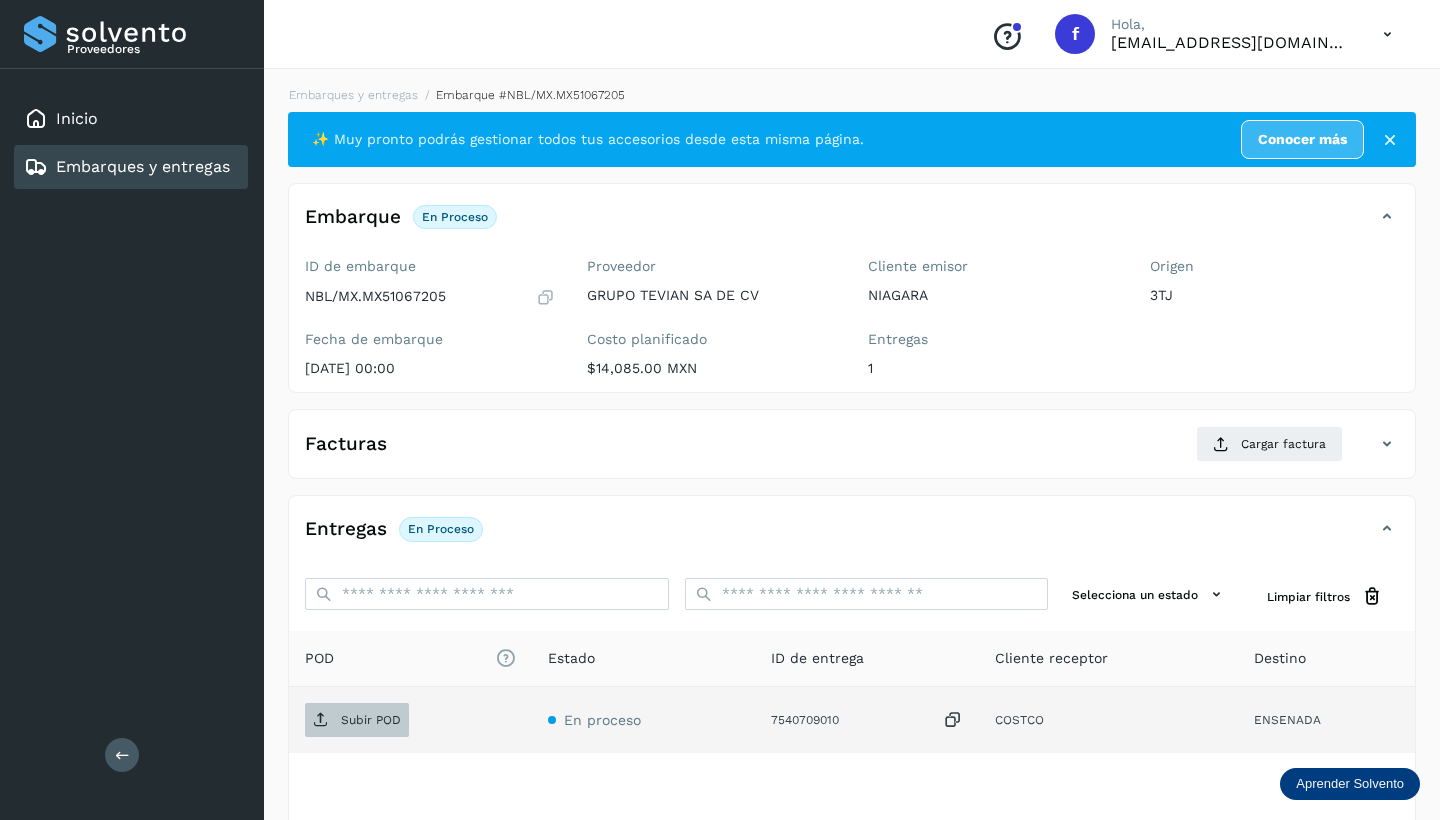 click on "Subir POD" at bounding box center [371, 720] 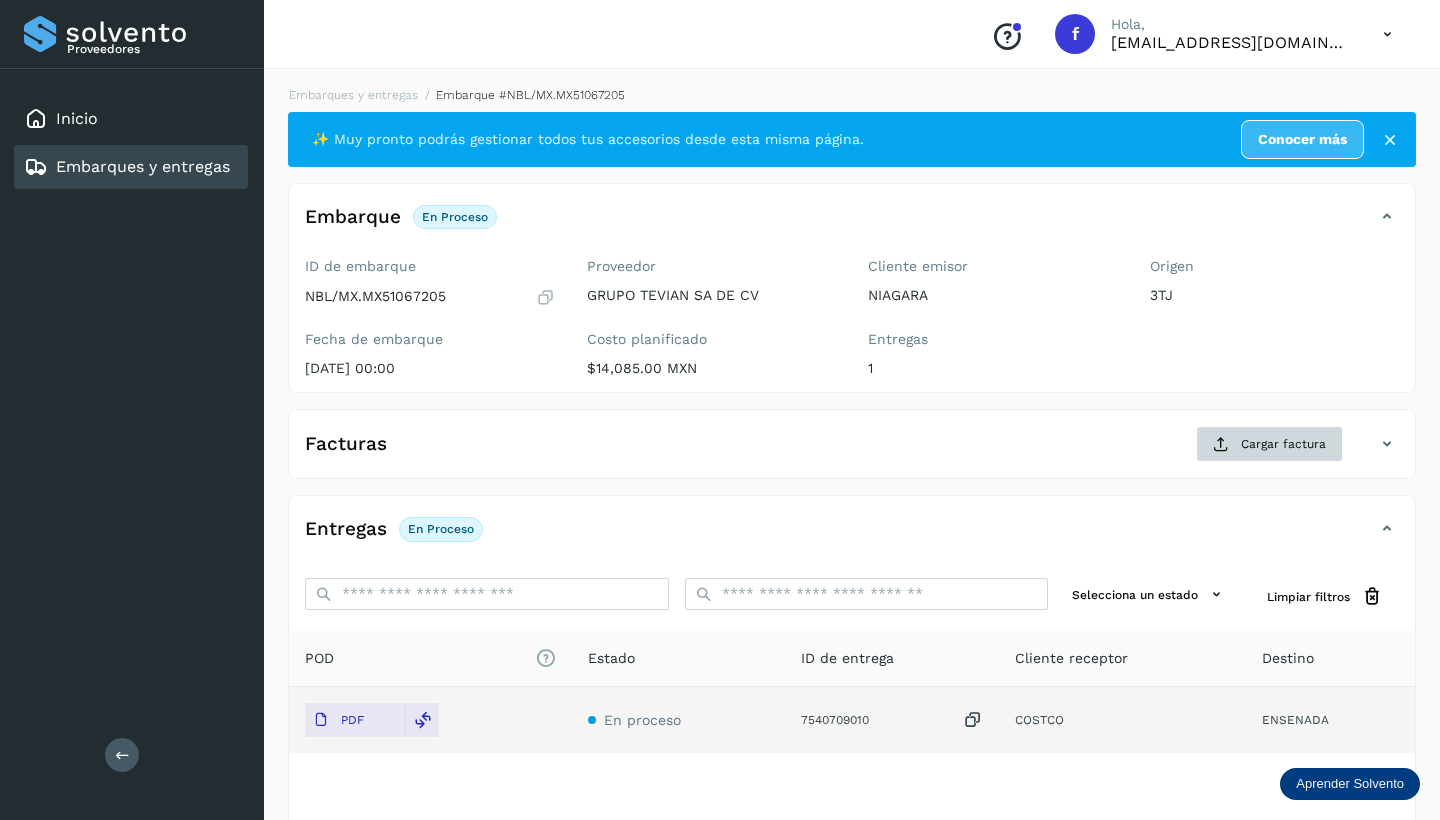 click on "Cargar factura" 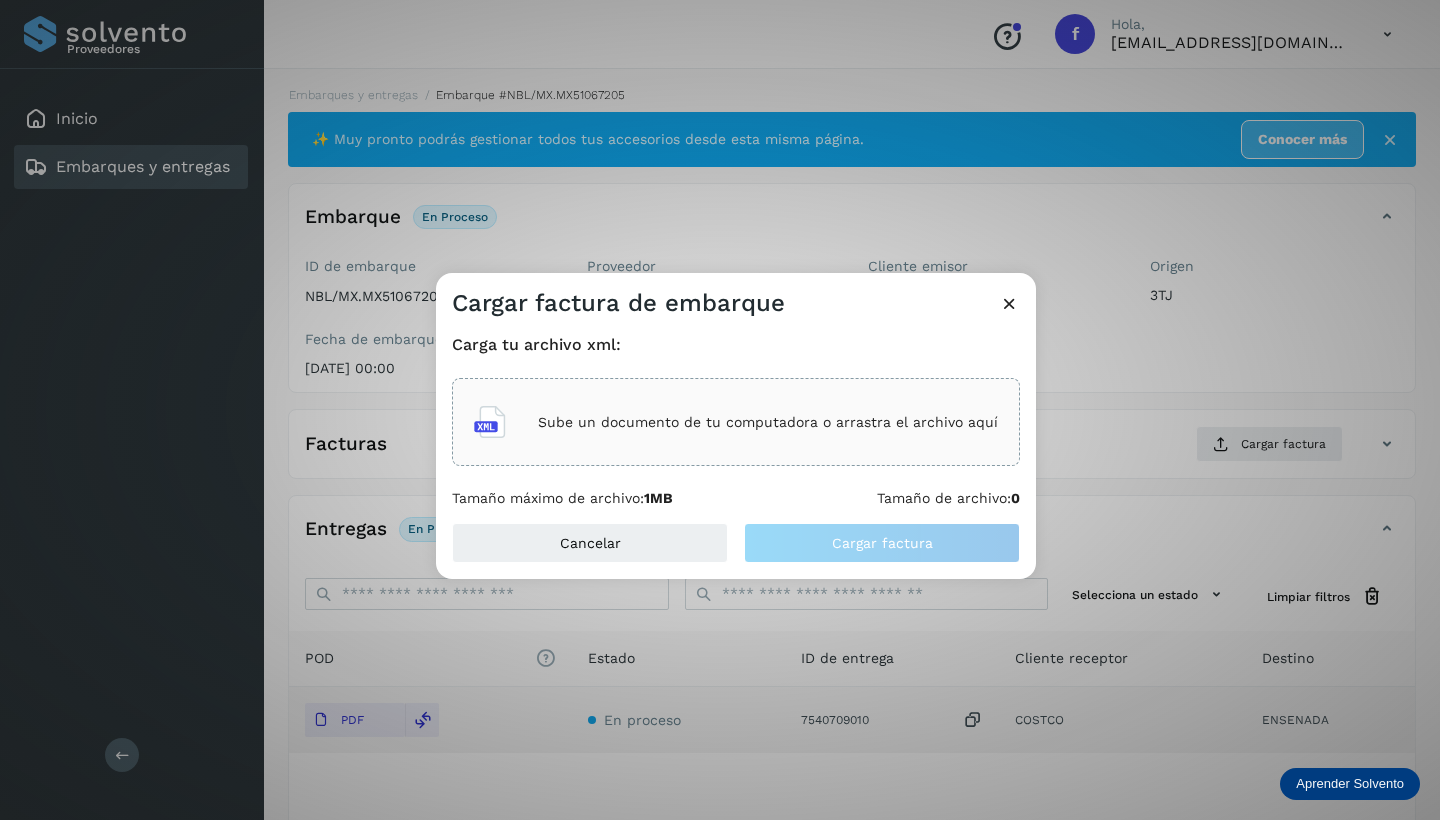click on "Sube un documento de tu computadora o arrastra el archivo aquí" at bounding box center (768, 422) 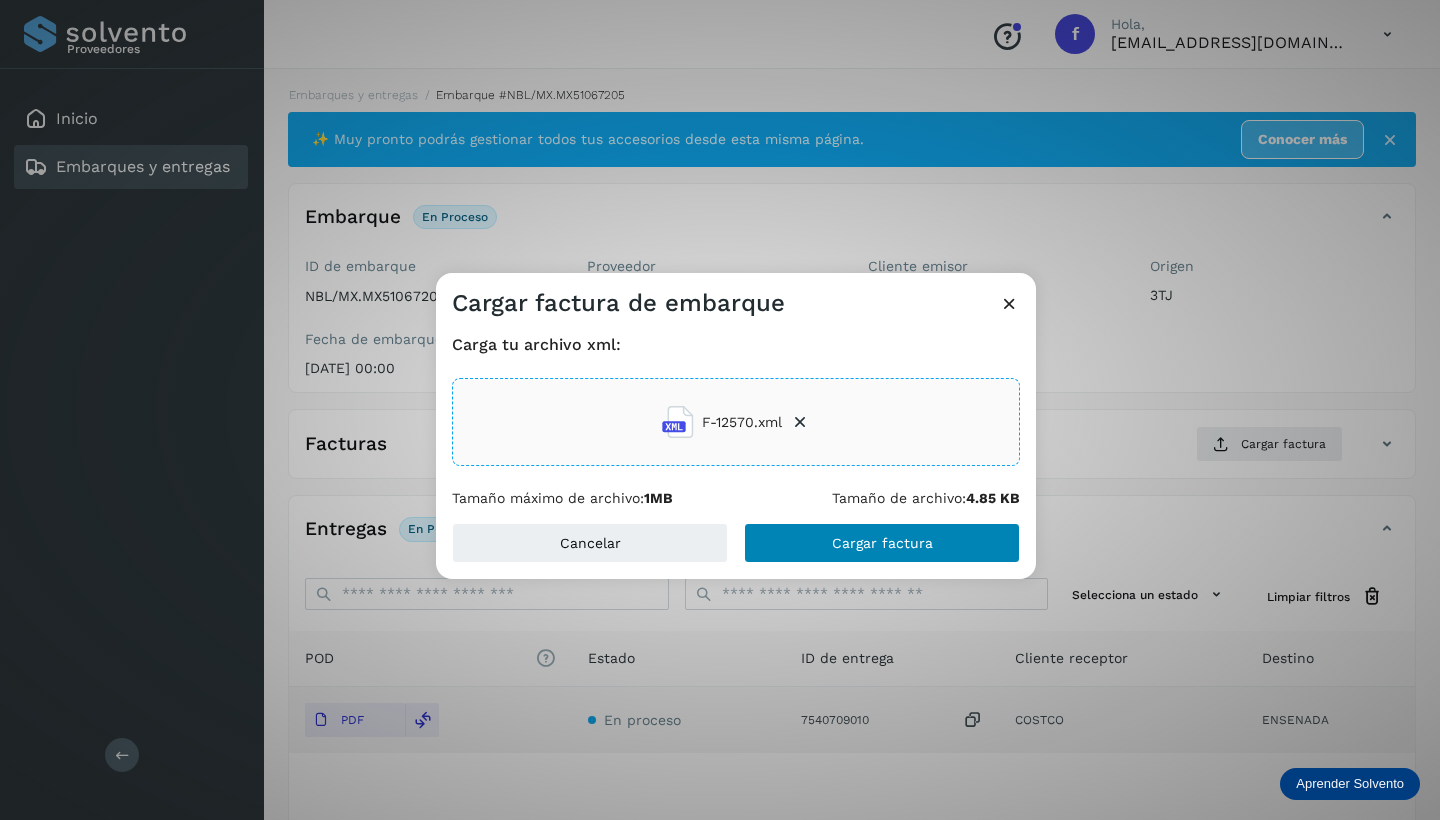 drag, startPoint x: 891, startPoint y: 543, endPoint x: 875, endPoint y: 547, distance: 16.492422 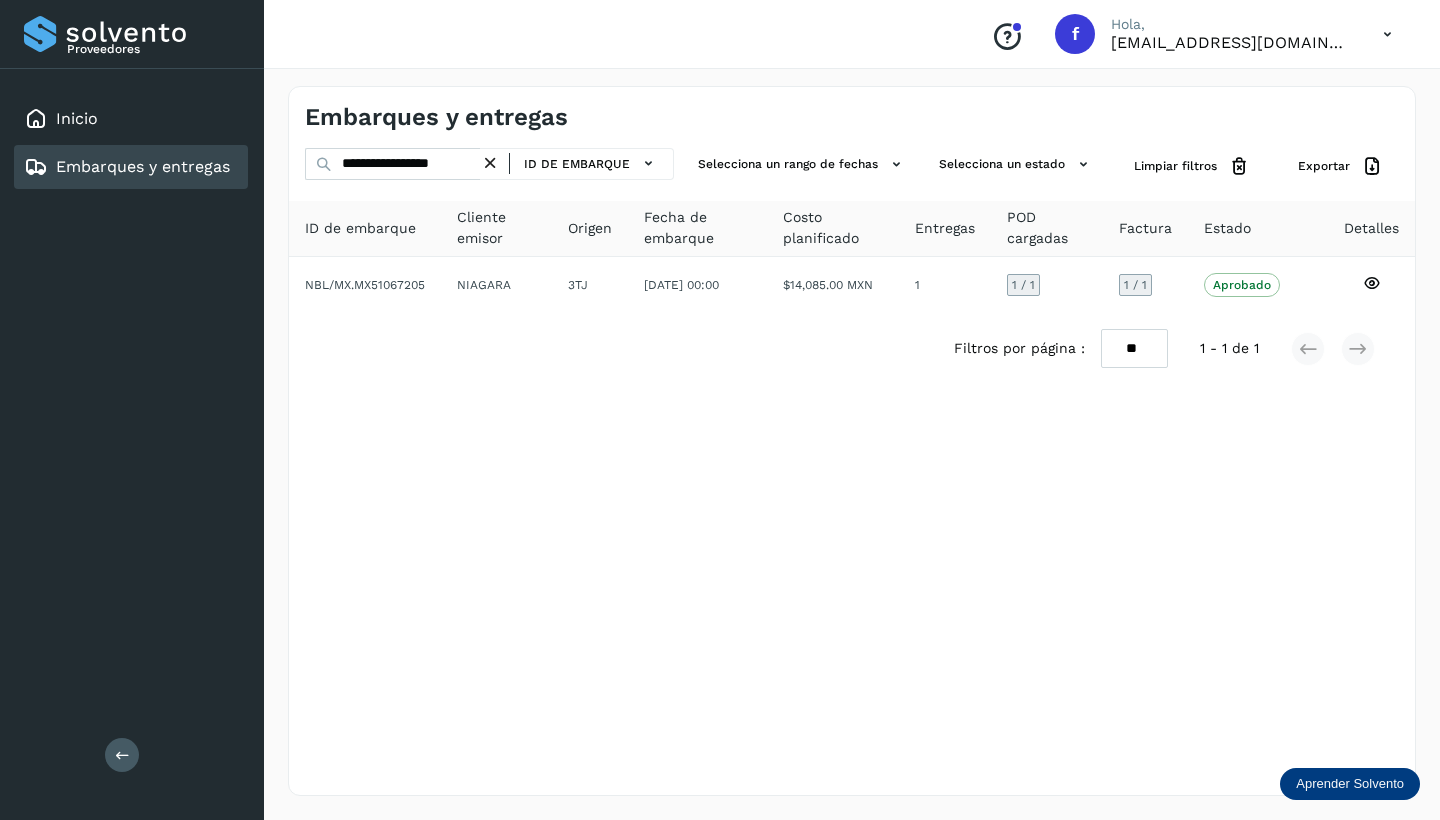 drag, startPoint x: 495, startPoint y: 158, endPoint x: 421, endPoint y: 160, distance: 74.02702 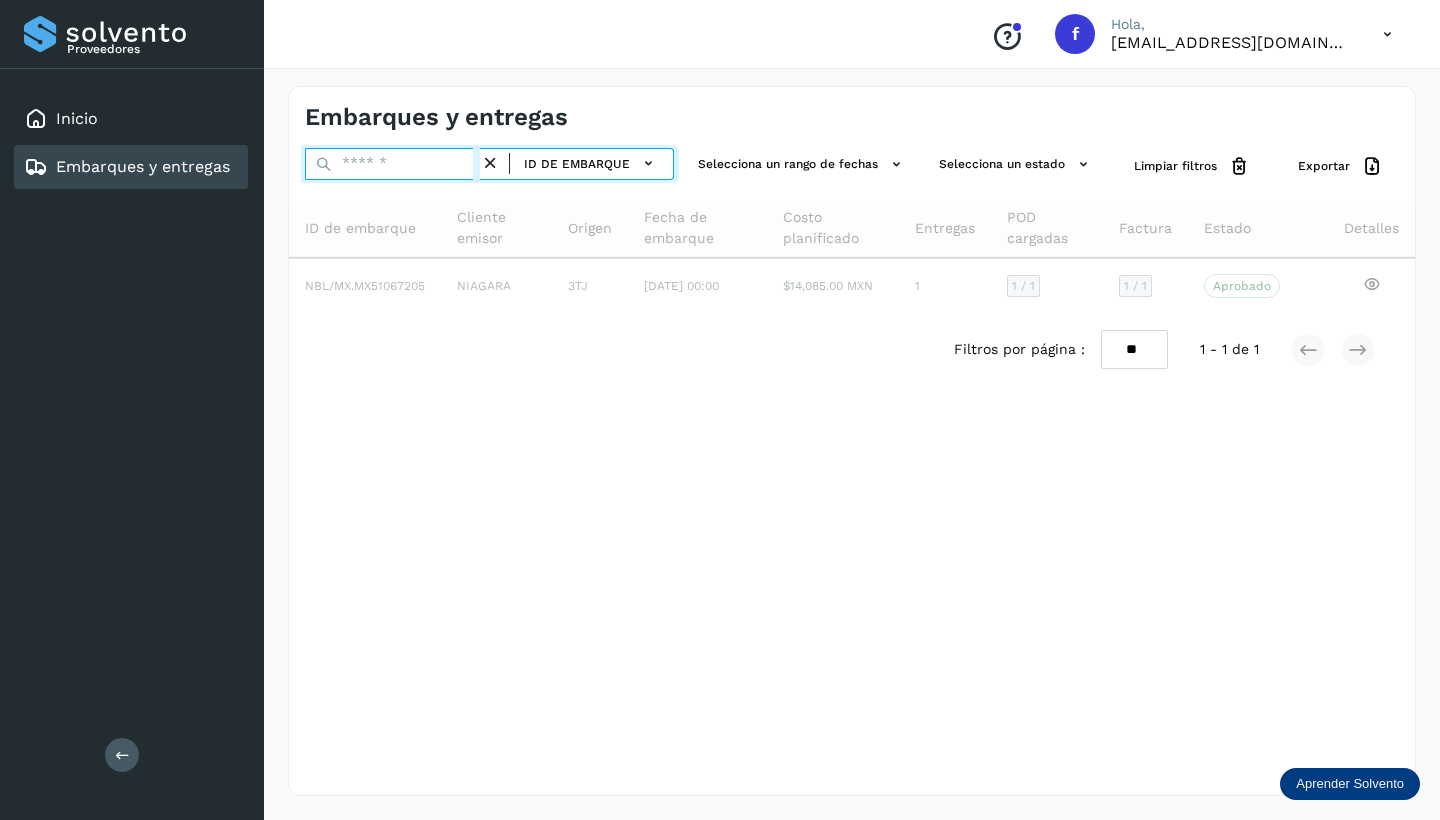 paste on "**********" 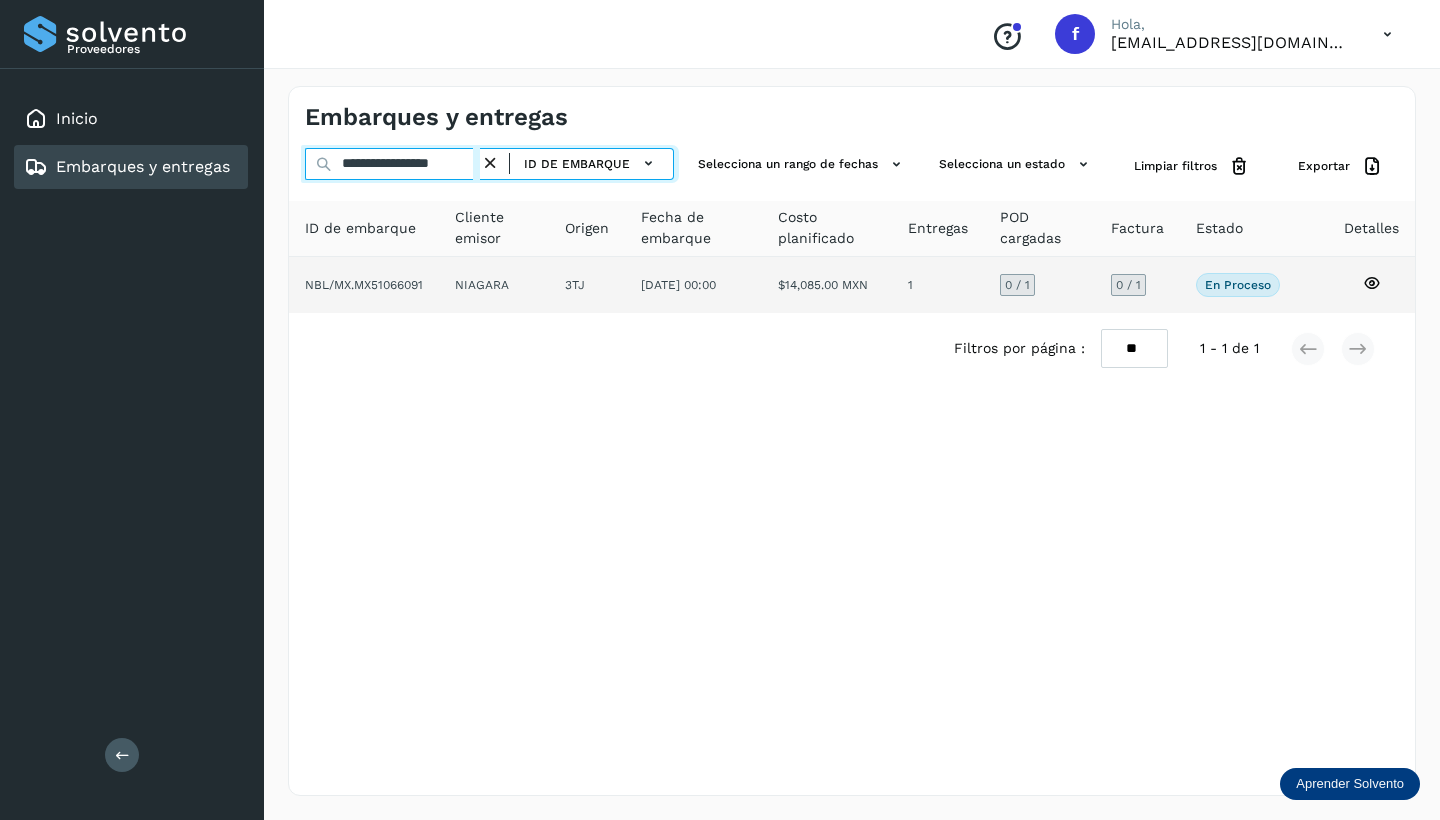 type on "**********" 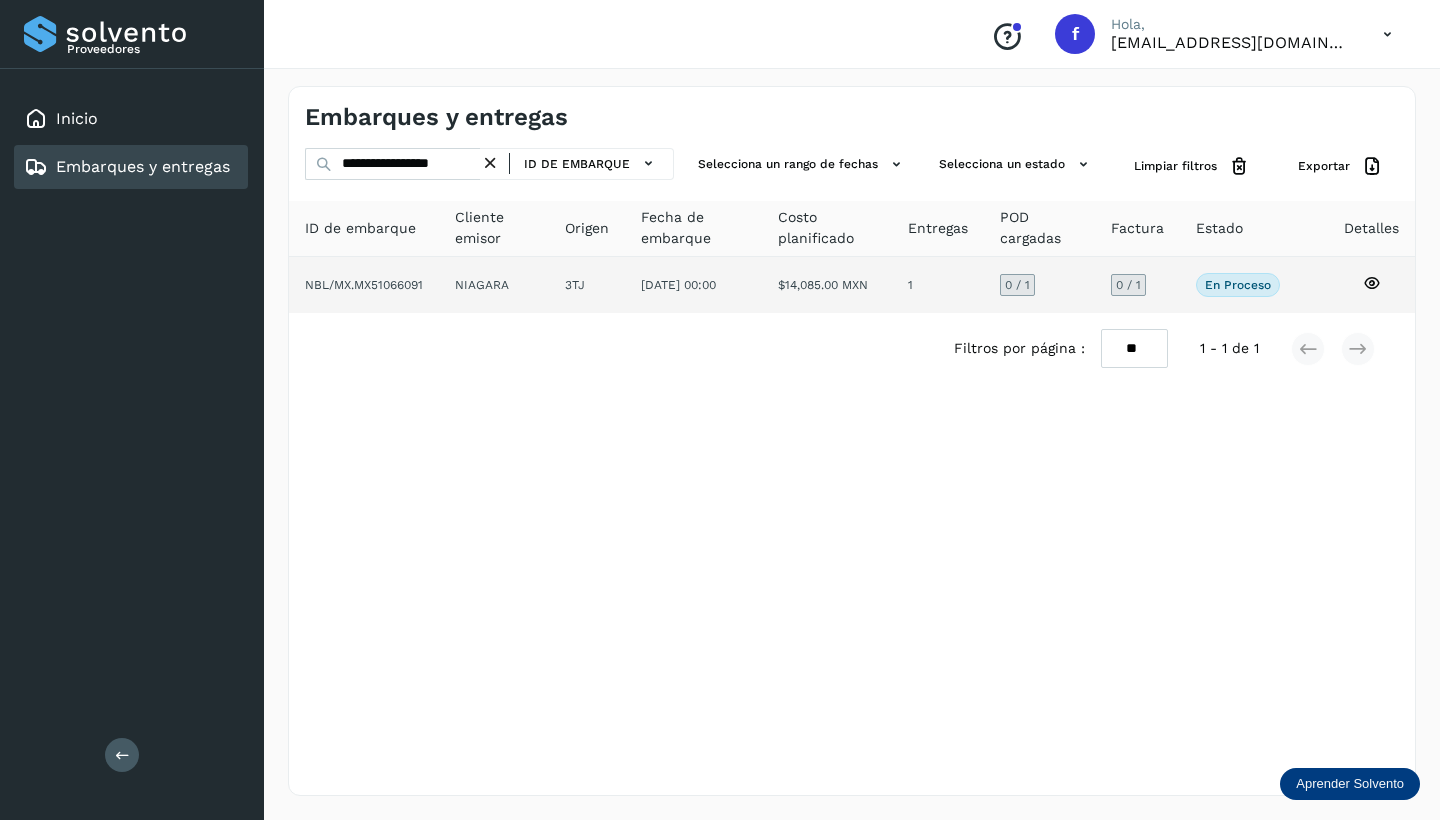 click 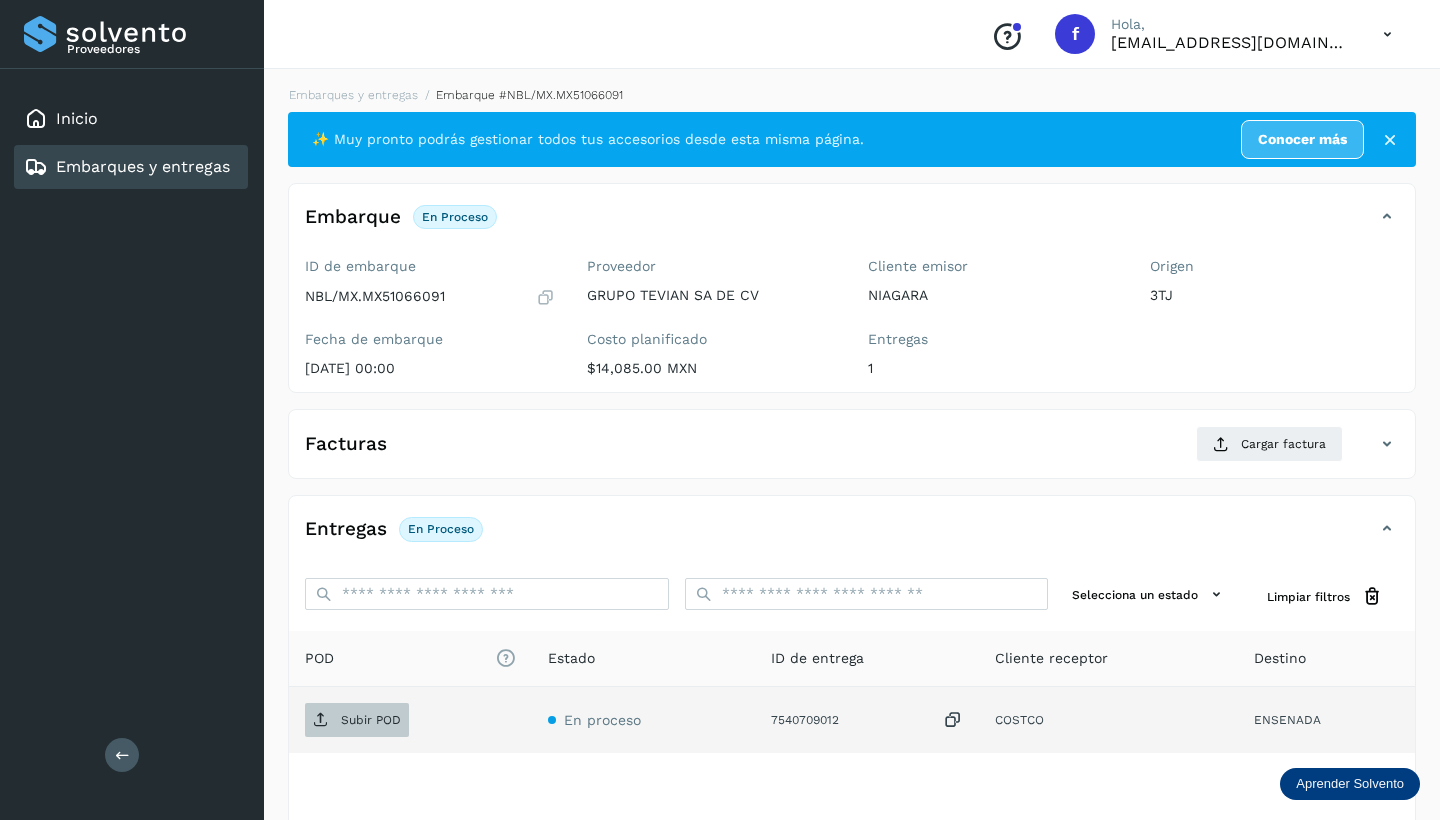click on "Subir POD" at bounding box center (371, 720) 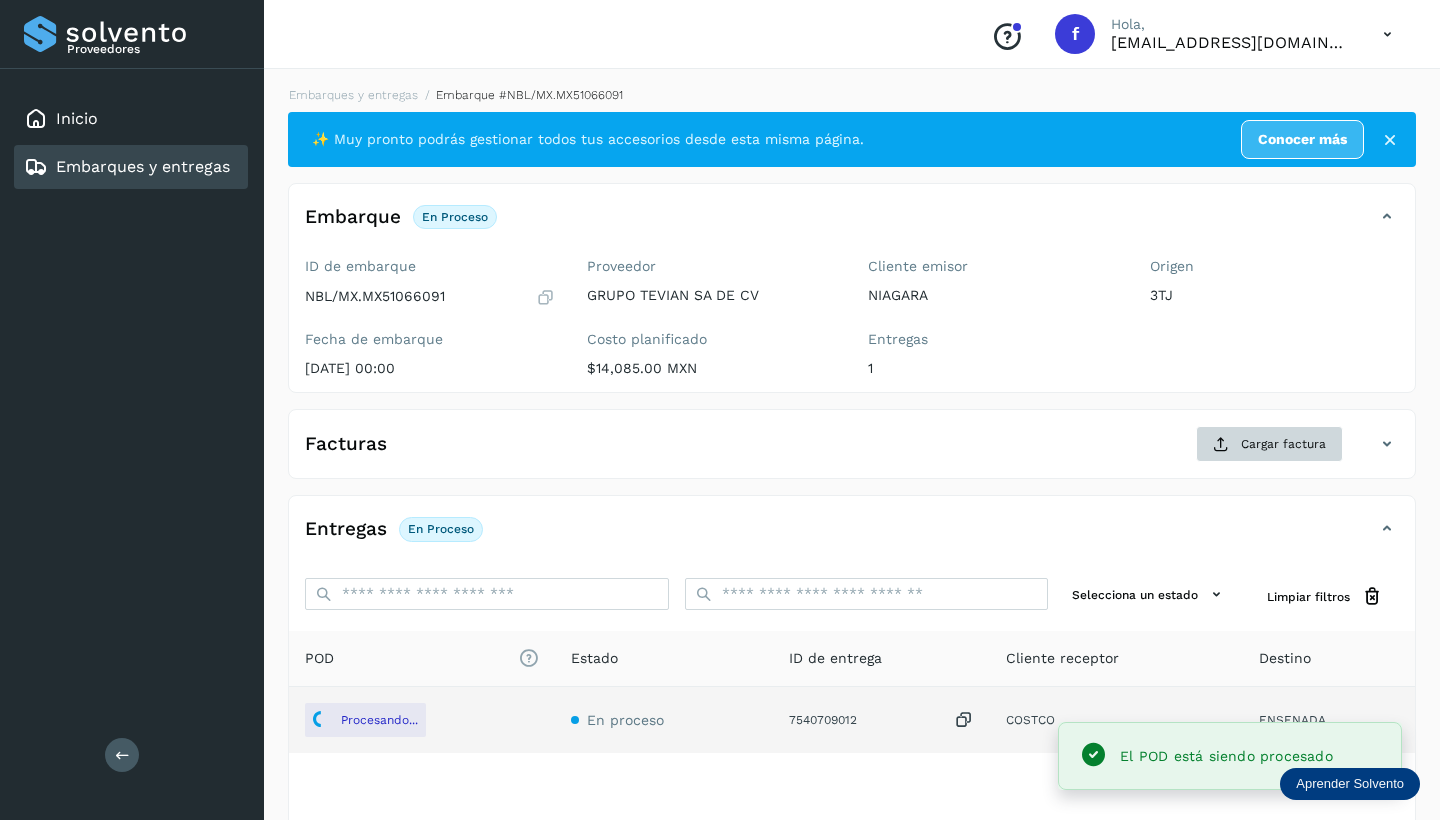 click on "Cargar factura" 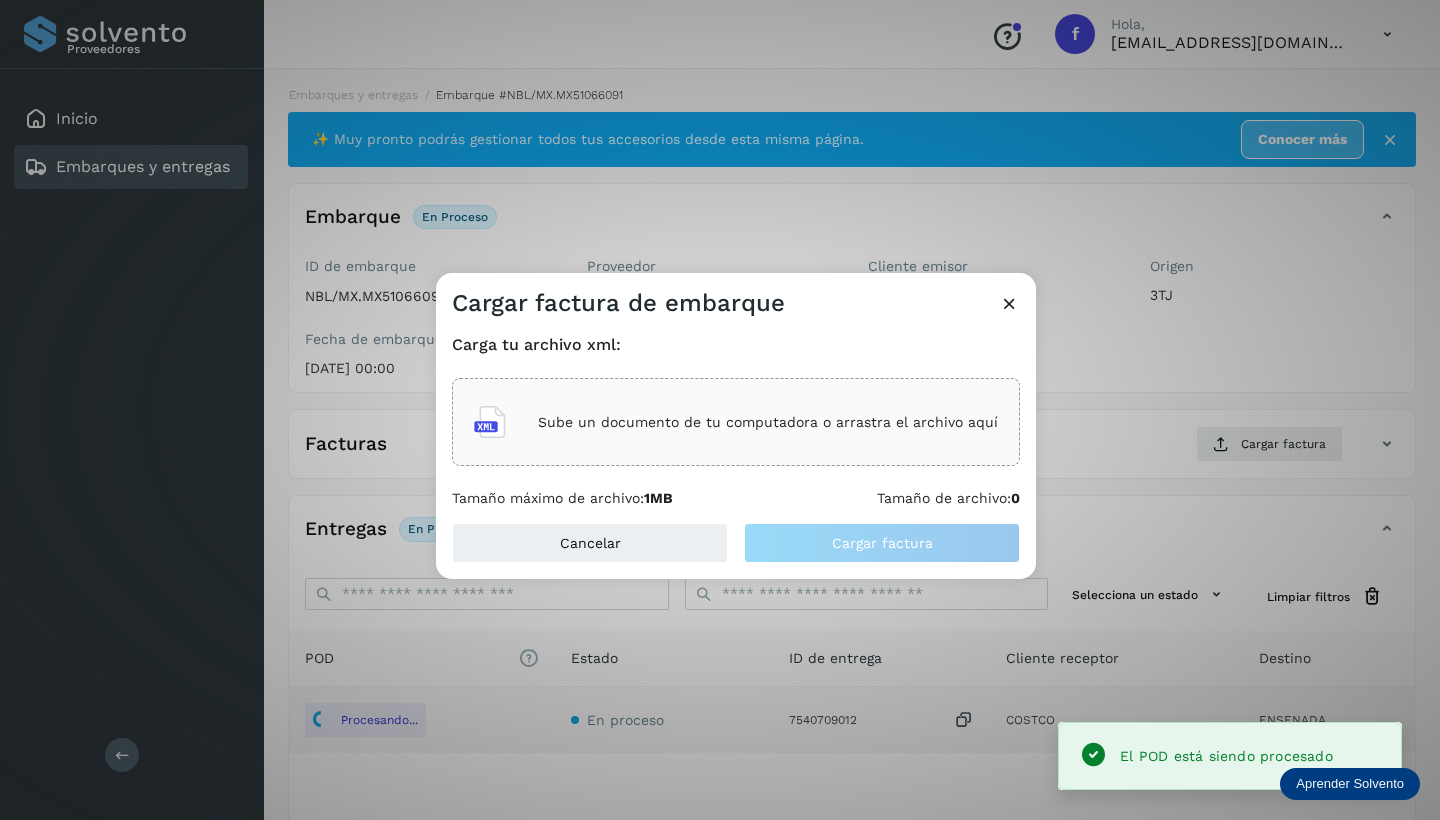 click on "Sube un documento de tu computadora o arrastra el archivo aquí" at bounding box center (768, 422) 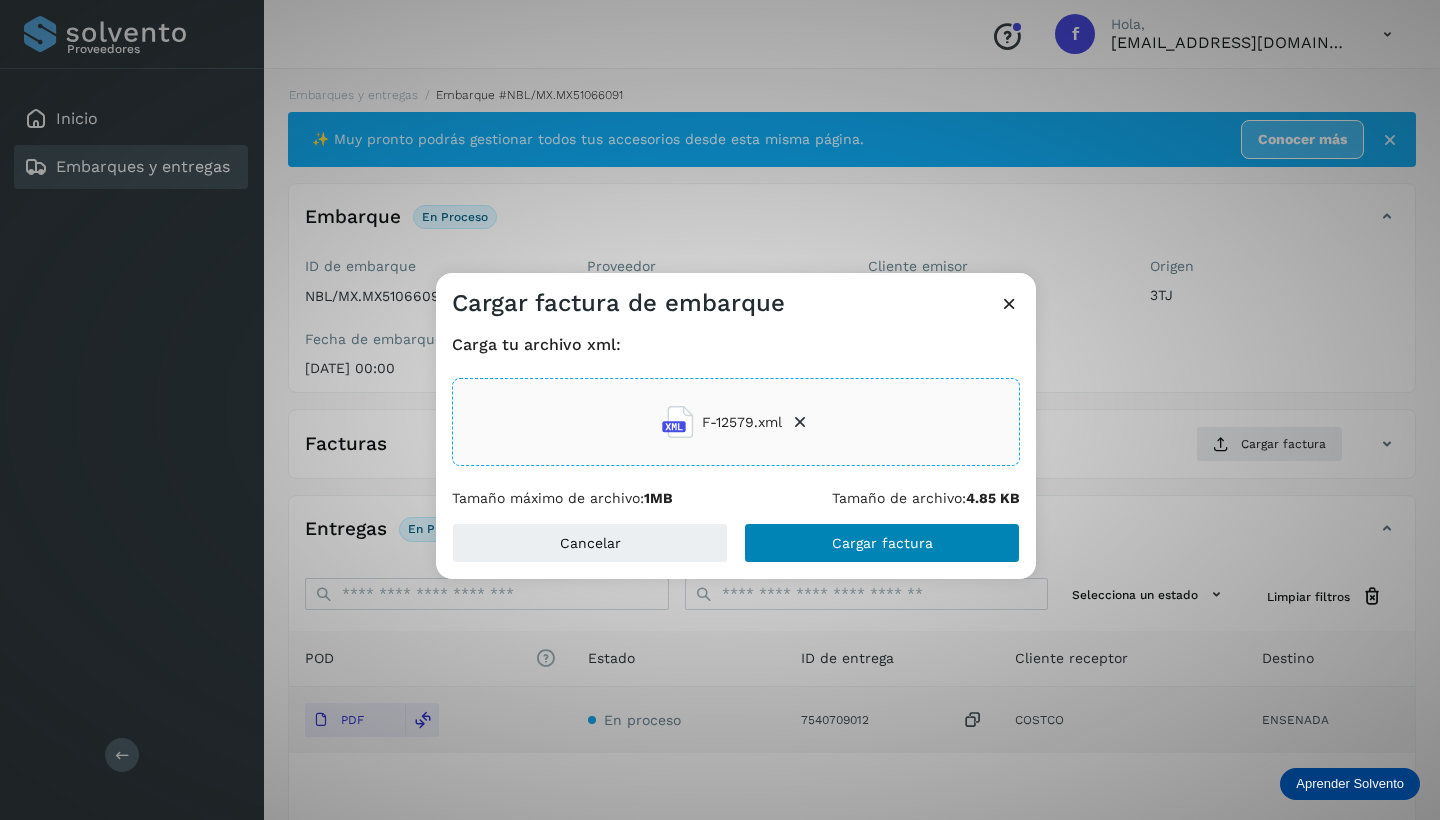 click on "Cargar factura" 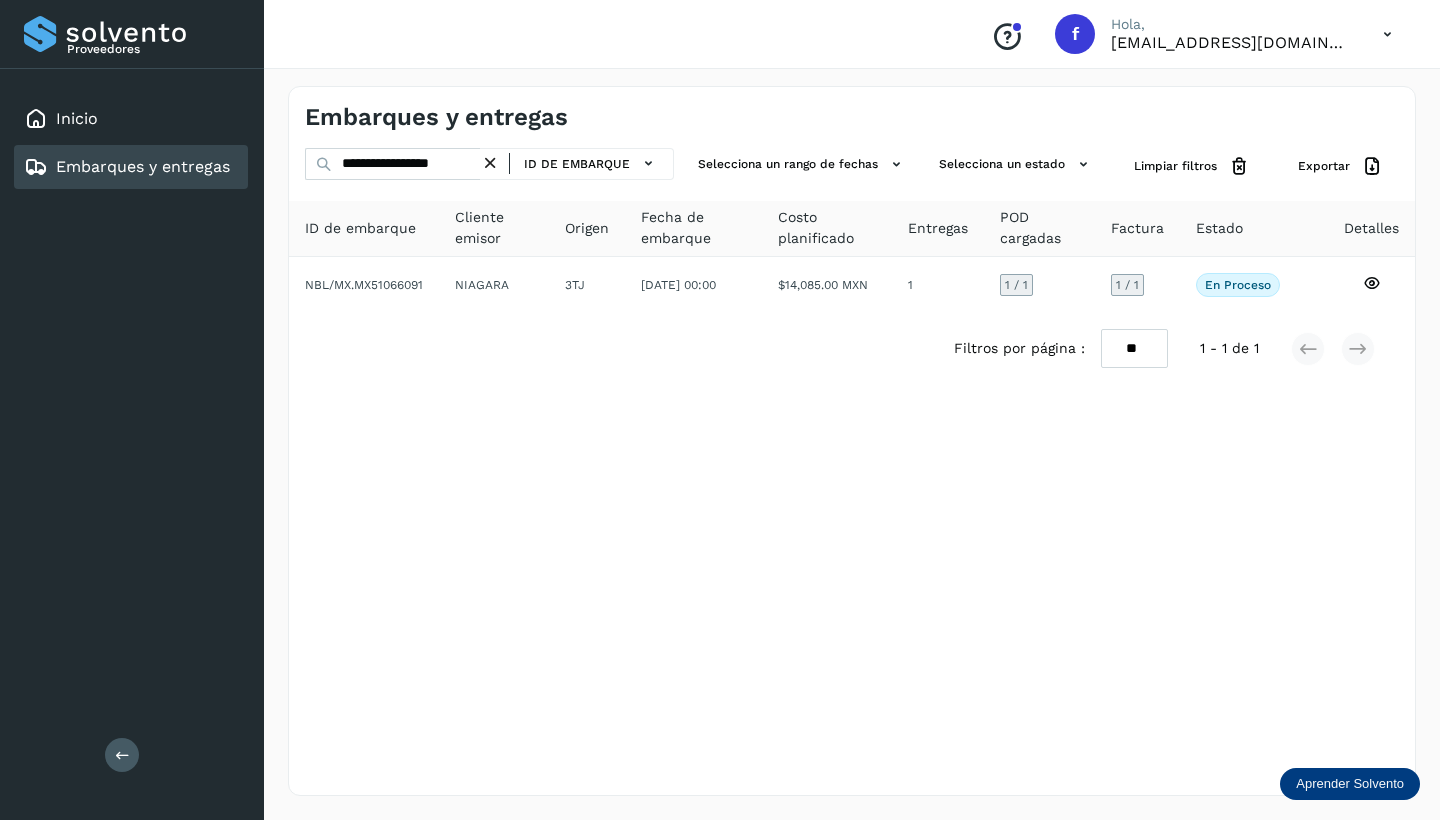 drag, startPoint x: 496, startPoint y: 161, endPoint x: 411, endPoint y: 166, distance: 85.146935 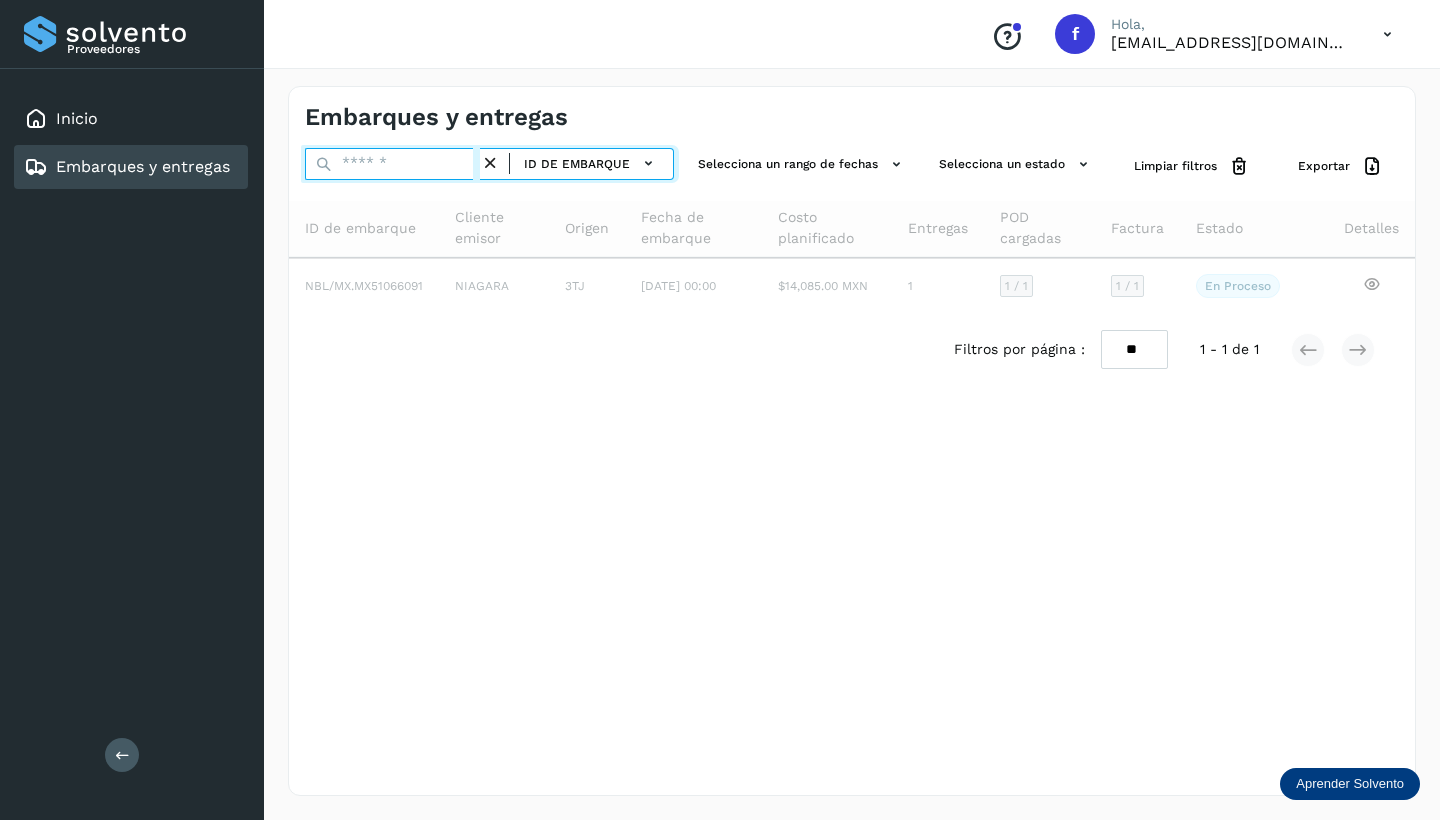 paste on "**********" 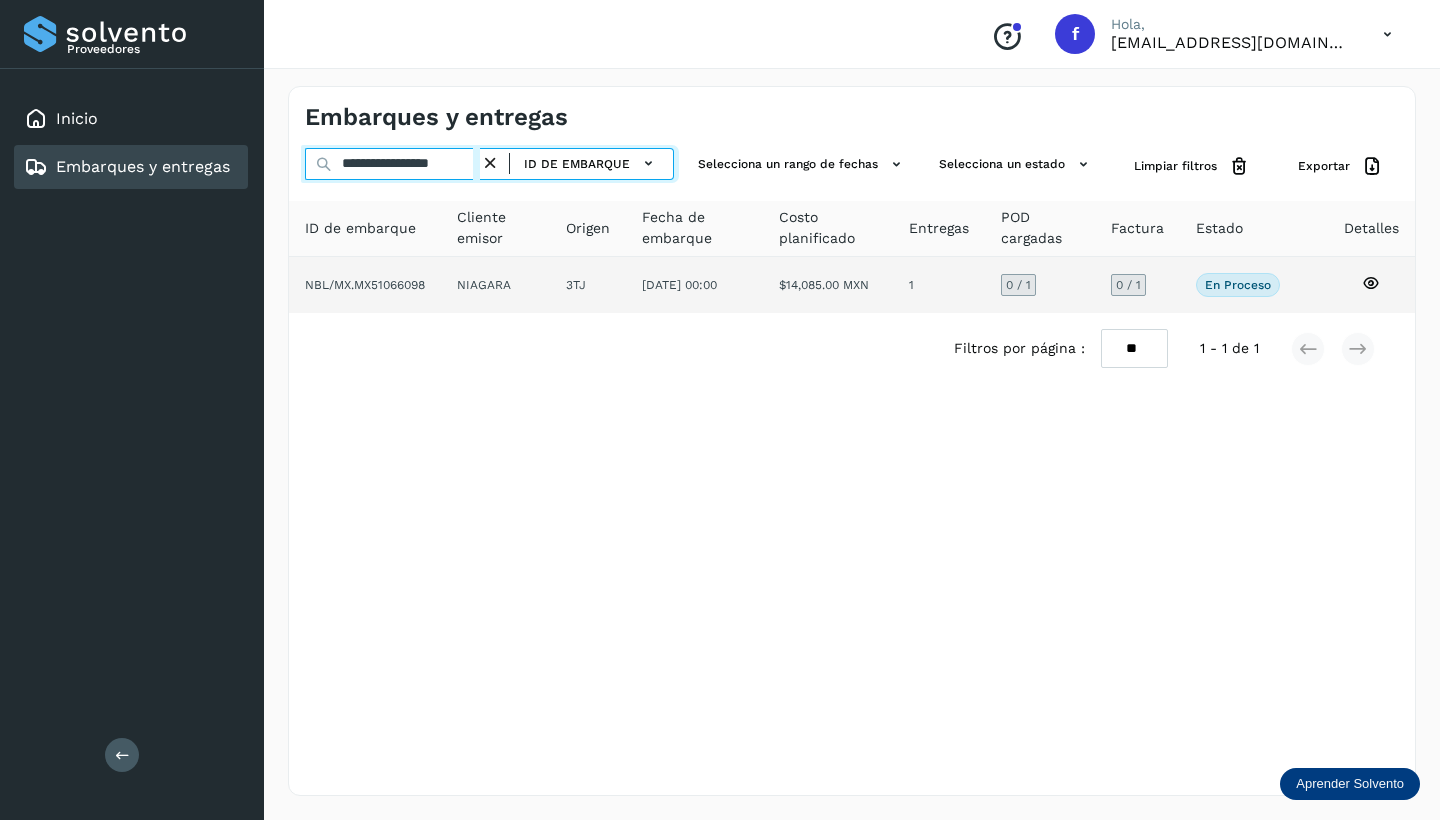 type on "**********" 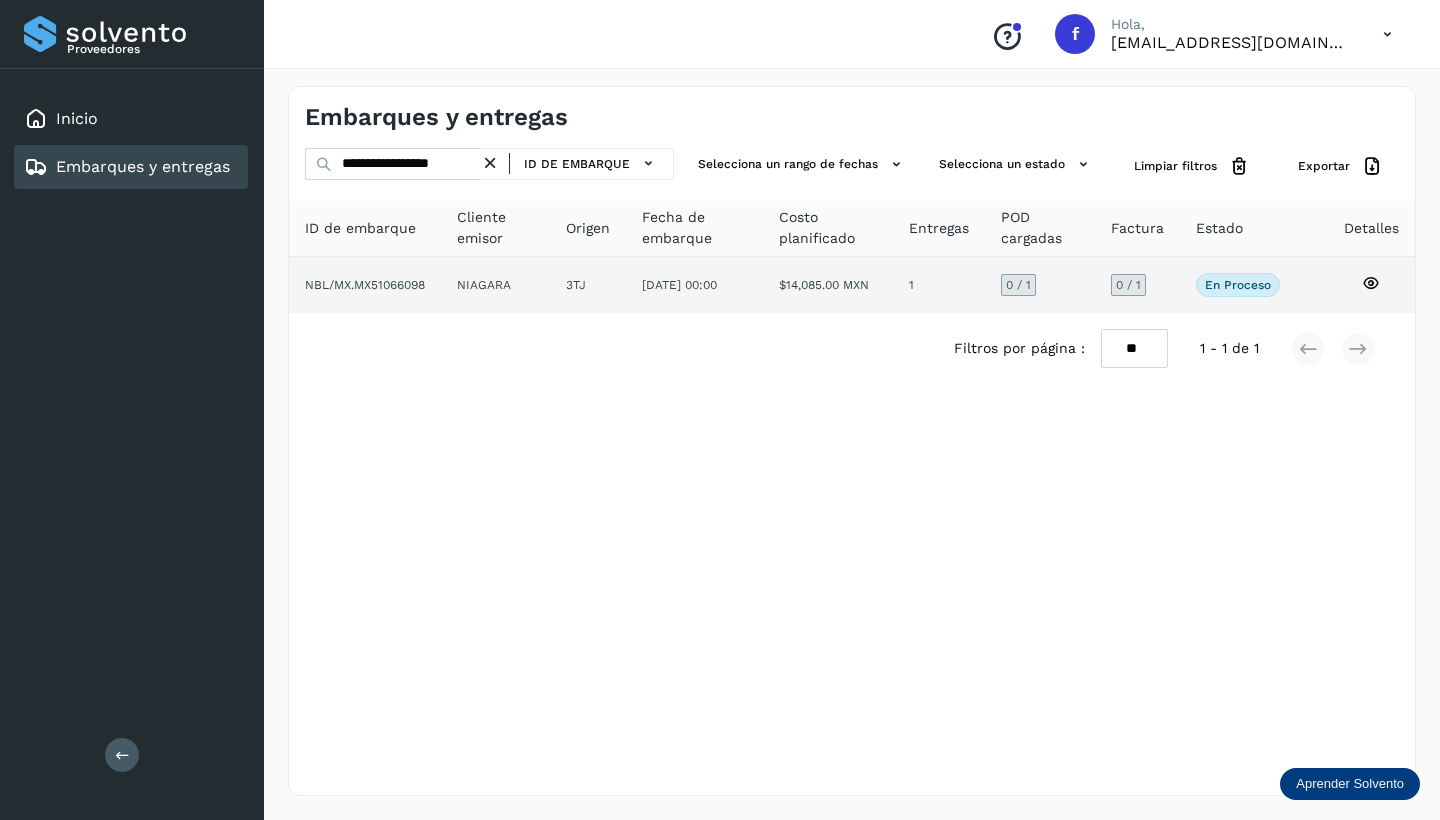 click 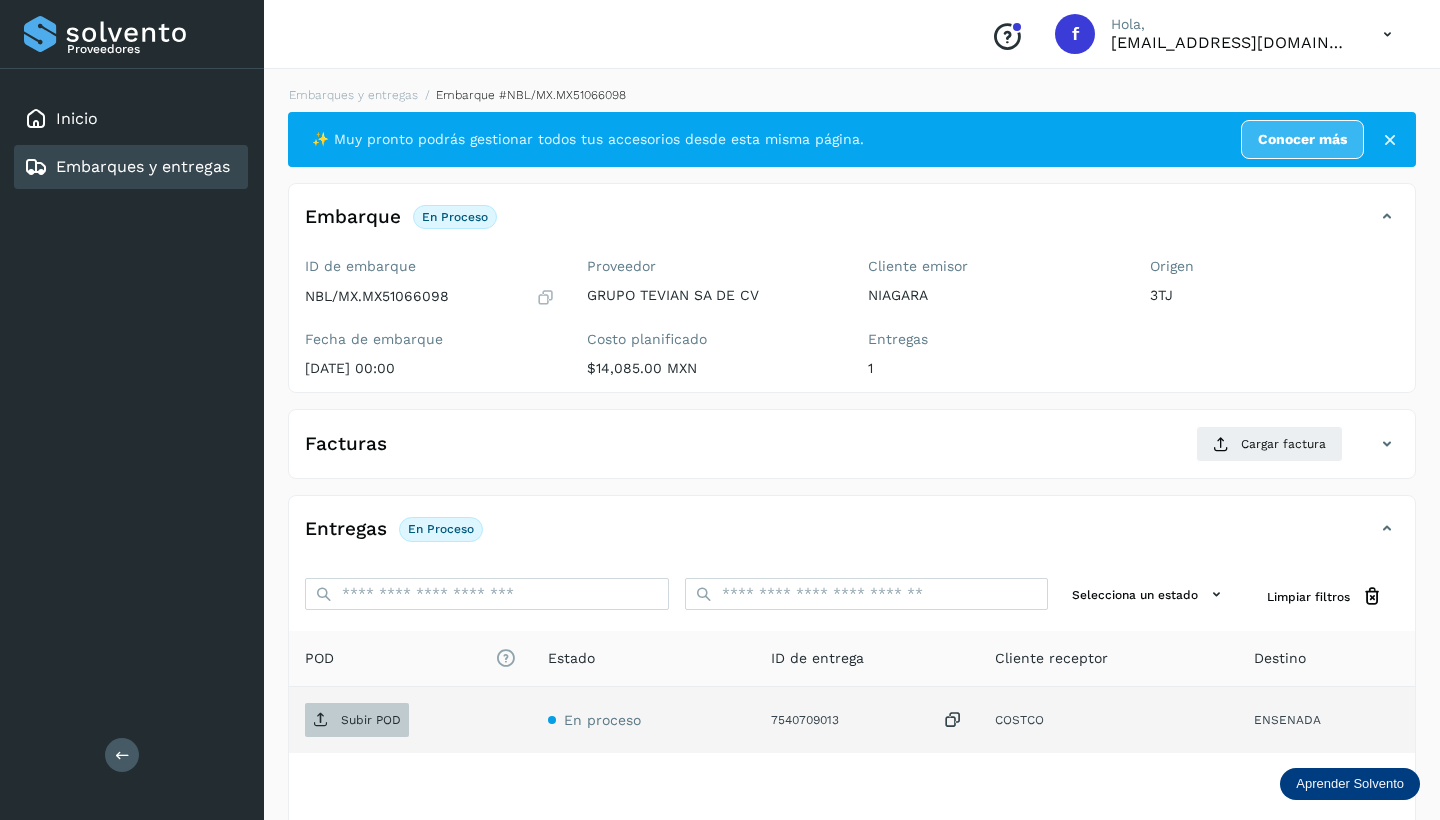 click on "Subir POD" at bounding box center [371, 720] 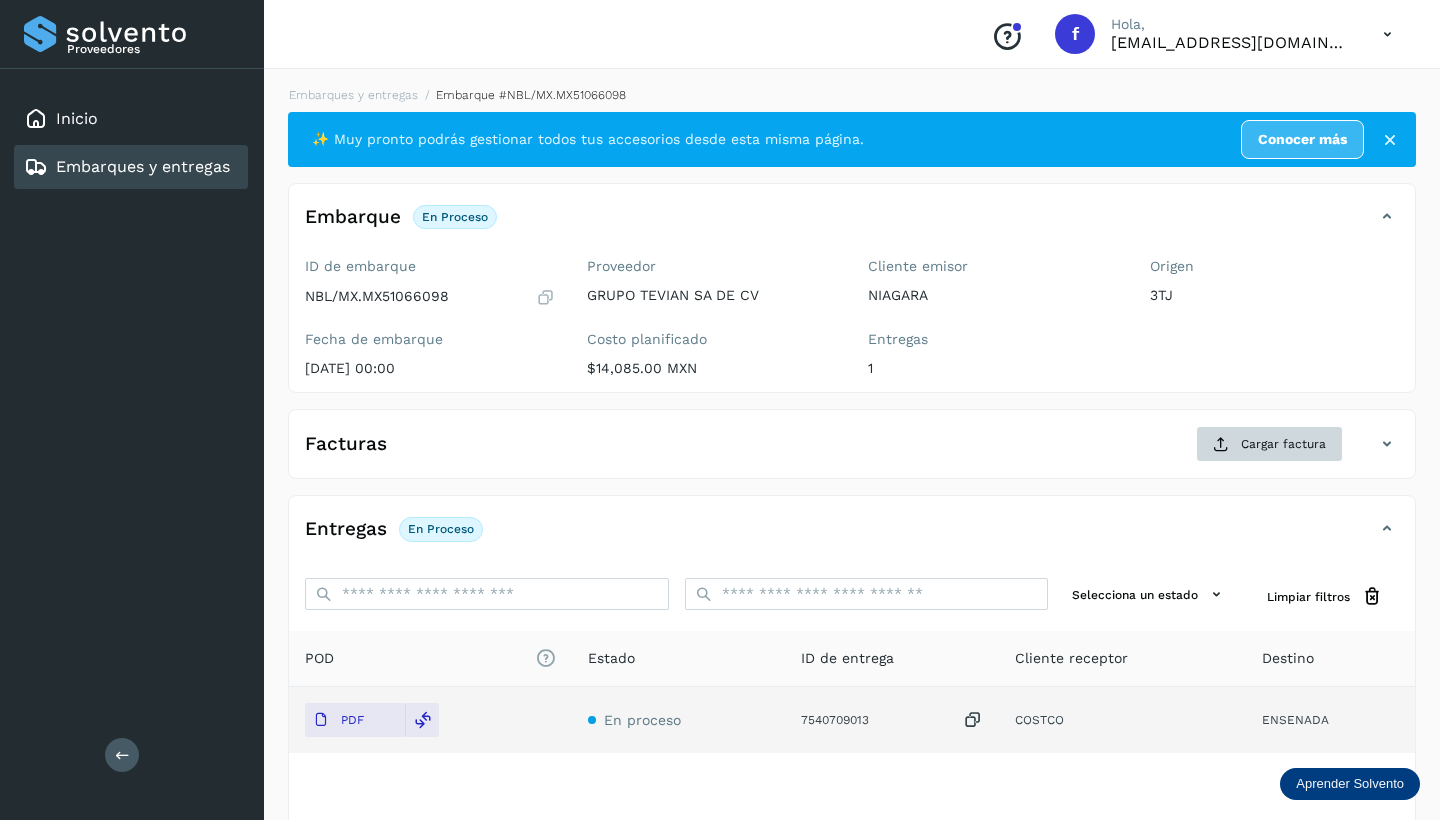 click on "Cargar factura" 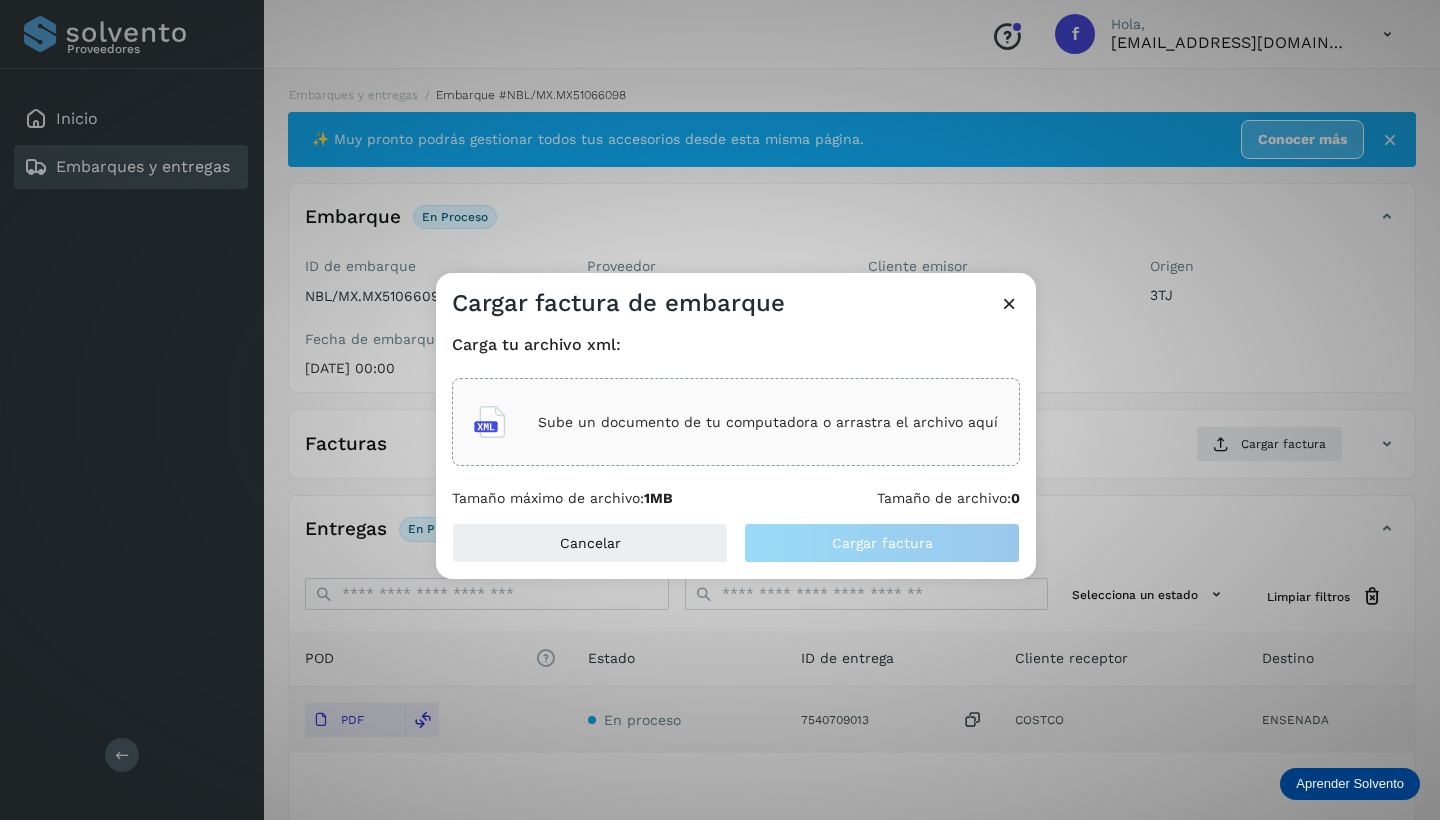 click on "Sube un documento de tu computadora o arrastra el archivo aquí" at bounding box center [768, 422] 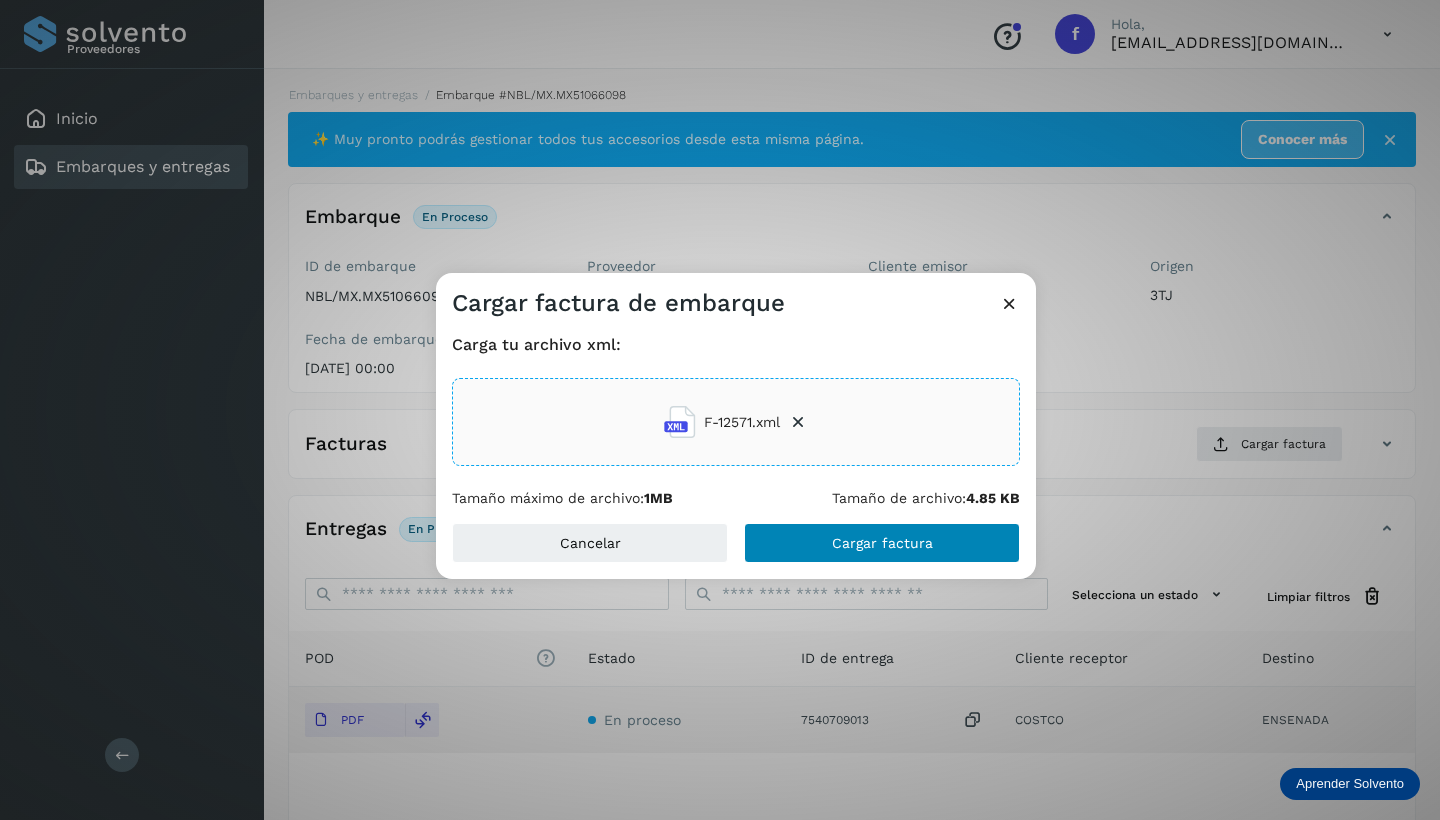 click on "Cargar factura" 